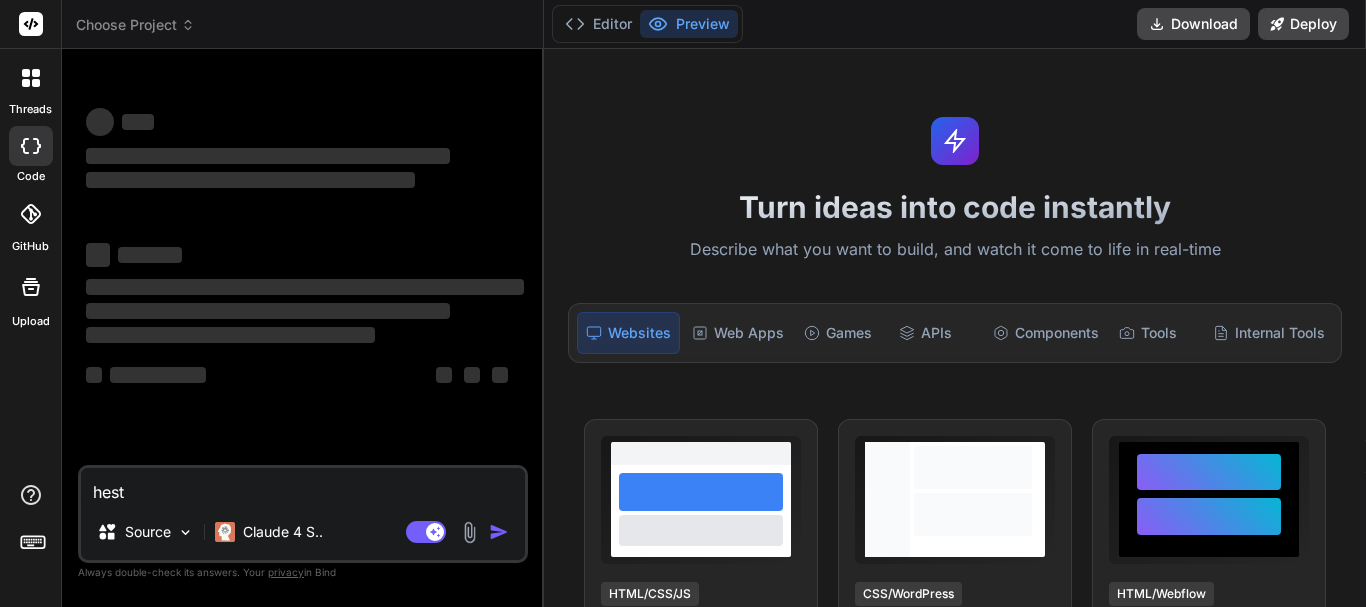 scroll, scrollTop: 0, scrollLeft: 0, axis: both 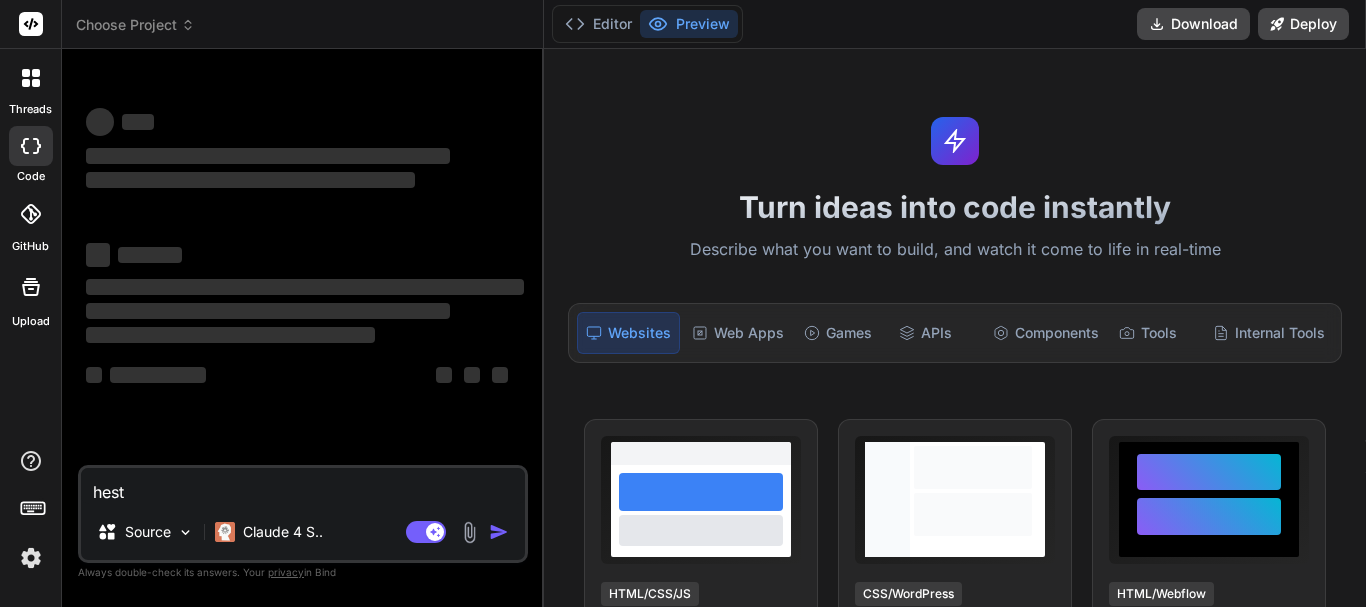 type on "hes" 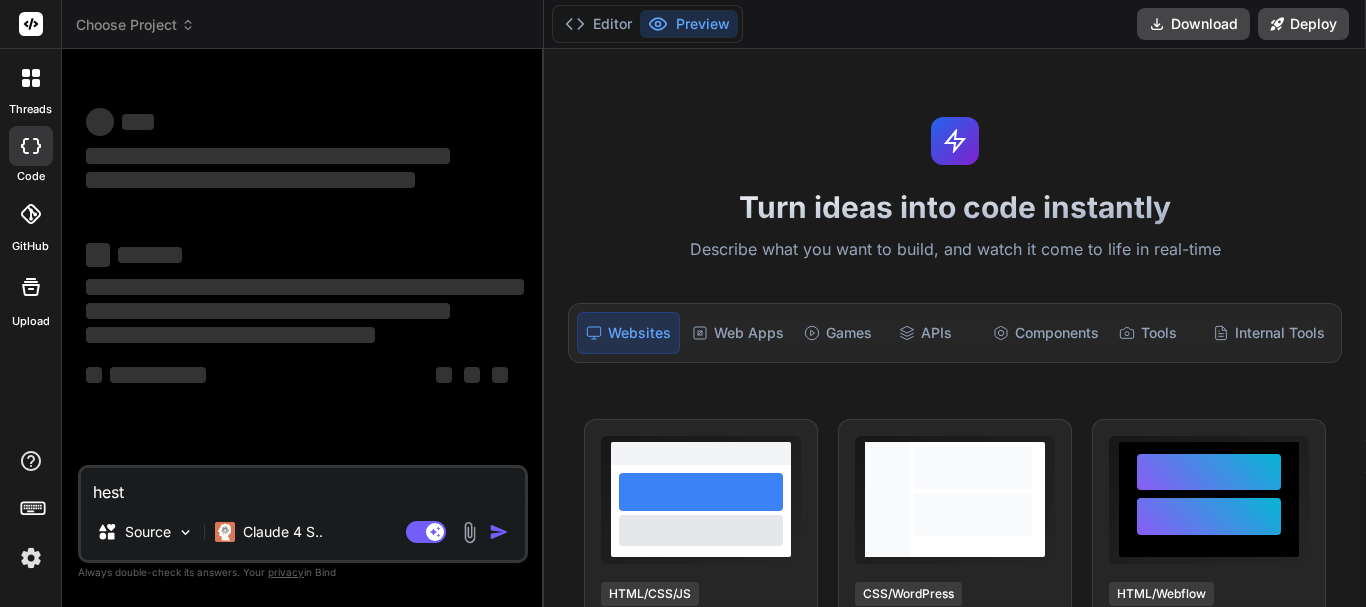 type on "x" 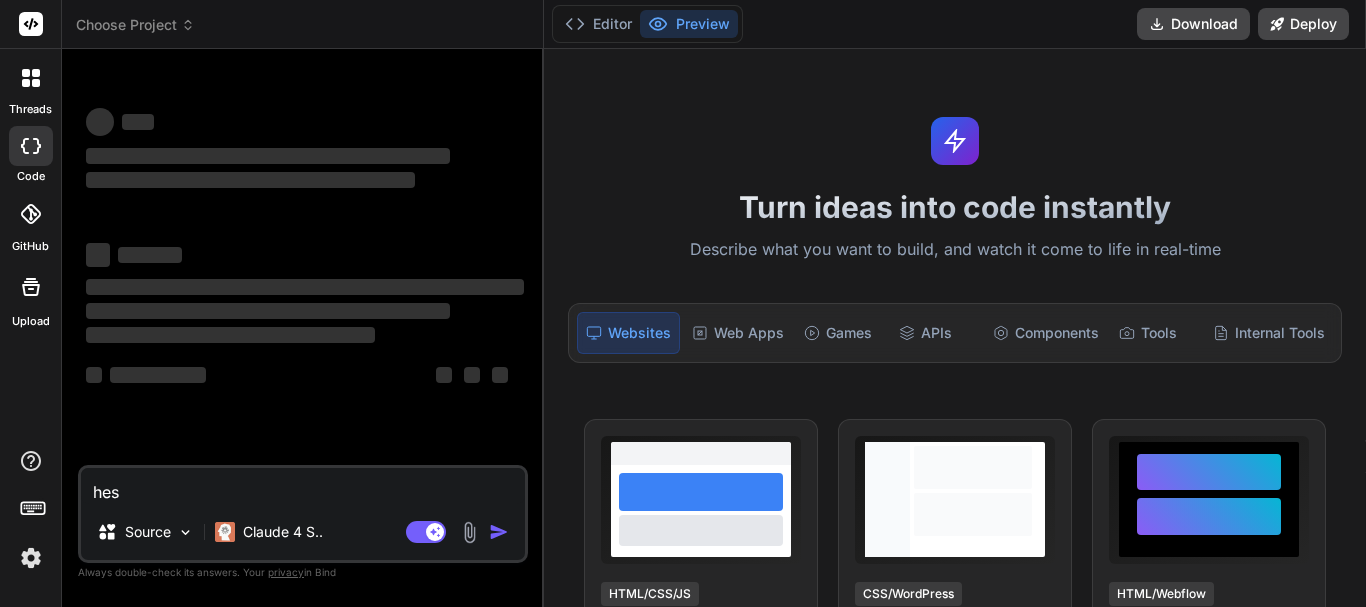 type on "he" 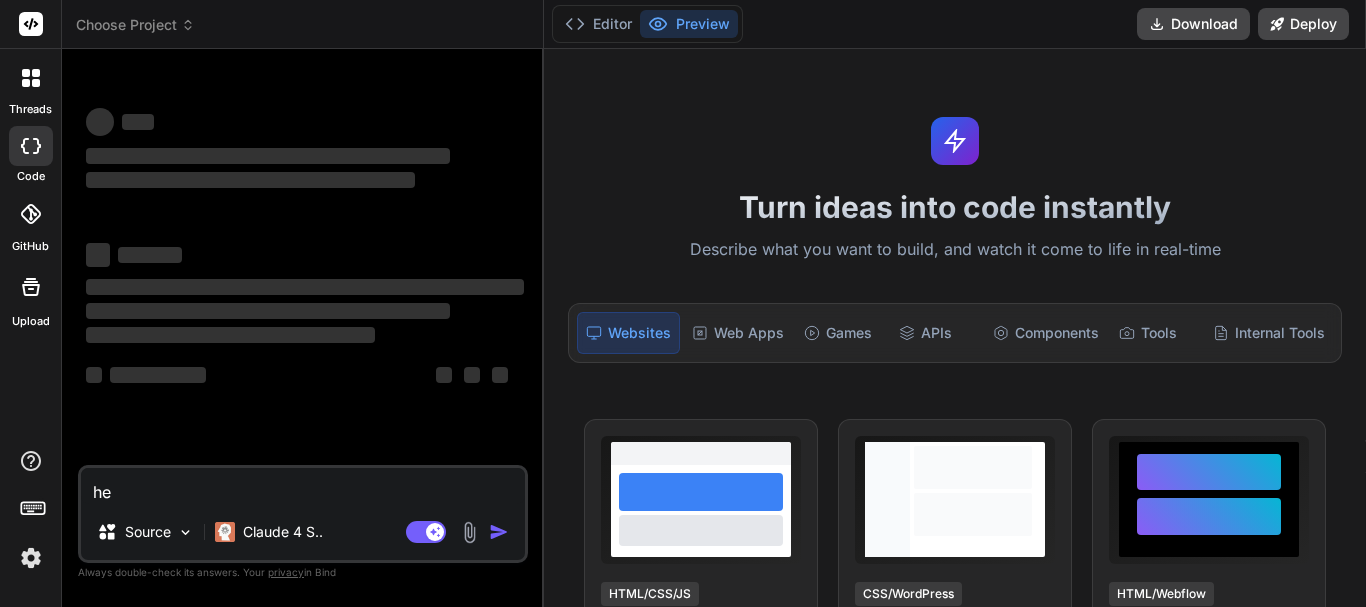 type on "h" 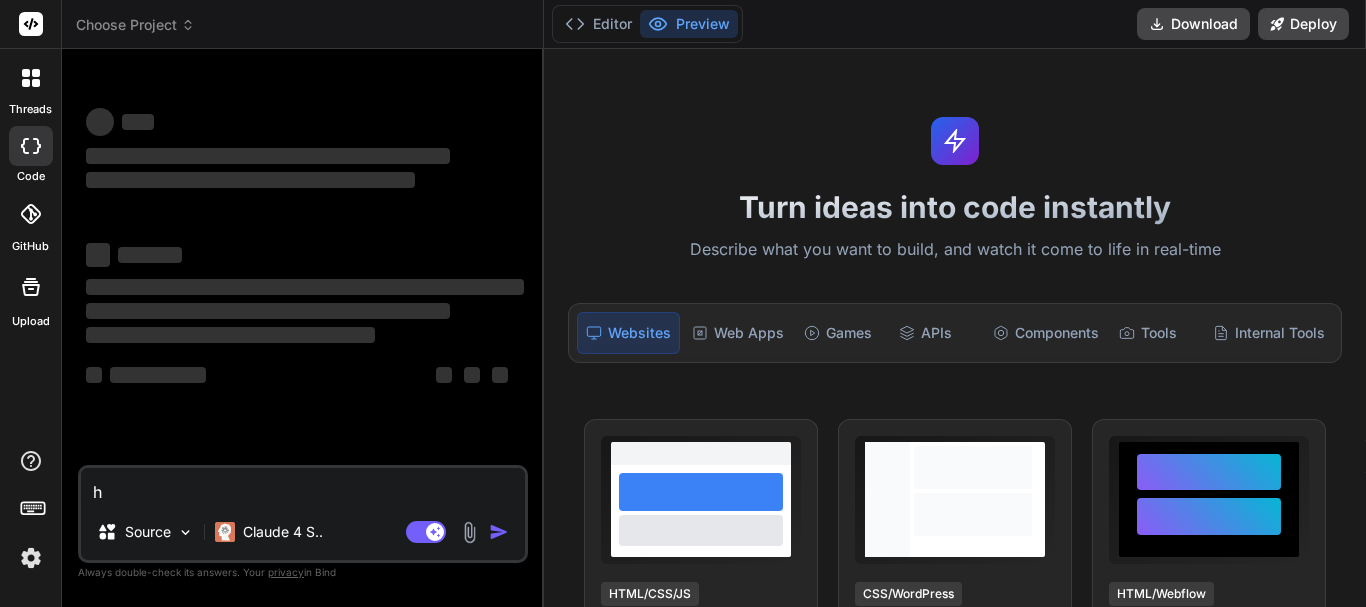 type 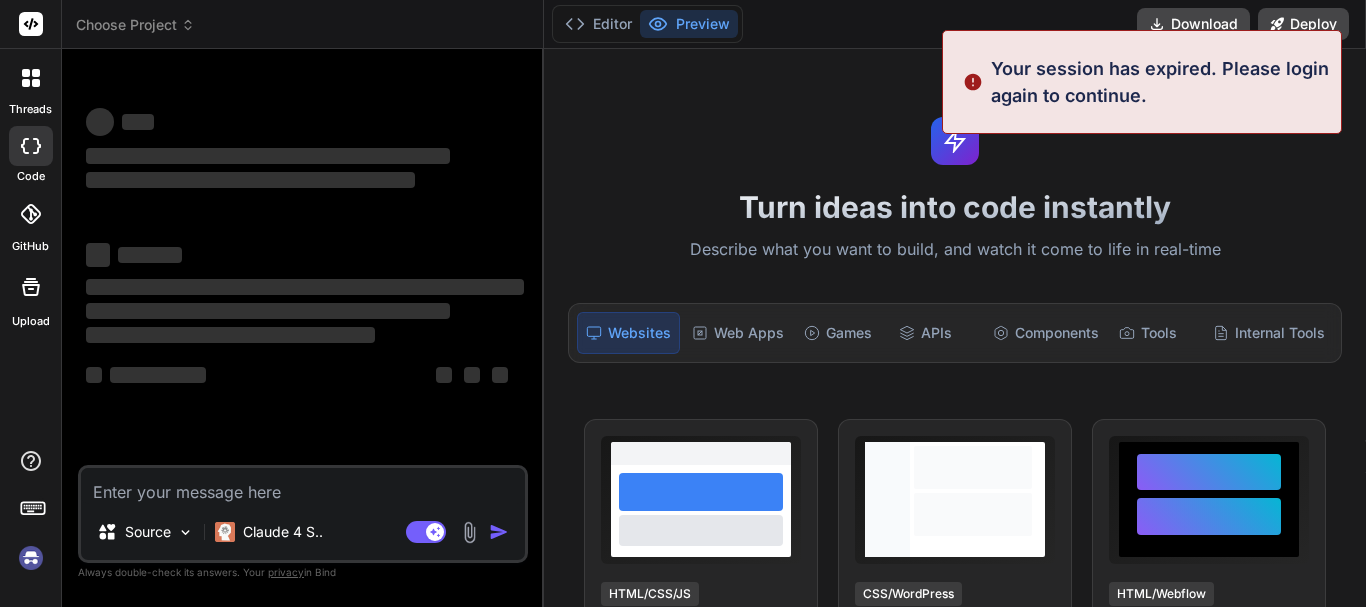 scroll, scrollTop: 38, scrollLeft: 0, axis: vertical 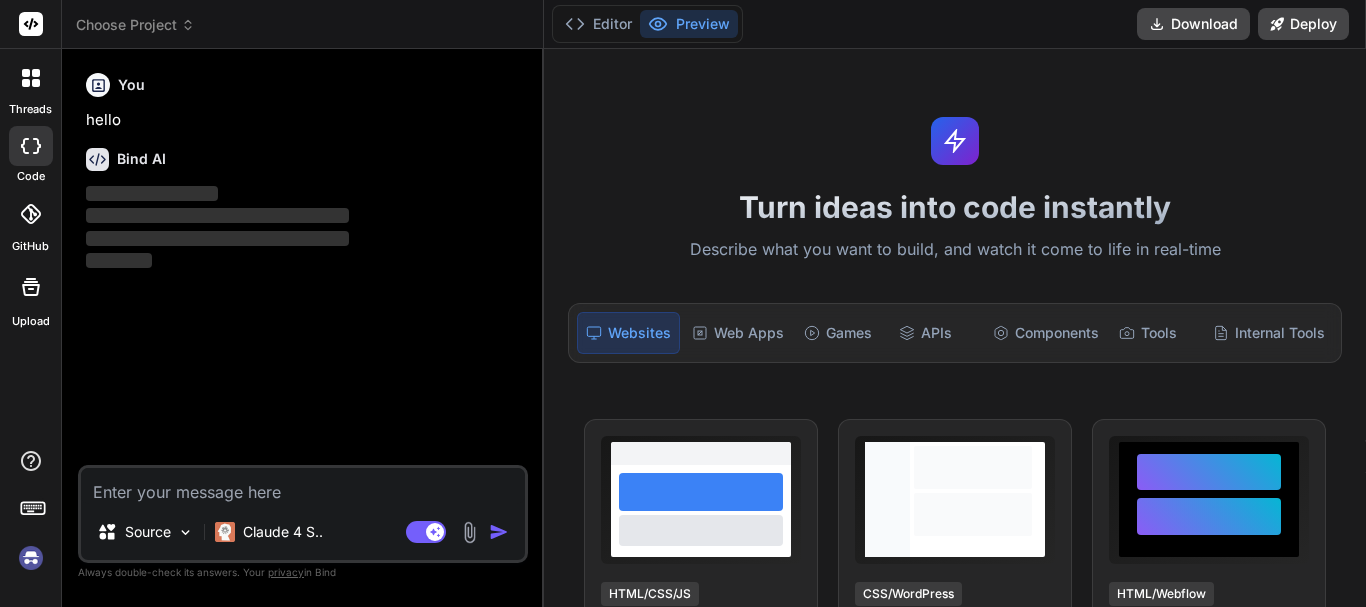 type on "x" 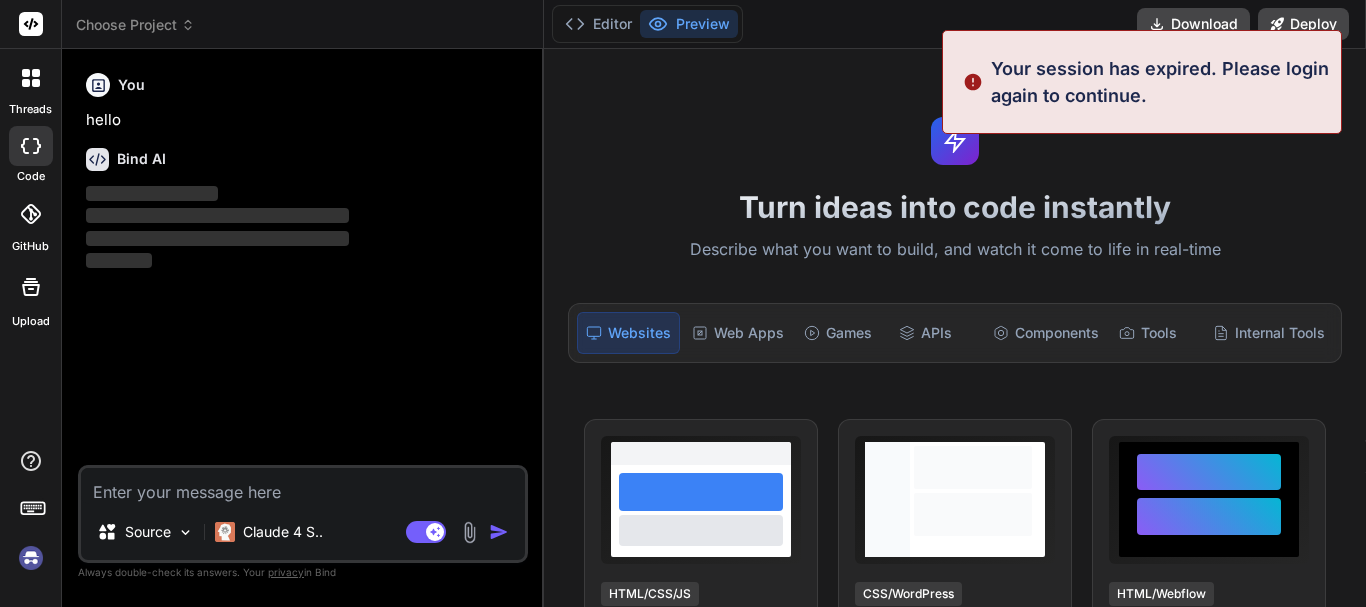 type 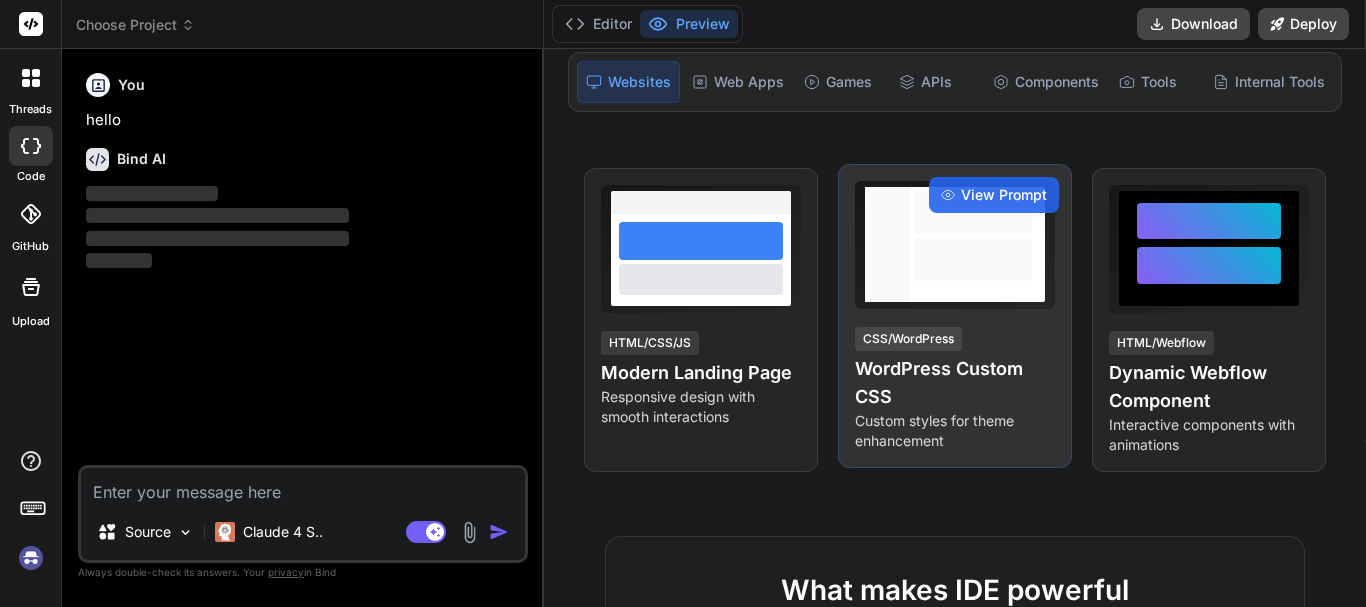scroll, scrollTop: 0, scrollLeft: 0, axis: both 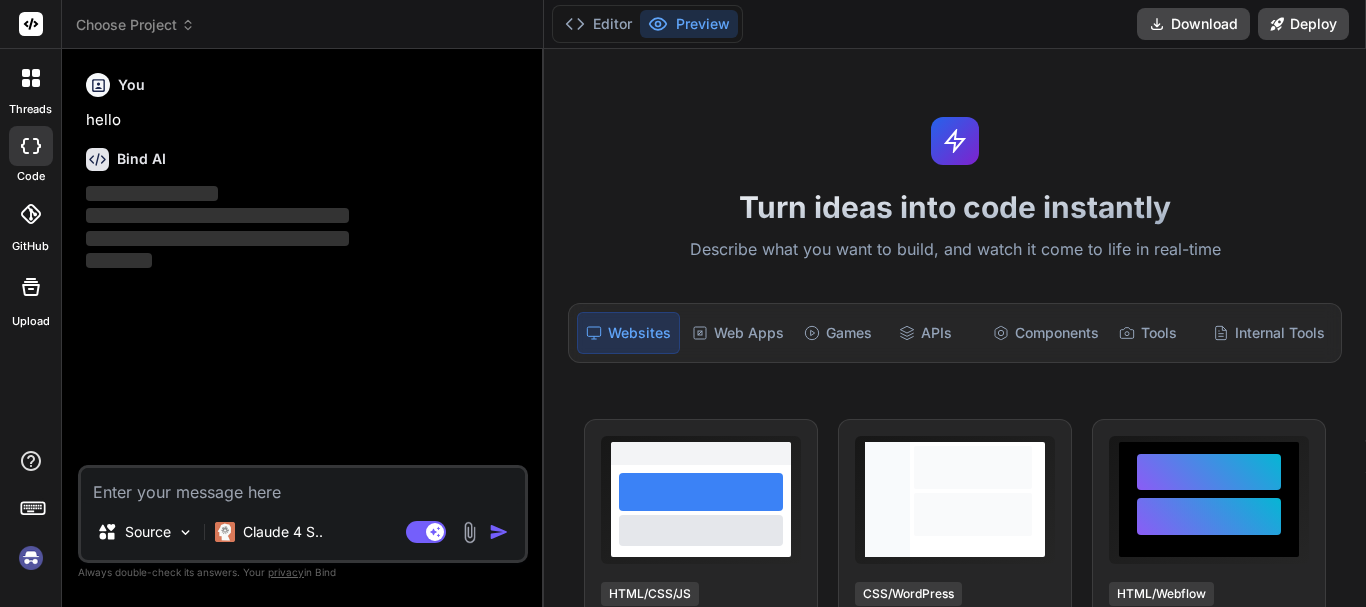 click 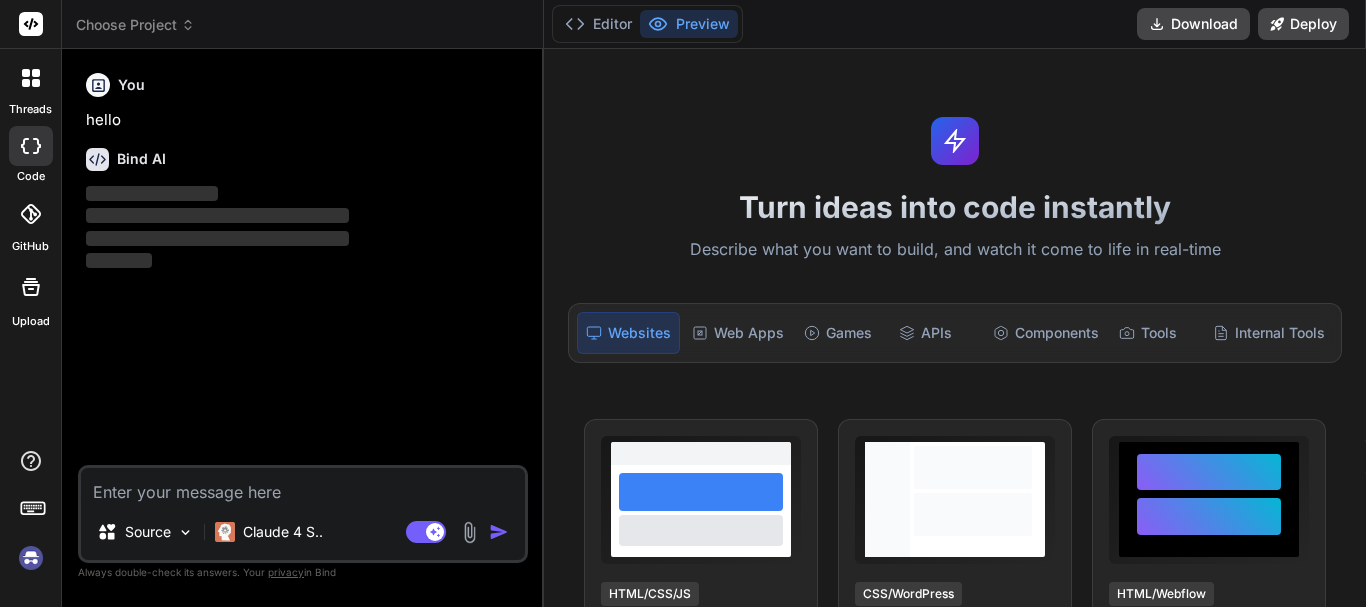 type on "x" 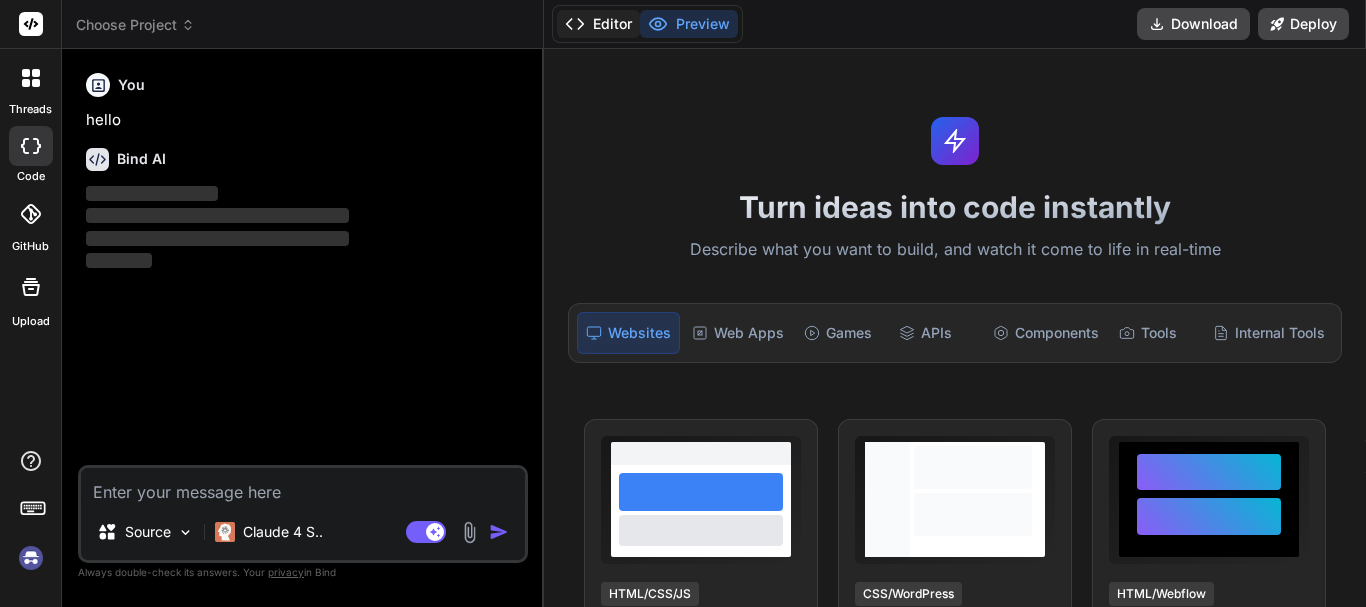 click on "Editor" at bounding box center [598, 24] 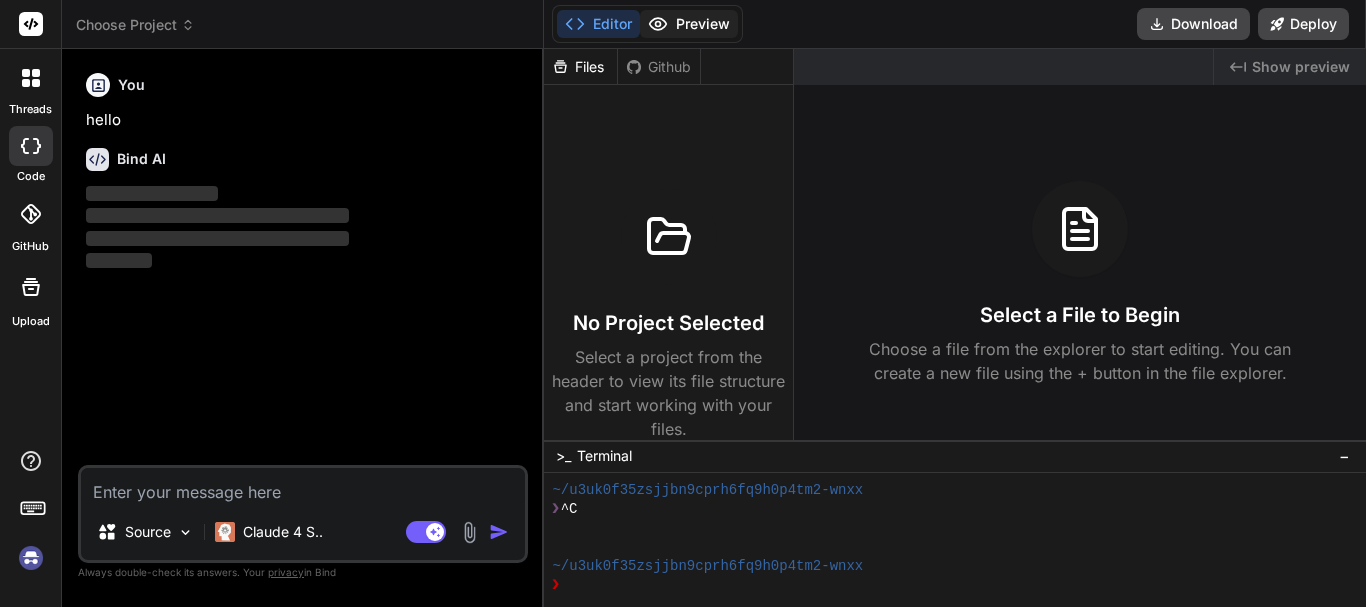 click on "Preview" at bounding box center (689, 24) 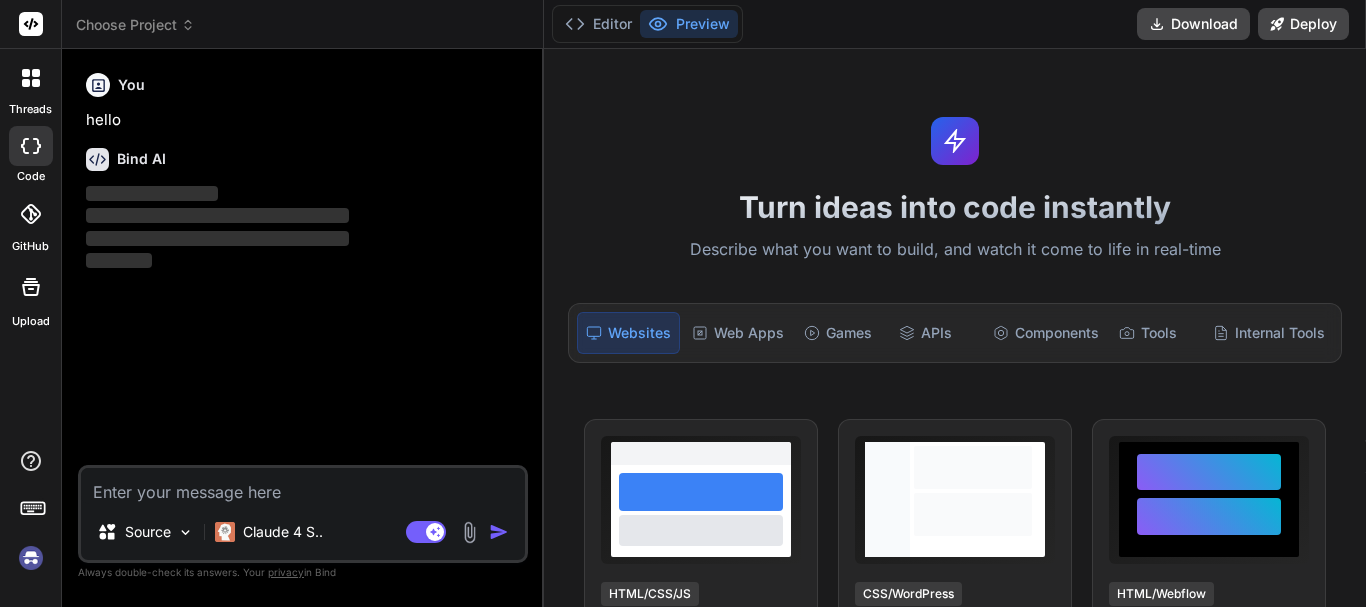 click at bounding box center [303, 486] 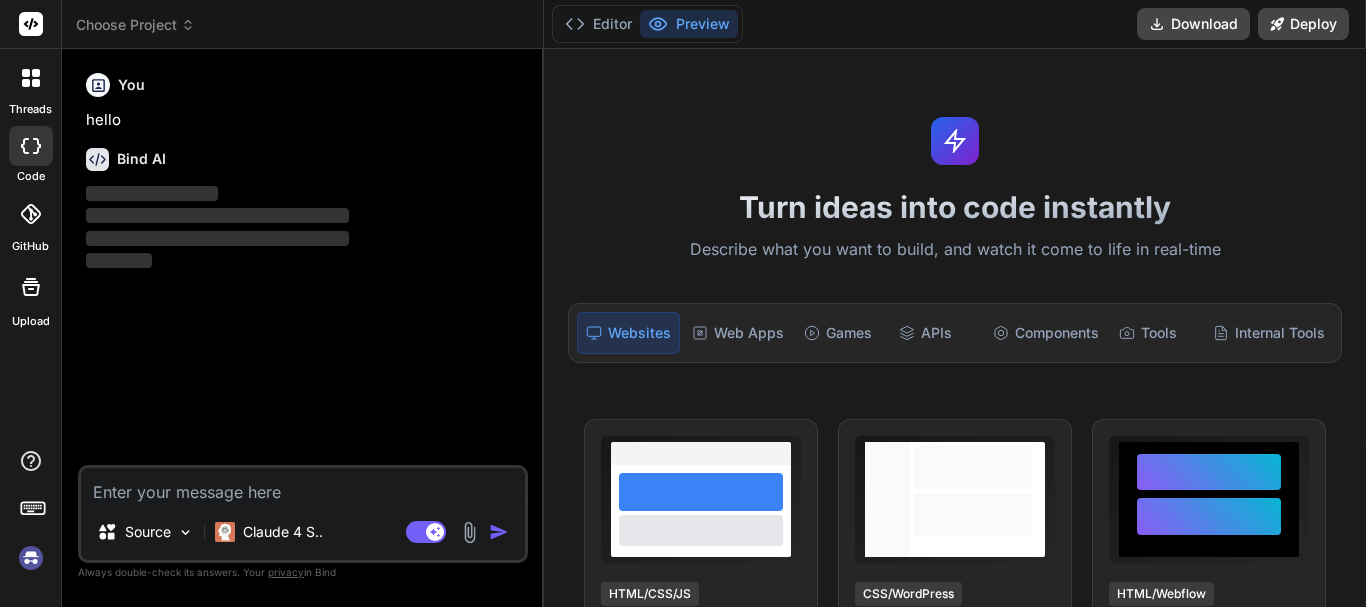type on "h" 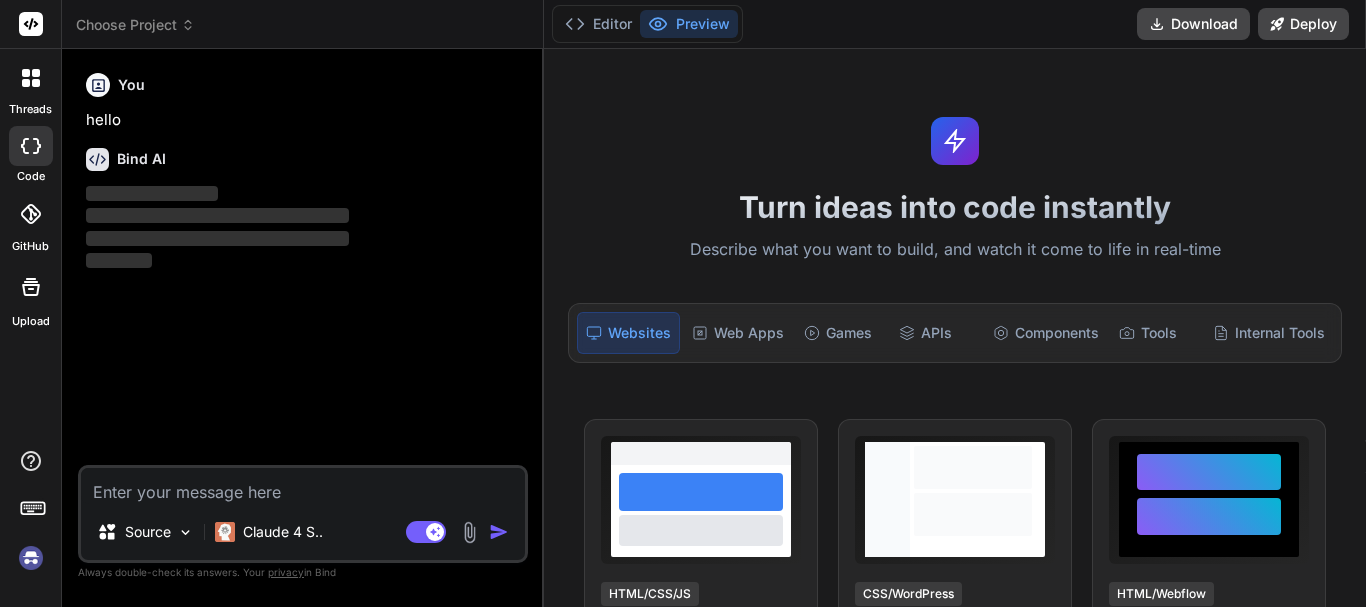 type on "x" 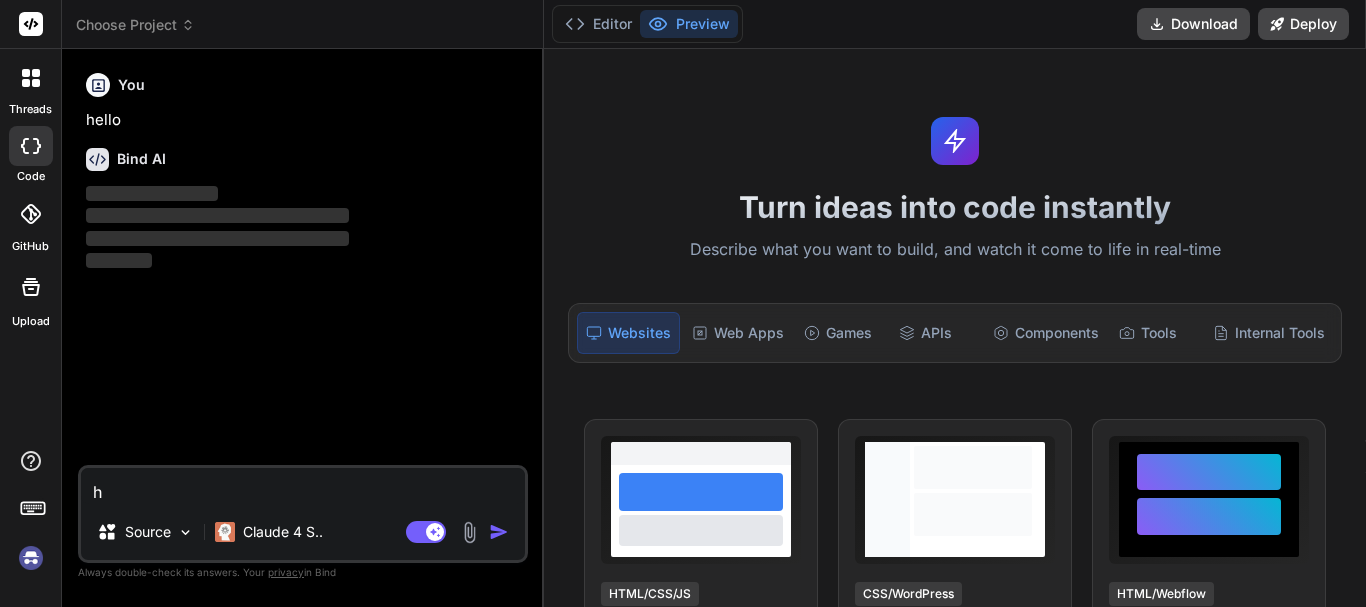 type on "he" 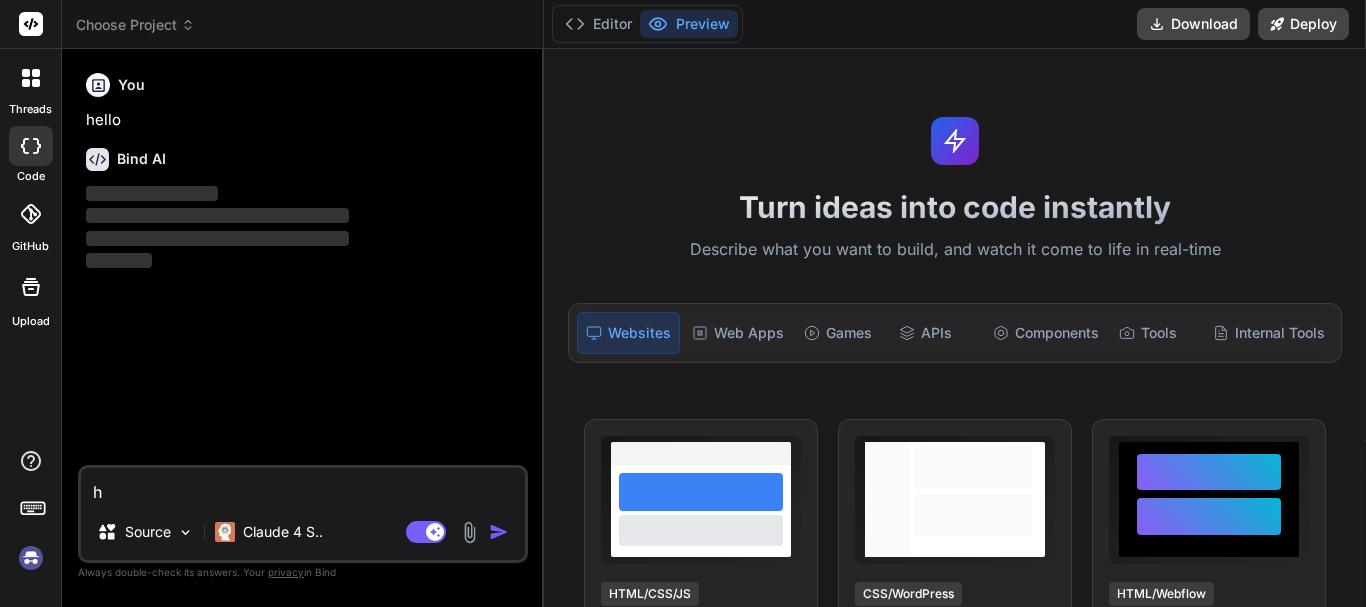 type on "x" 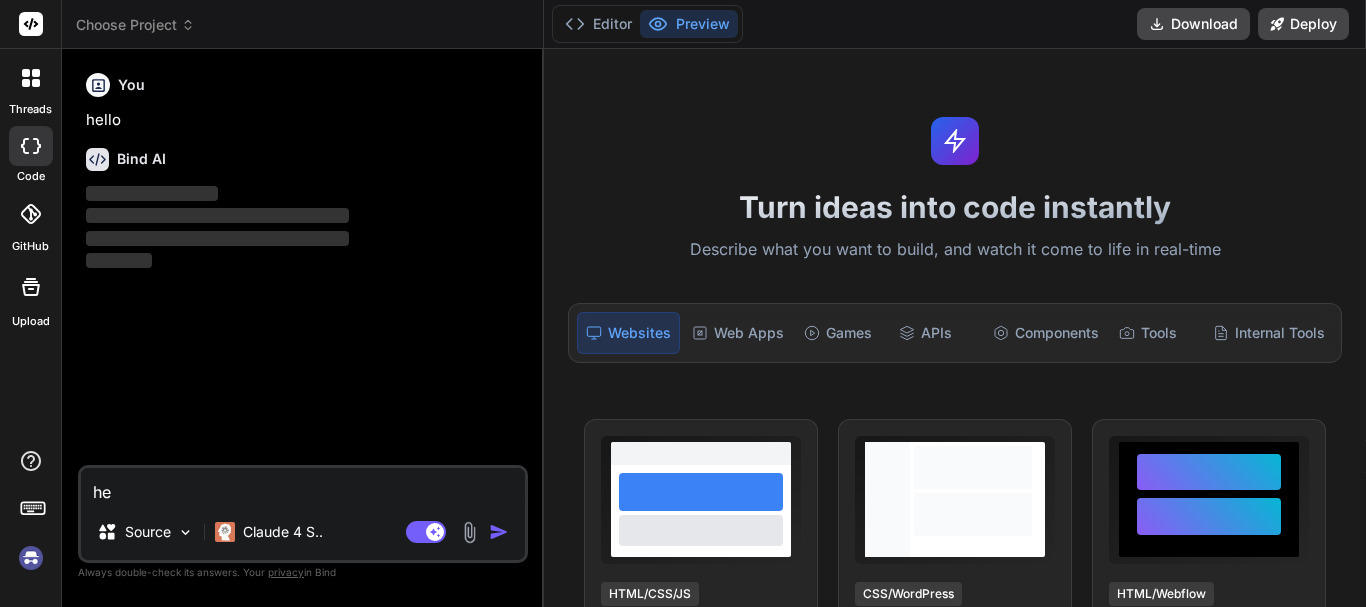 type on "hel" 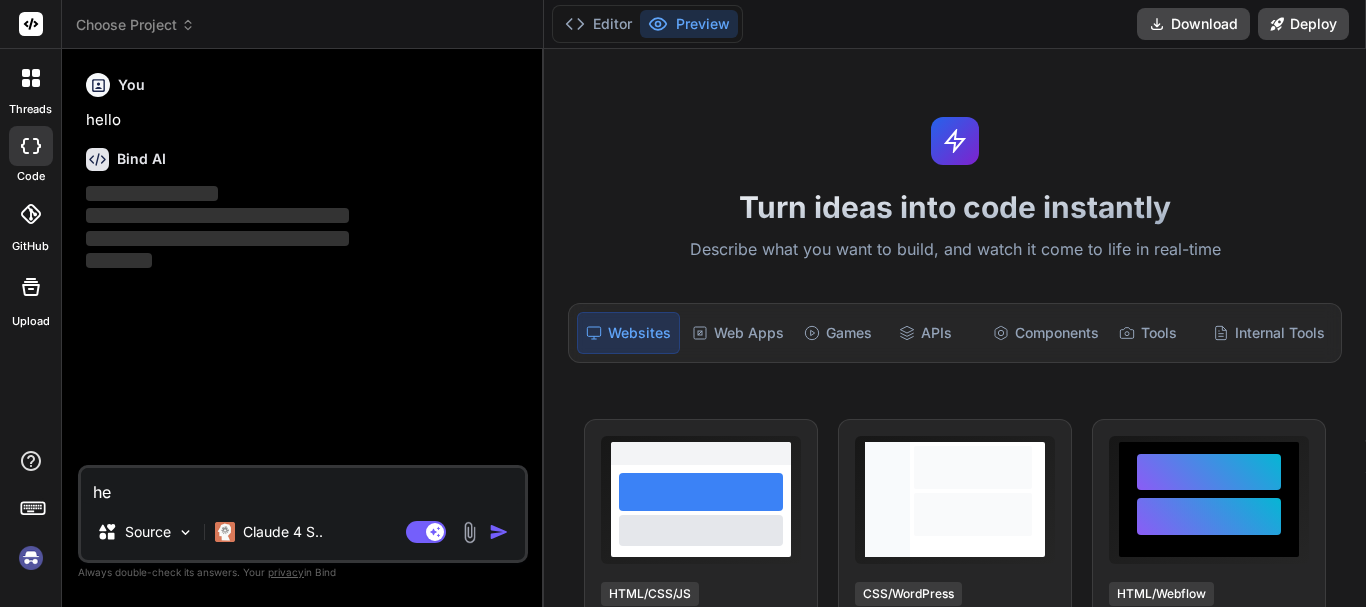 type on "x" 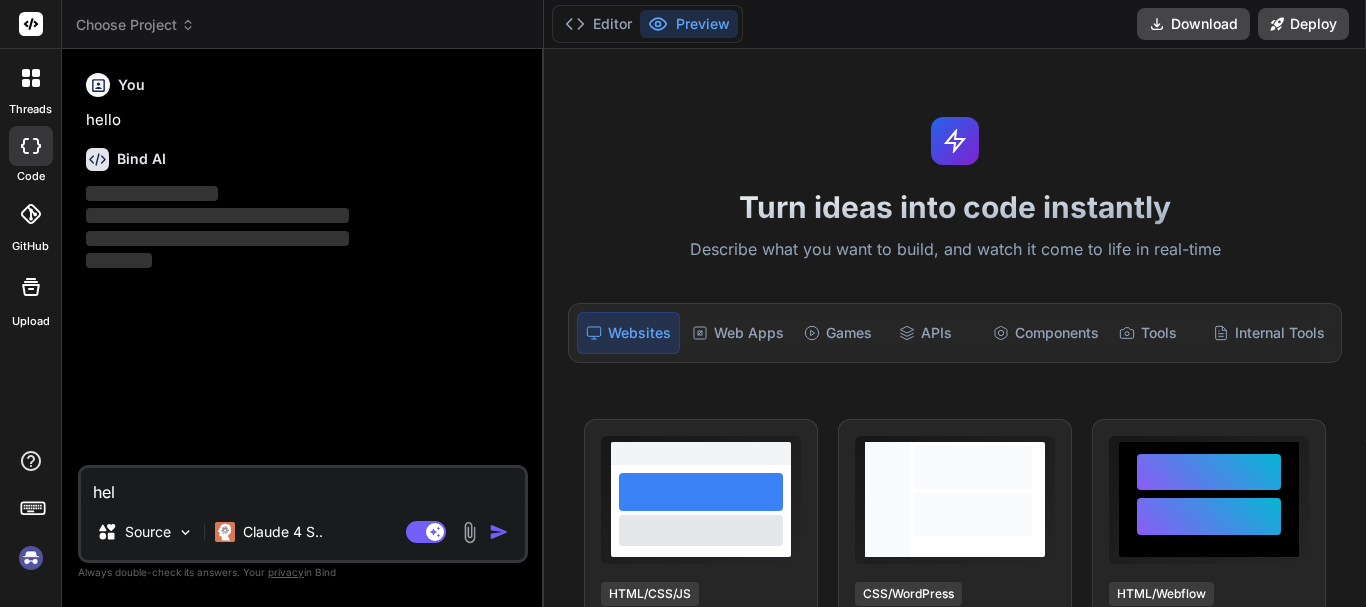 type on "hell" 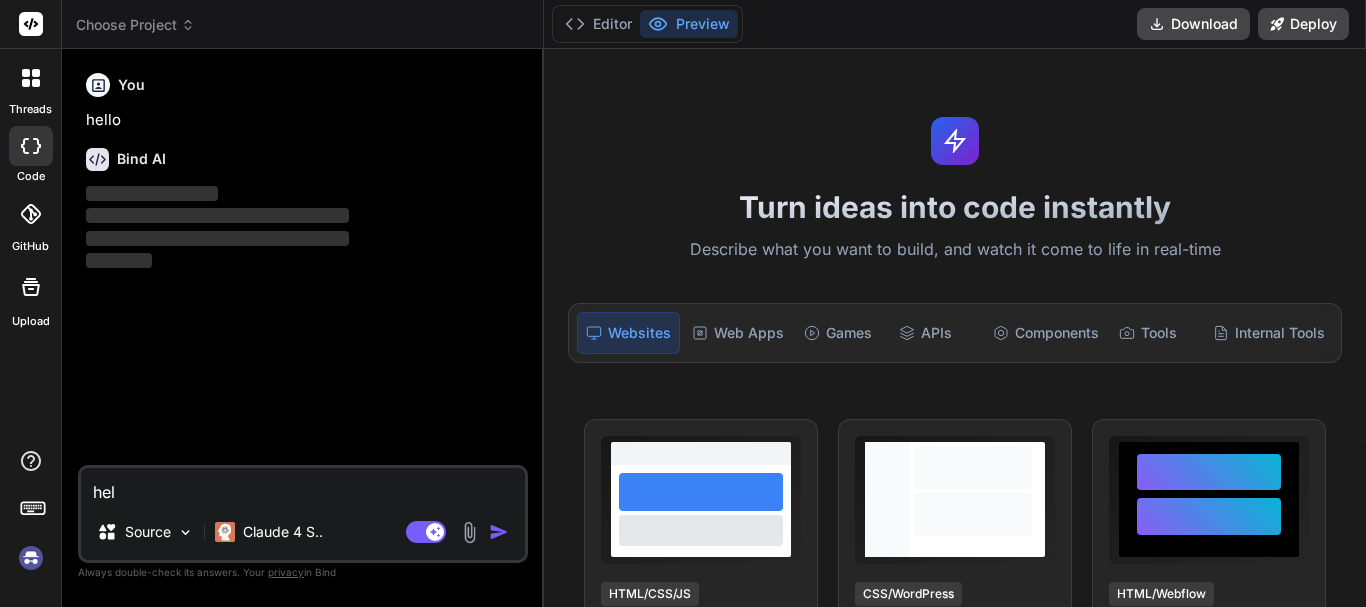 type on "x" 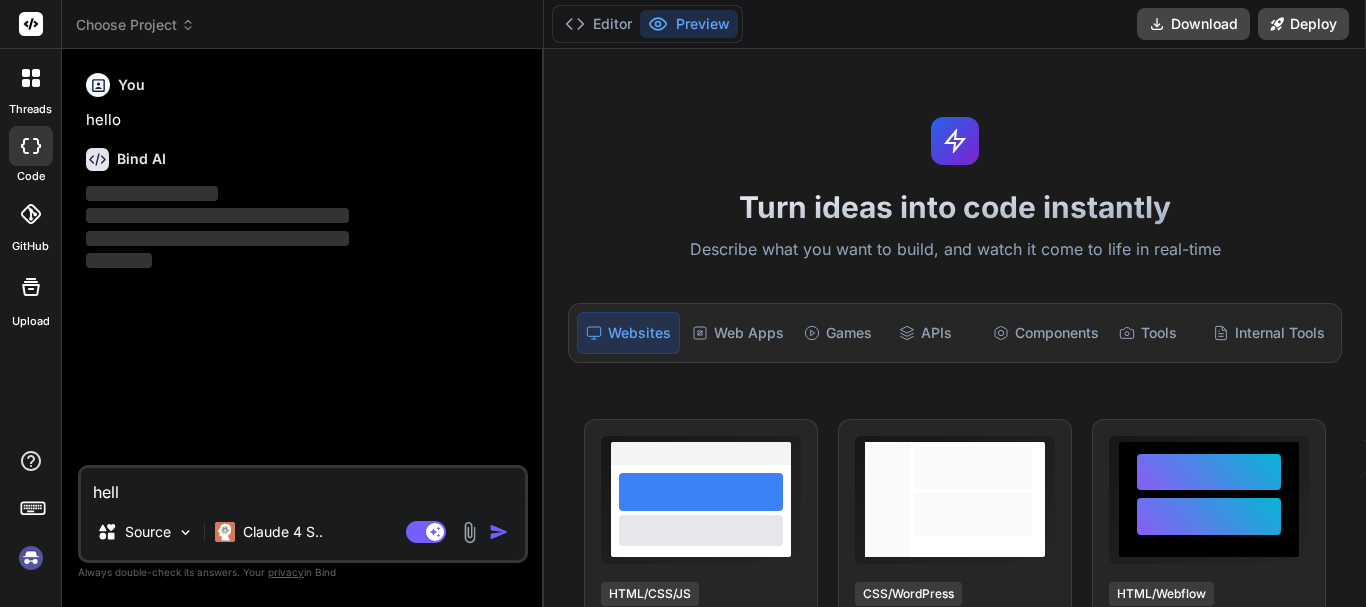 type on "hello" 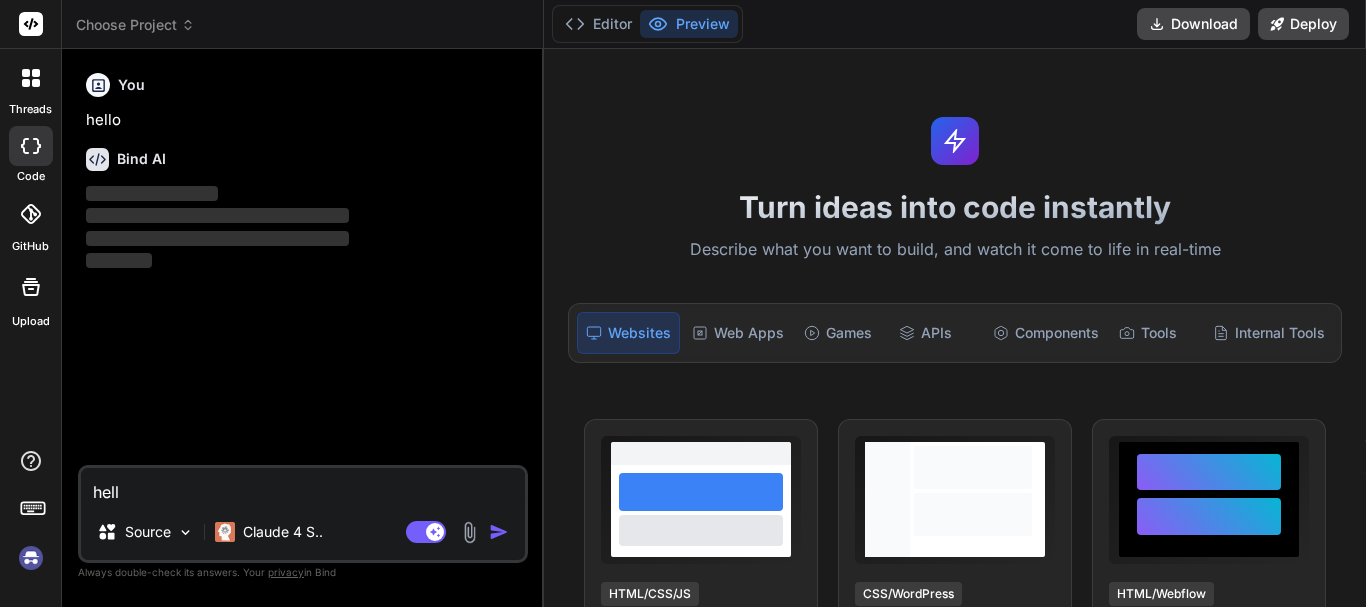 type on "x" 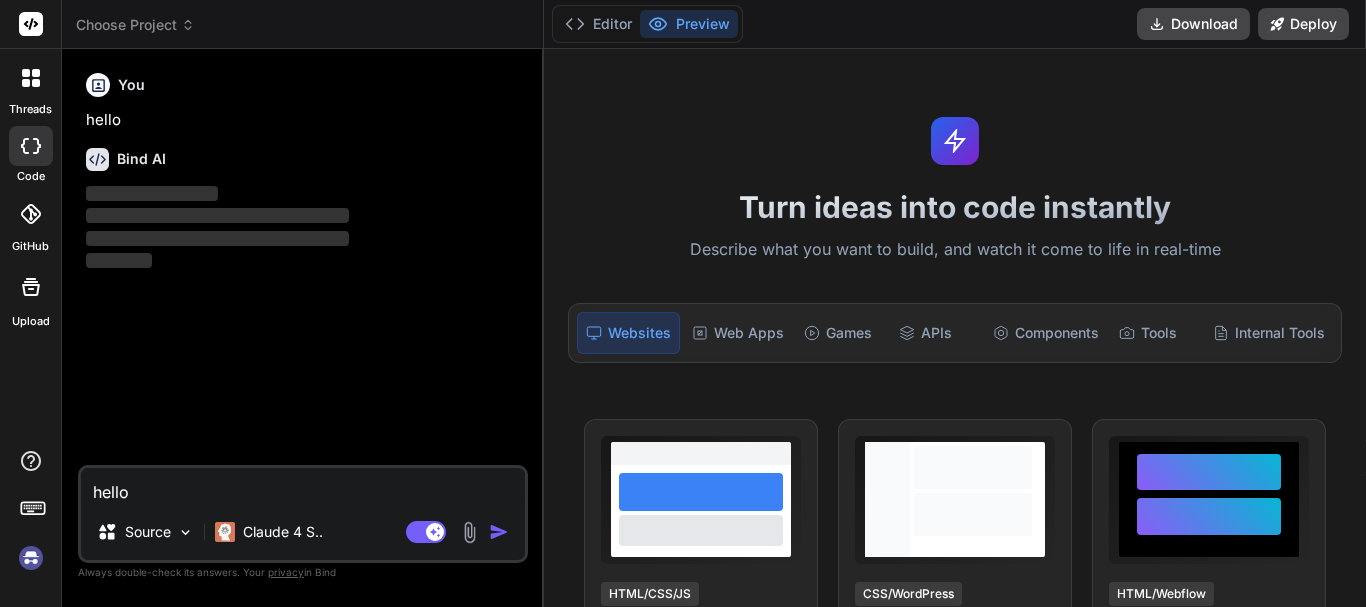 type on "hello" 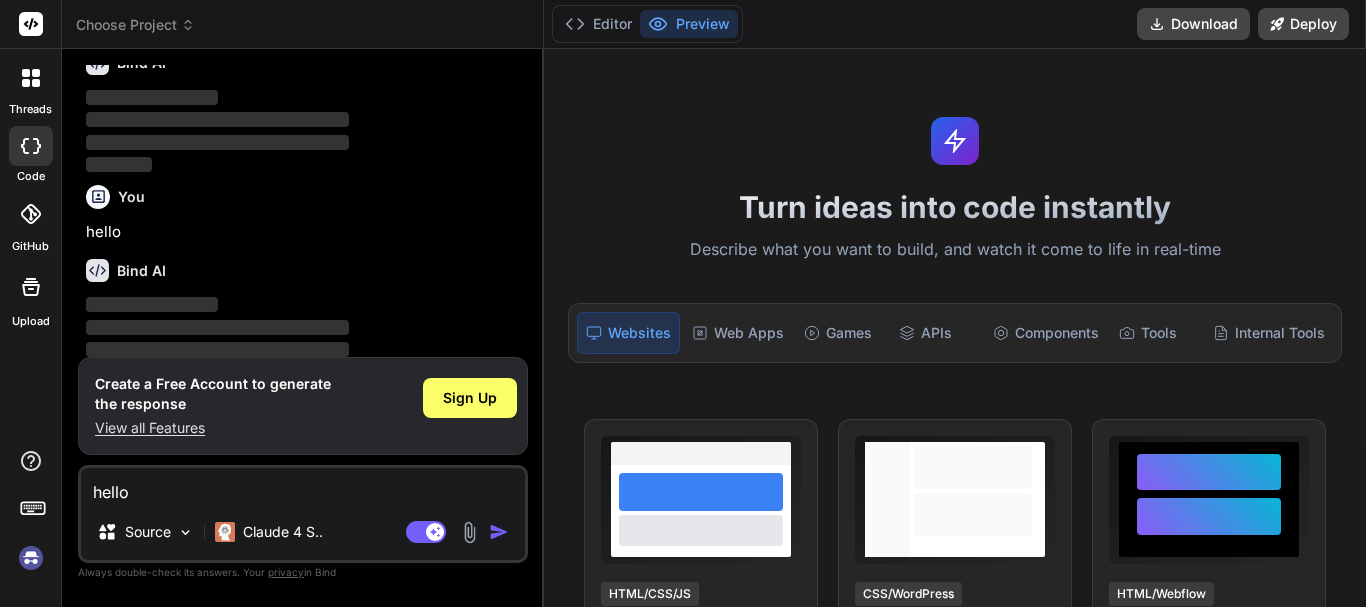 scroll, scrollTop: 123, scrollLeft: 0, axis: vertical 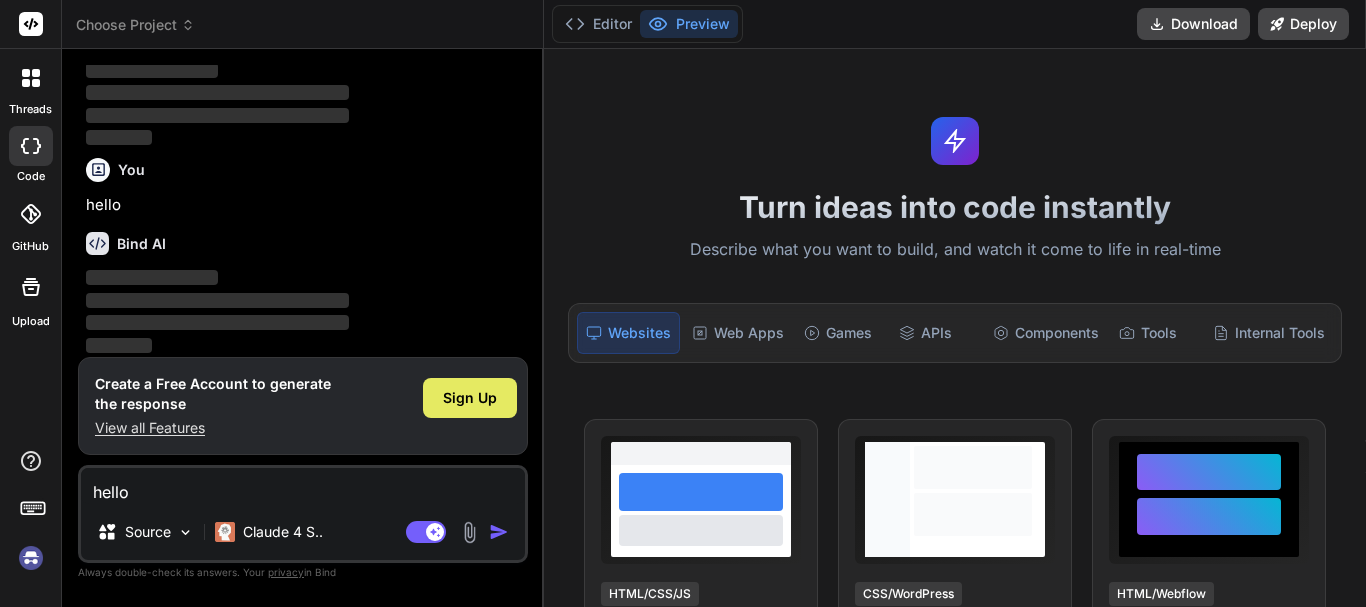 click on "Sign Up" at bounding box center [470, 398] 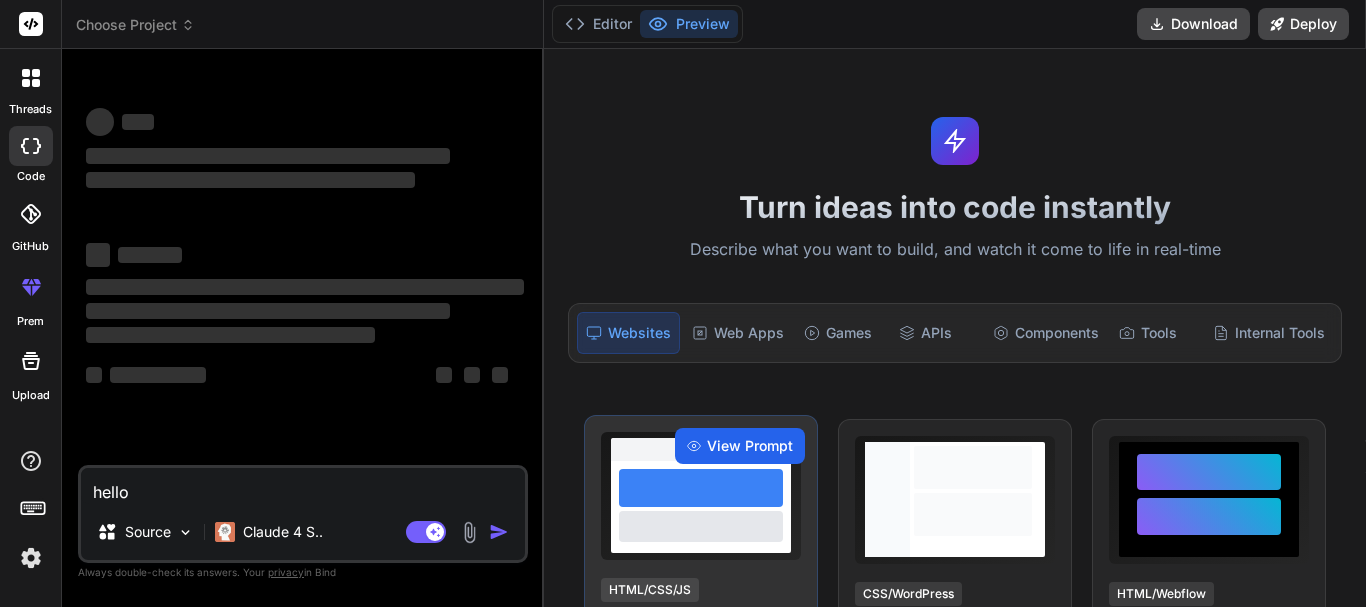 scroll, scrollTop: 0, scrollLeft: 0, axis: both 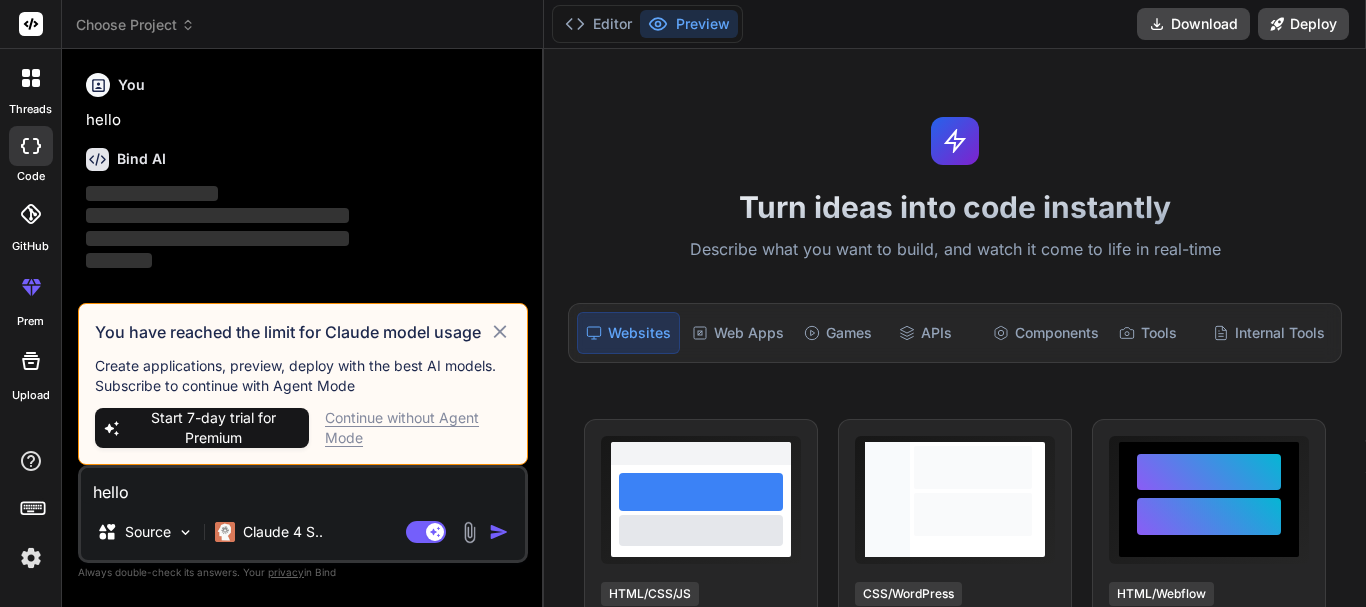 click on "Continue without Agent Mode" at bounding box center [418, 428] 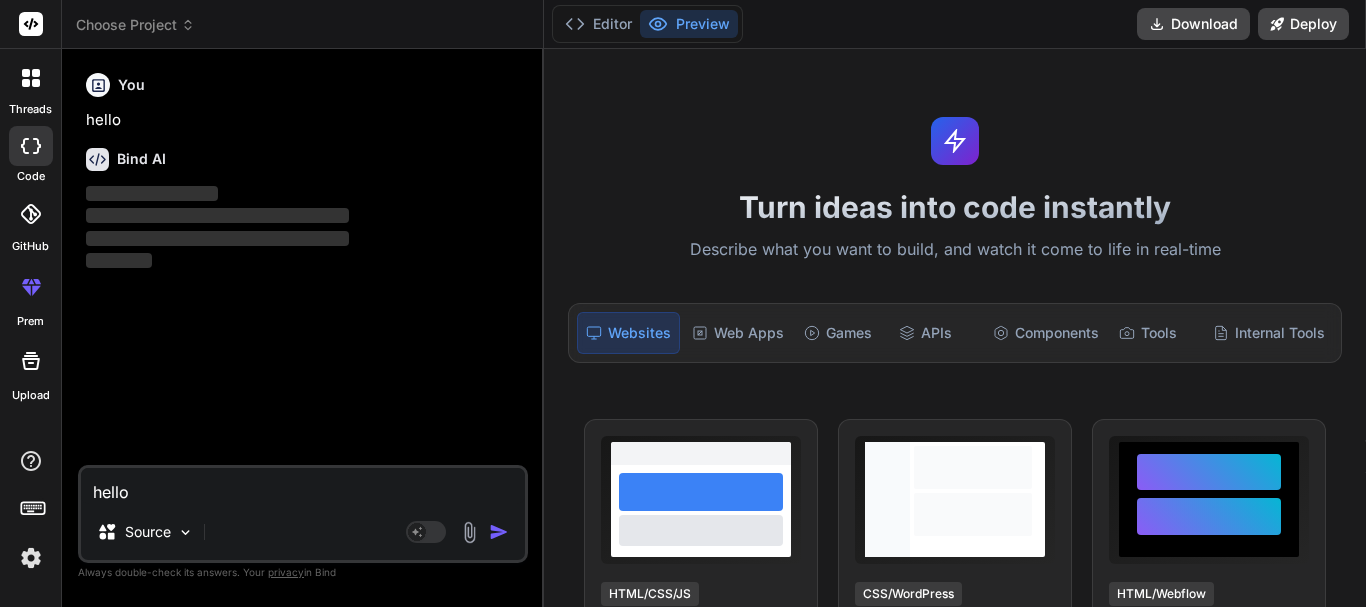 click on "hello" at bounding box center [303, 486] 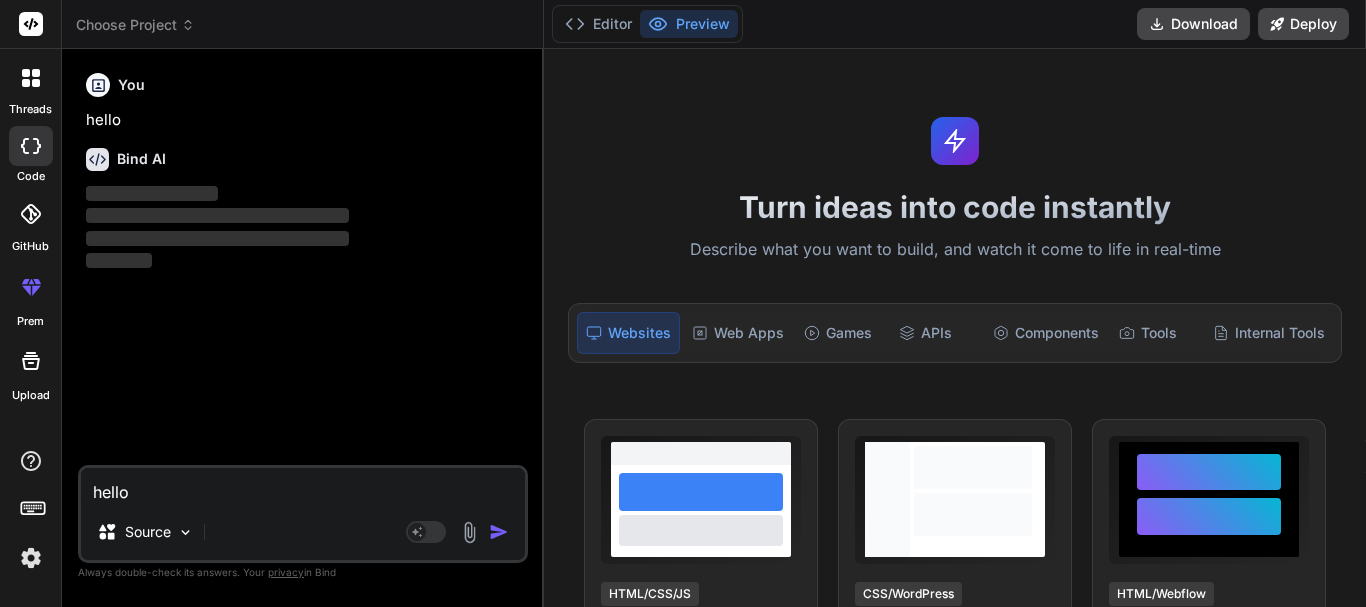 click on "hello" at bounding box center (303, 486) 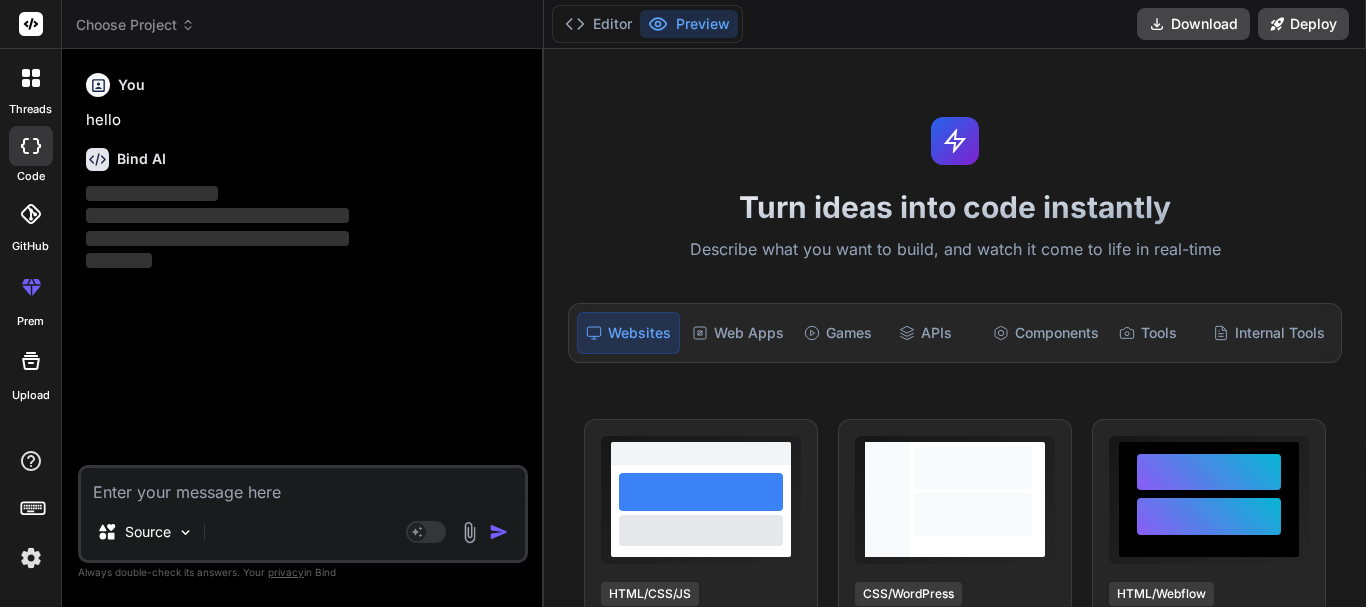 paste on "What is the difference between procedural and object-oriented programming?" 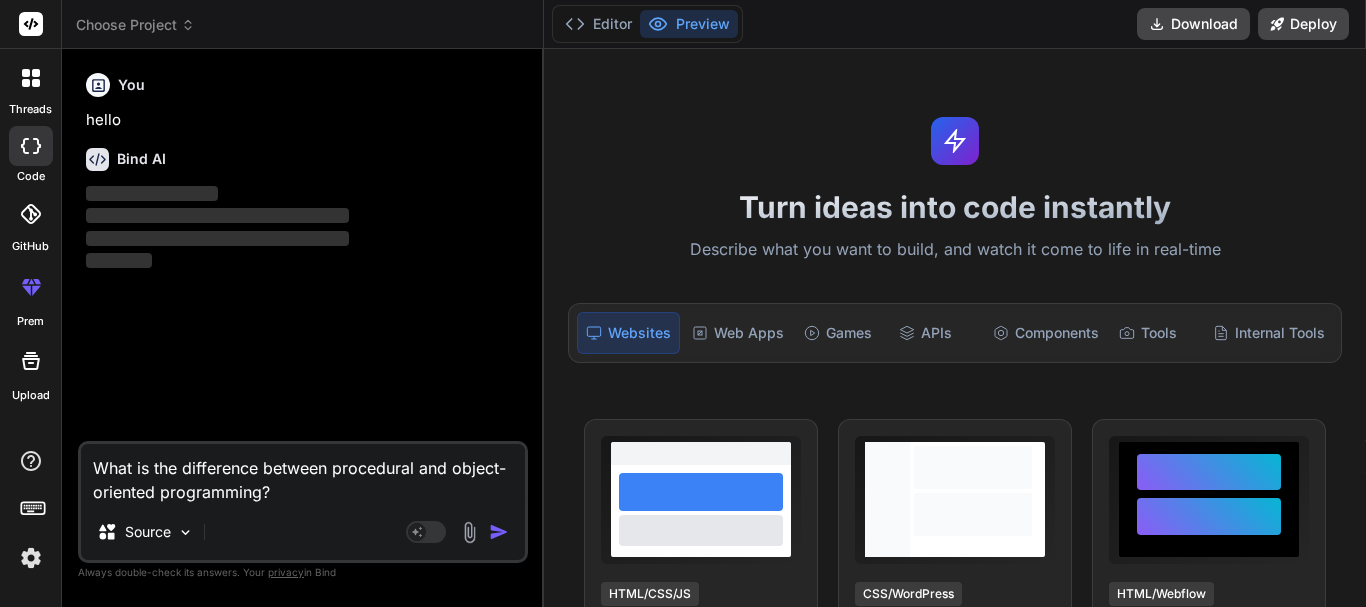 type on "x" 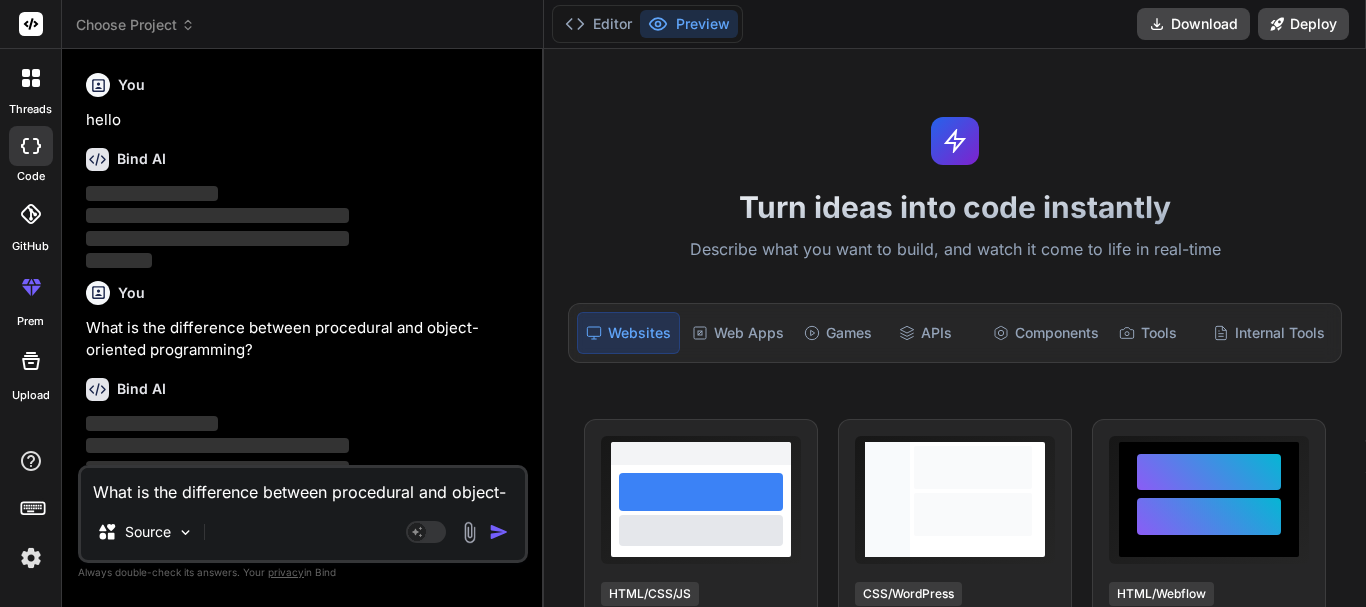 type 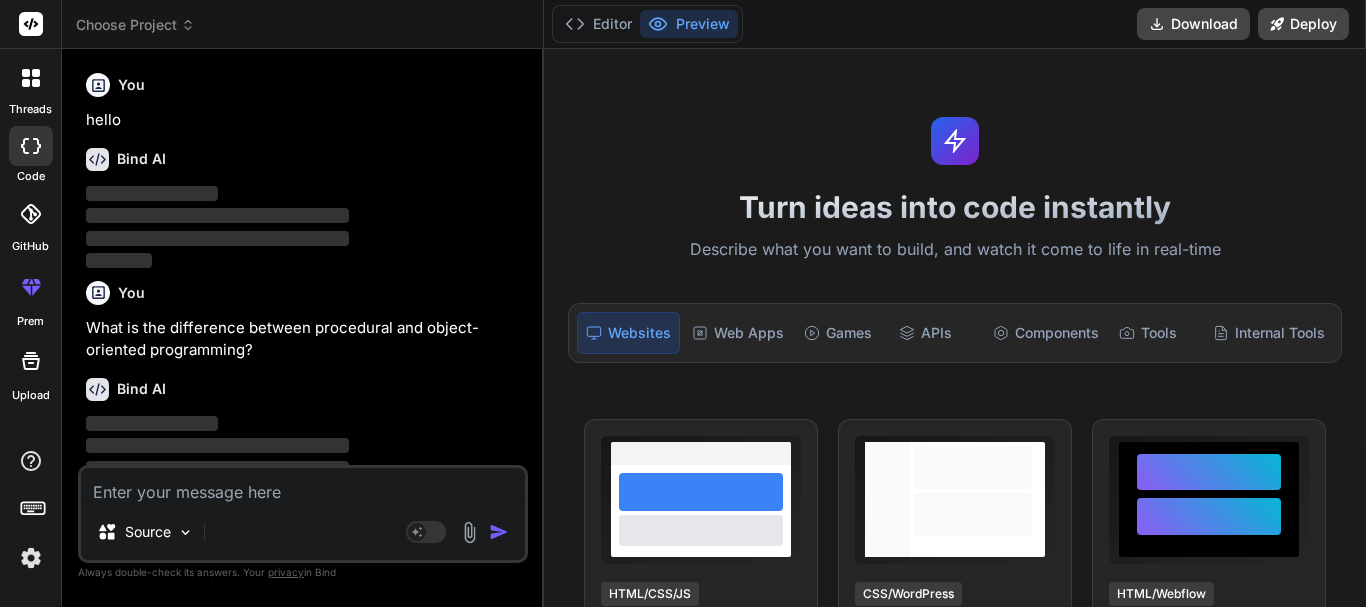 scroll, scrollTop: 38, scrollLeft: 0, axis: vertical 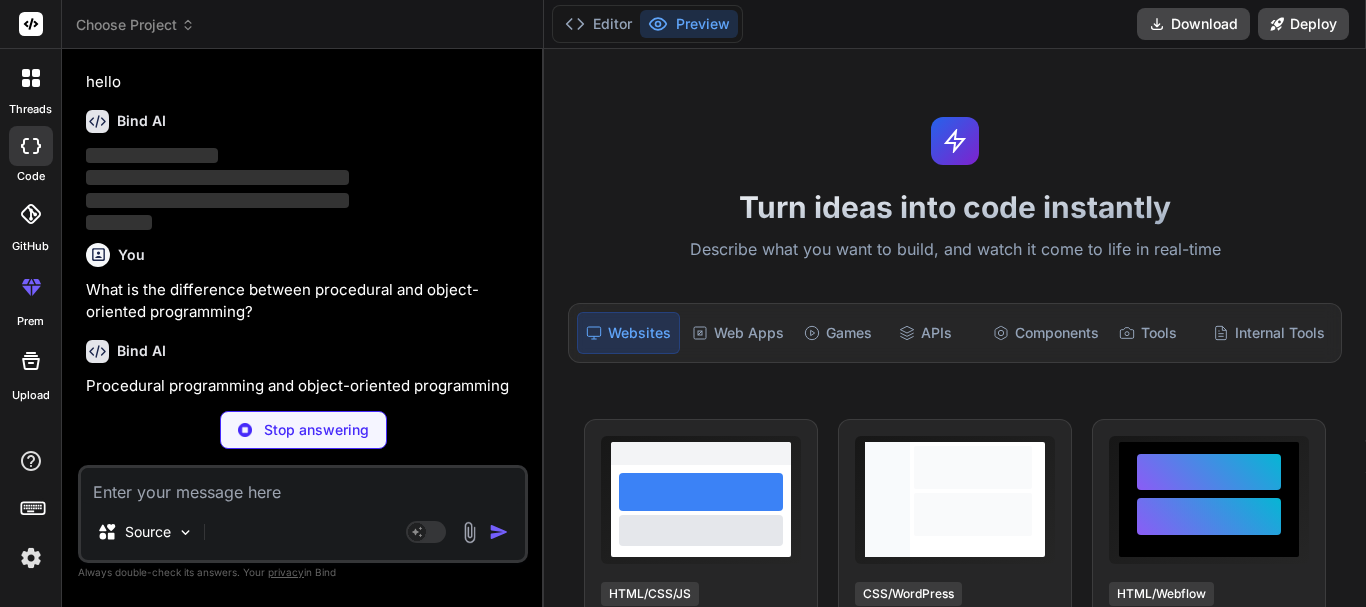type on "x" 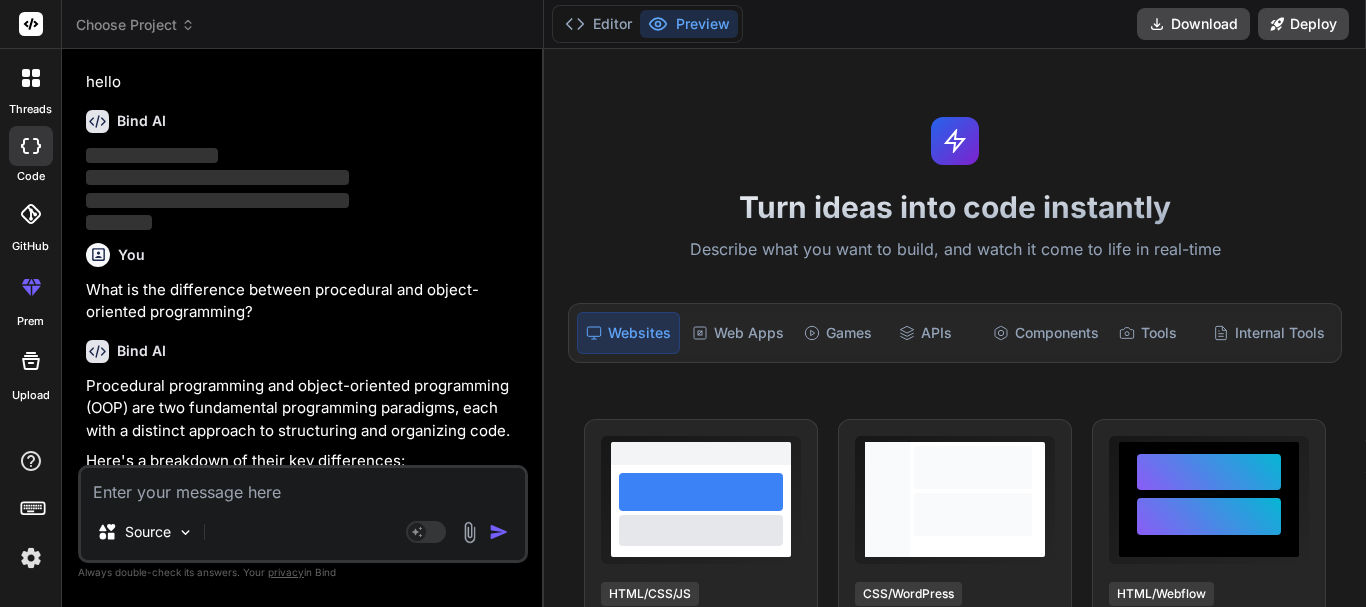 scroll, scrollTop: 138, scrollLeft: 0, axis: vertical 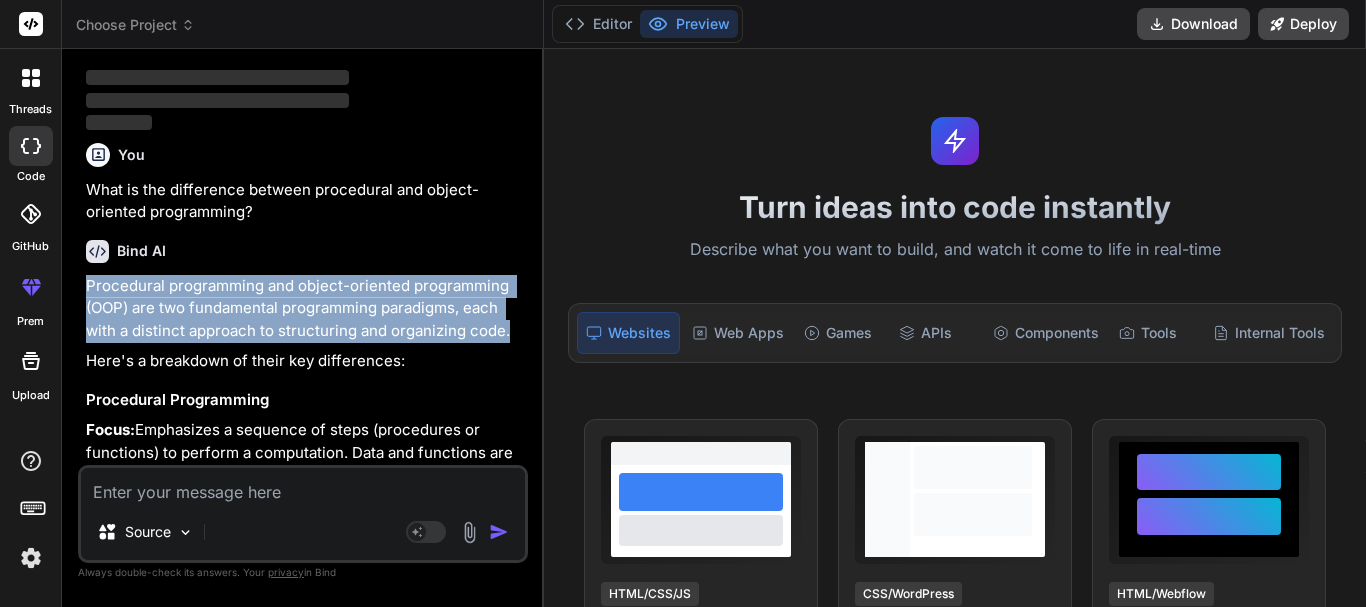 drag, startPoint x: 88, startPoint y: 287, endPoint x: 510, endPoint y: 334, distance: 424.60922 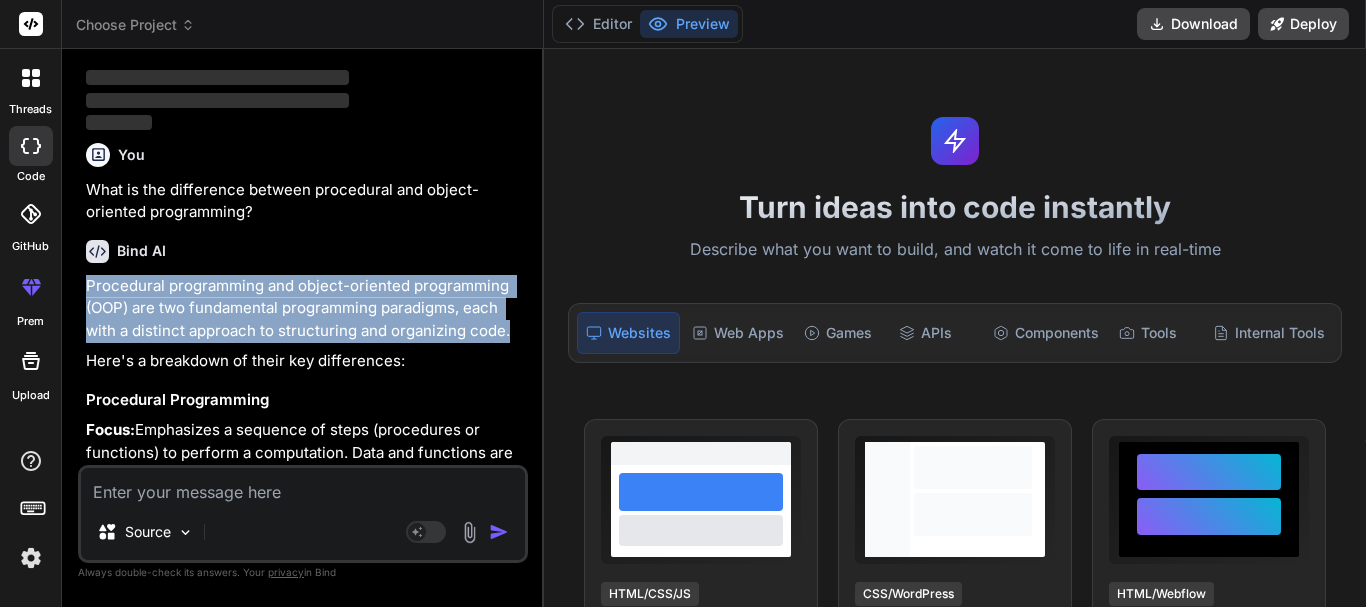 click on "Procedural programming and object-oriented programming (OOP) are two fundamental programming paradigms, each with a distinct approach to structuring and organizing code." at bounding box center [305, 309] 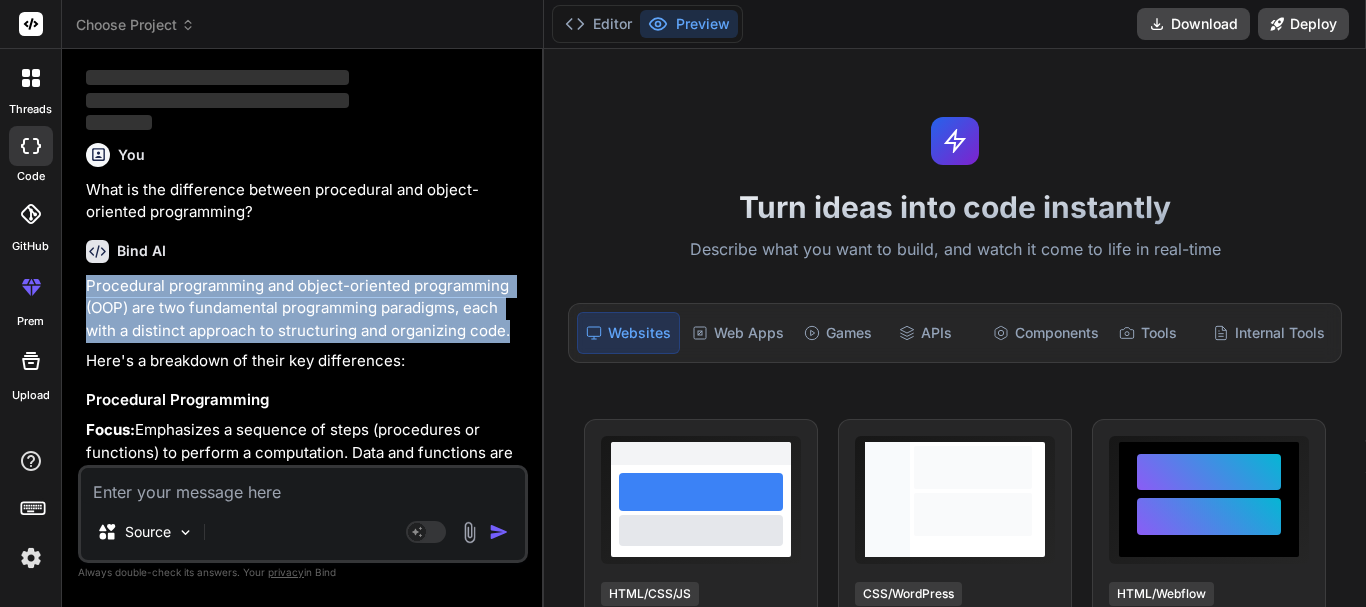 copy on "Procedural programming and object-oriented programming (OOP) are two fundamental programming paradigms, each with a distinct approach to structuring and organizing code." 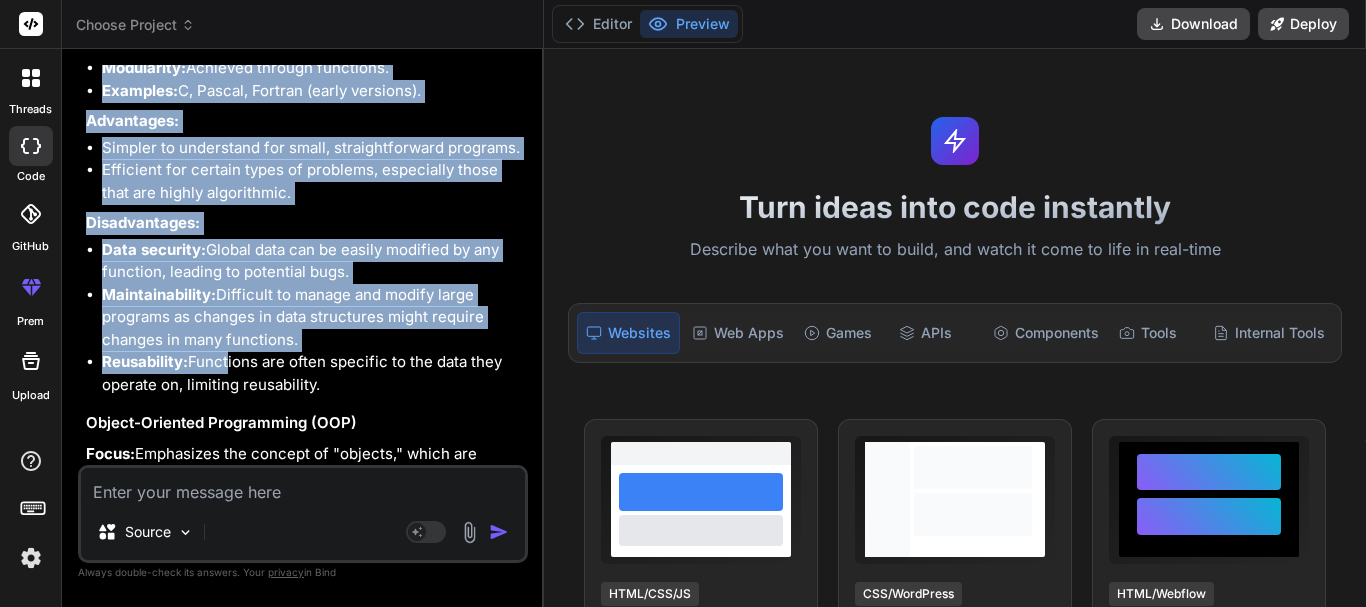 scroll, scrollTop: 738, scrollLeft: 0, axis: vertical 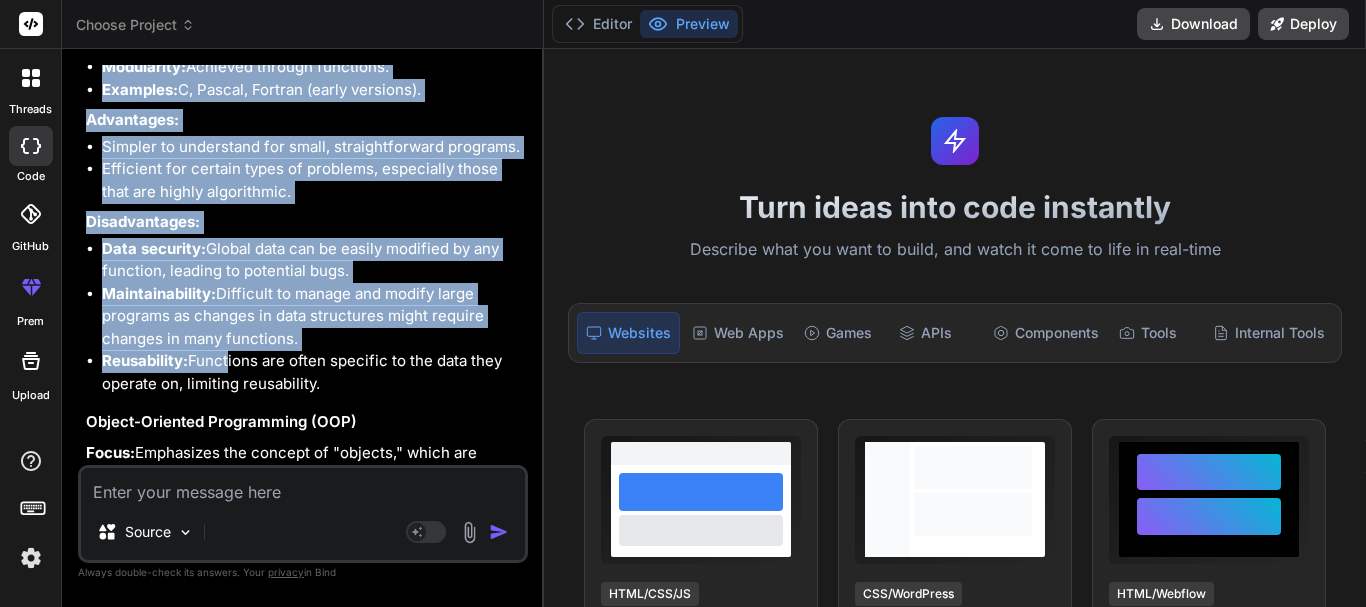 drag, startPoint x: 86, startPoint y: 300, endPoint x: 321, endPoint y: 381, distance: 248.5679 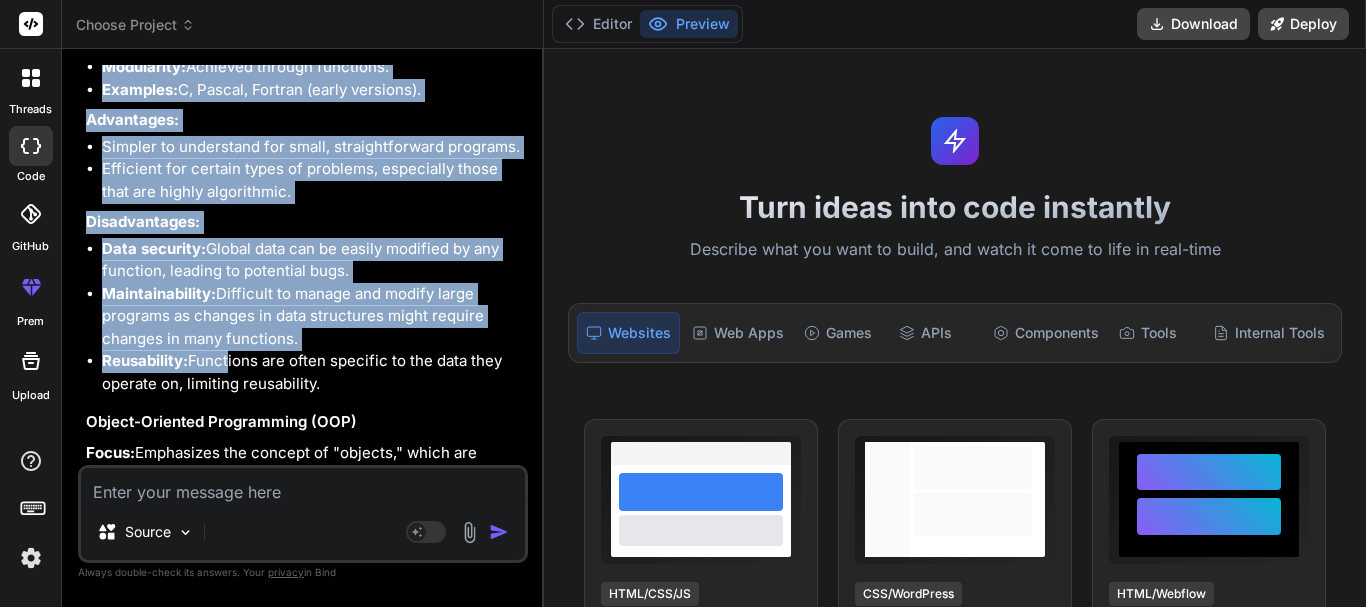click on "Procedural programming and object-oriented programming (OOP) are two fundamental programming paradigms, each with a distinct approach to structuring and organizing code.
Here's a breakdown of their key differences:
Procedural Programming
Focus:  Emphasizes a sequence of steps (procedures or functions) to perform a computation. Data and functions are typically separate.
Key Characteristics:
Top-down approach:  Programs are broken down into functions, which are then called in a specific order.
Data and functions are separate:  Data is often global or passed as arguments to functions.
Emphasis on algorithms:  The primary focus is on  how  to do things.
Modularity:  Achieved through functions.
Examples:  C, Pascal, Fortran (early versions).
Advantages:
Simpler to understand for small, straightforward programs.
Efficient for certain types of problems, especially those that are highly algorithmic.
Disadvantages:
Data security:
Maintainability:
Reusability:
Focus:" at bounding box center [305, 1053] 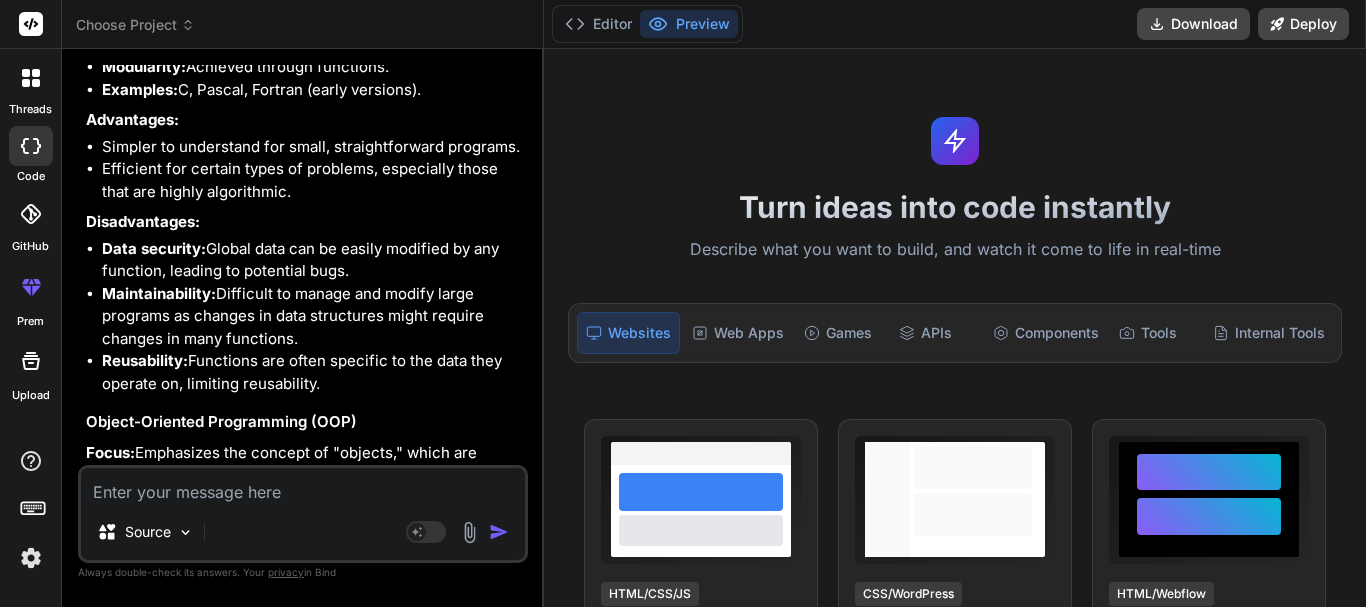 click at bounding box center [303, 486] 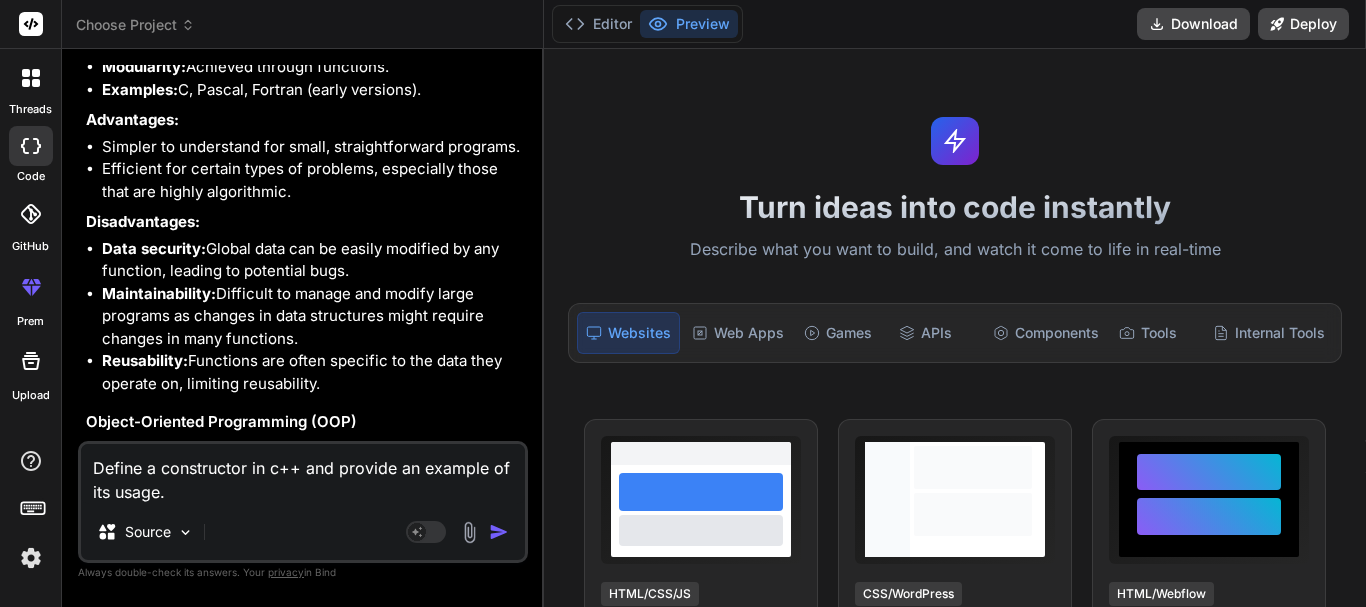 type on "x" 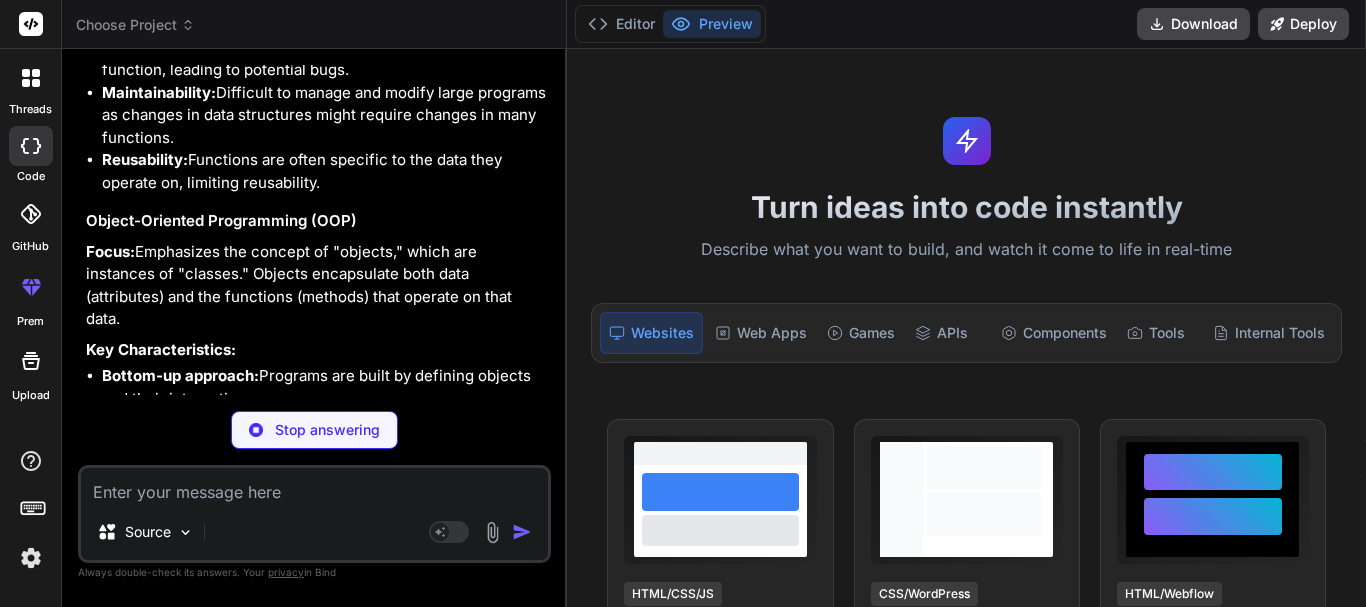 scroll, scrollTop: 839, scrollLeft: 0, axis: vertical 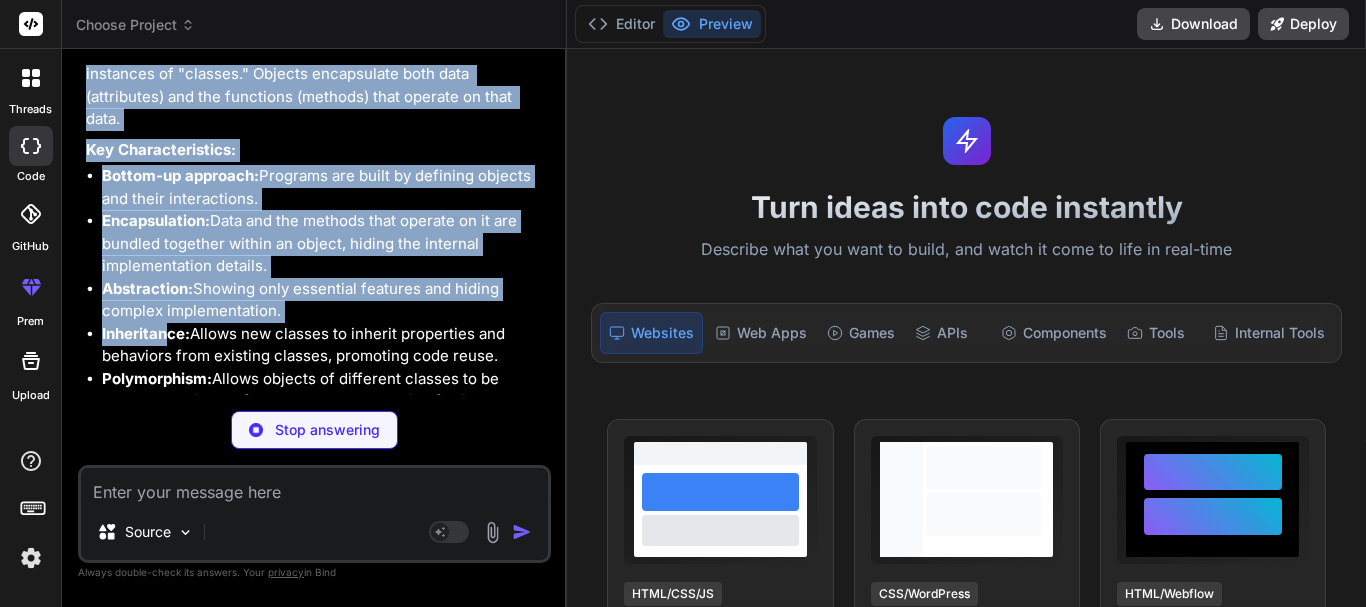 type on "x" 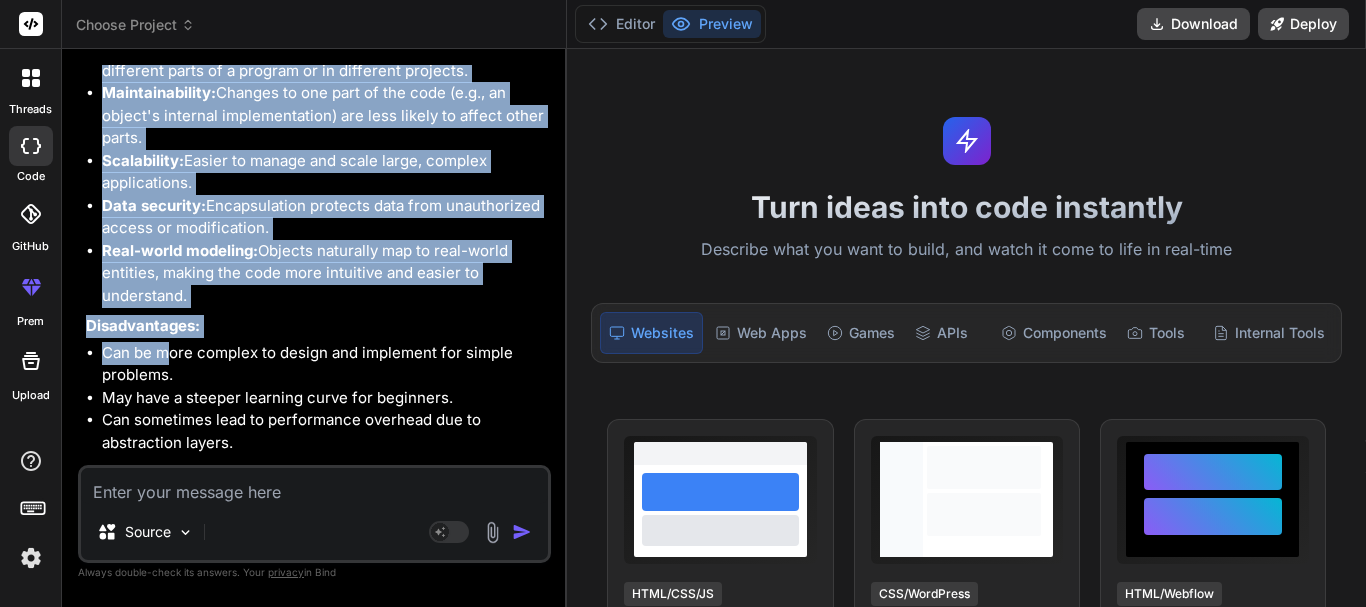 scroll, scrollTop: 1739, scrollLeft: 0, axis: vertical 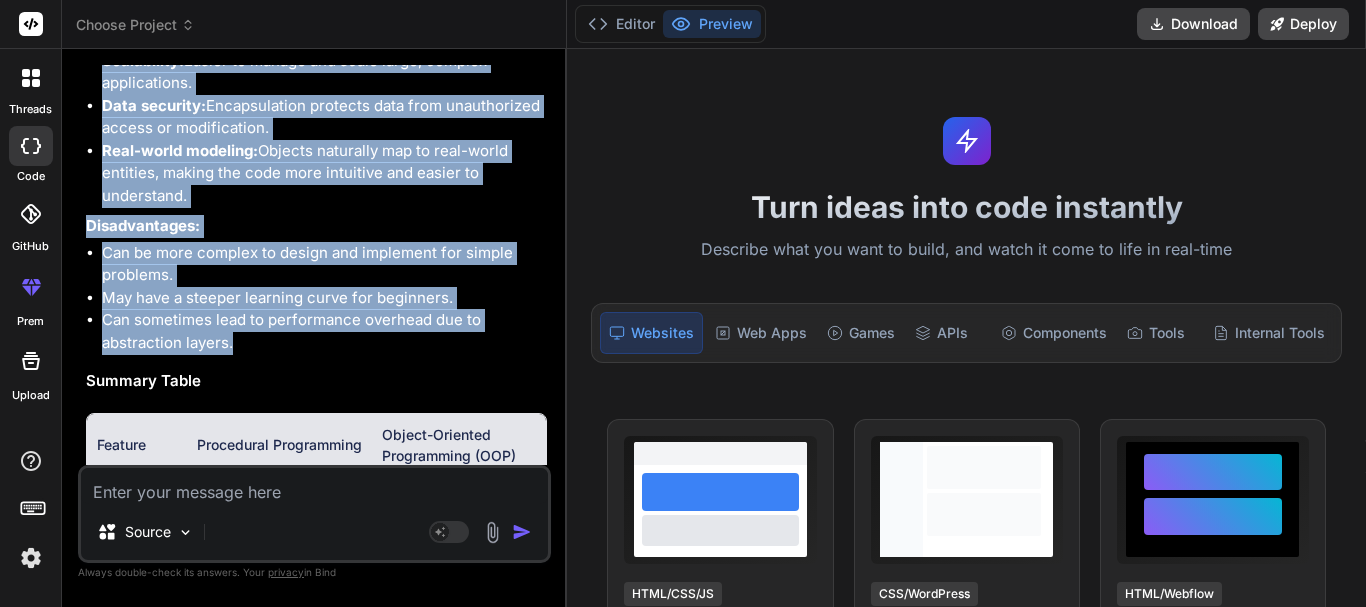 drag, startPoint x: 88, startPoint y: 324, endPoint x: 239, endPoint y: 343, distance: 152.19067 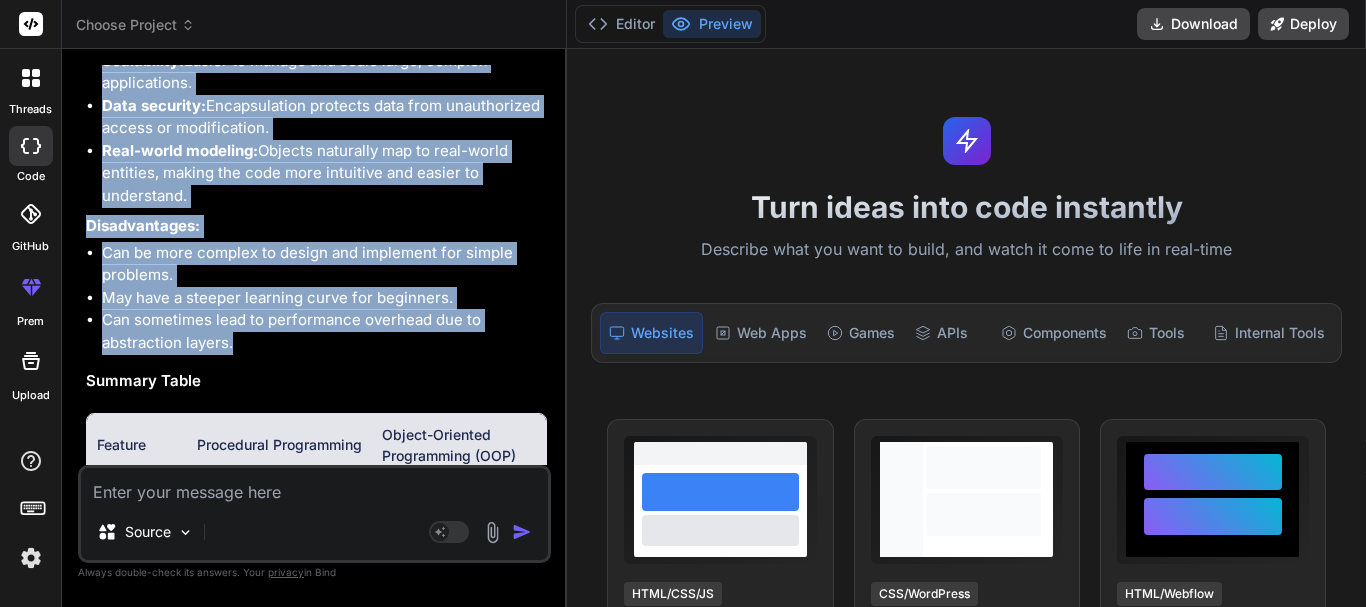 click on "Procedural programming and object-oriented programming (OOP) are two fundamental programming paradigms, each with a distinct approach to structuring and organizing code.
Here's a breakdown of their key differences:
Procedural Programming
Focus:  Emphasizes a sequence of steps (procedures or functions) to perform a computation. Data and functions are typically separate.
Key Characteristics:
Top-down approach:  Programs are broken down into functions, which are then called in a specific order.
Data and functions are separate:  Data is often global or passed as arguments to functions.
Emphasis on algorithms:  The primary focus is on  how  to do things.
Modularity:  Achieved through functions.
Examples:  C, Pascal, Fortran (early versions).
Advantages:
Simpler to understand for small, straightforward programs.
Efficient for certain types of problems, especially those that are highly algorithmic.
Disadvantages:
Data security:
Maintainability:
Reusability:
Focus:" at bounding box center (316, 20) 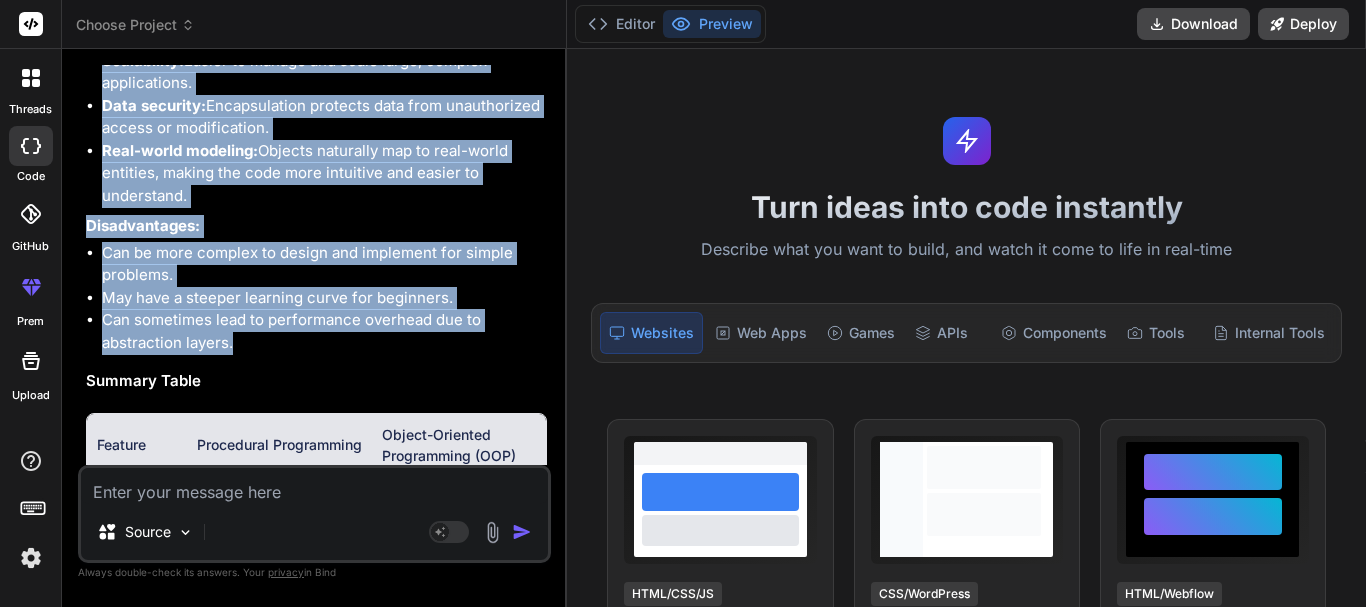 copy on "Object-Oriented Programming (OOP)
Focus:  Emphasizes the concept of "objects," which are instances of "classes." Objects encapsulate both data (attributes) and the functions (methods) that operate on that data.
Key Characteristics:
Bottom-up approach:  Programs are built by defining objects and their interactions.
Encapsulation:  Data and the methods that operate on it are bundled together within an object, hiding the internal implementation details.
Abstraction:  Showing only essential features and hiding complex implementation.
Inheritance:  Allows new classes to inherit properties and behaviors from existing classes, promoting code reuse.
Polymorphism:  Allows objects of different classes to be treated as objects of a common type, enabling flexible and extensible code.
Emphasis on data:  The primary focus is on  what  the data is and  who  can access it.
Examples:  Java, Python, C++, C#, Ruby, JavaScript (modern).
Advantages:
Modularity and reusability:  Objects can be reused acros..." 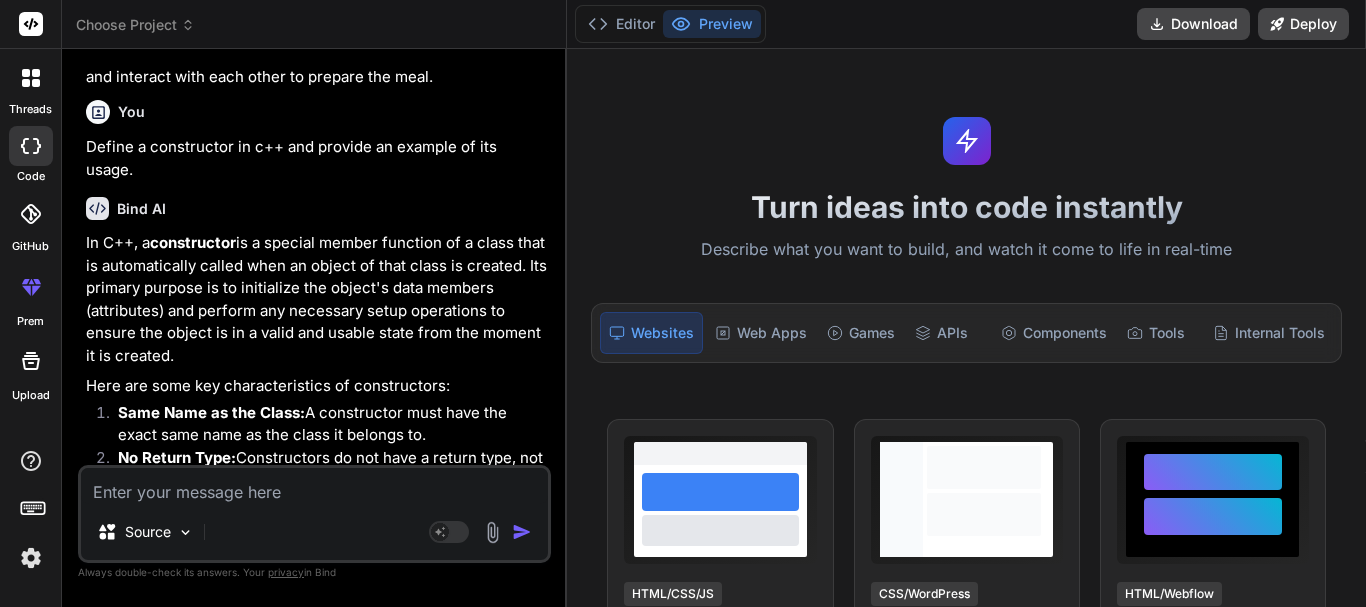 scroll, scrollTop: 3039, scrollLeft: 0, axis: vertical 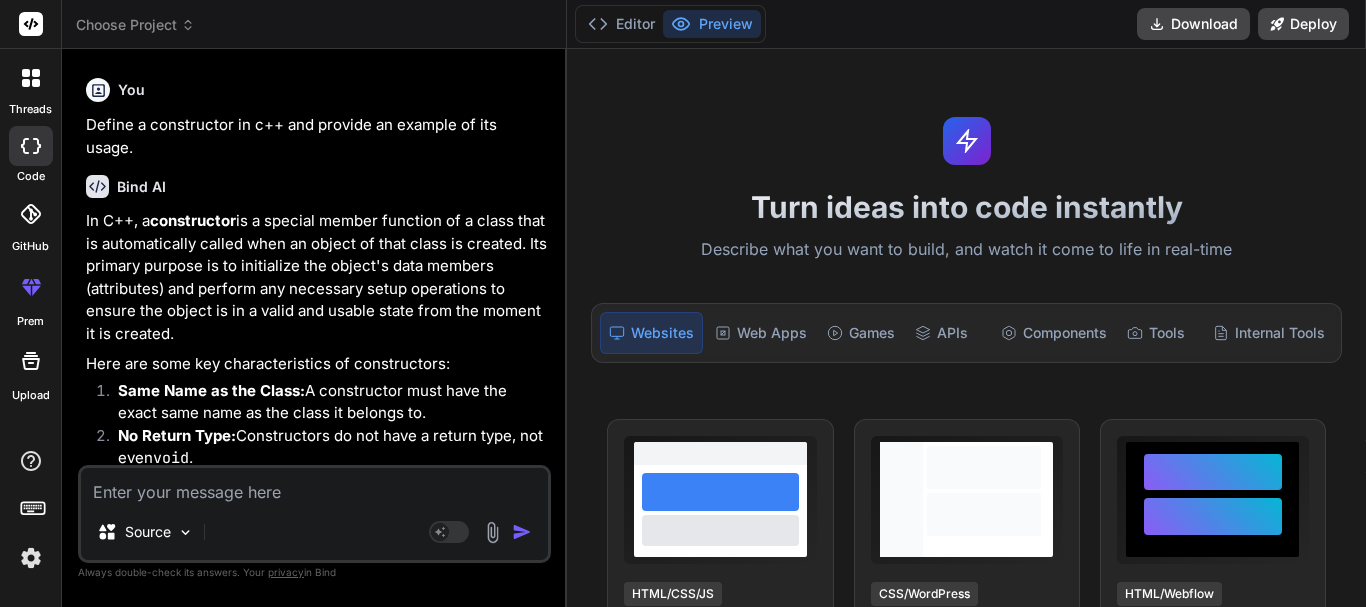 drag, startPoint x: 84, startPoint y: 199, endPoint x: 308, endPoint y: 313, distance: 251.34041 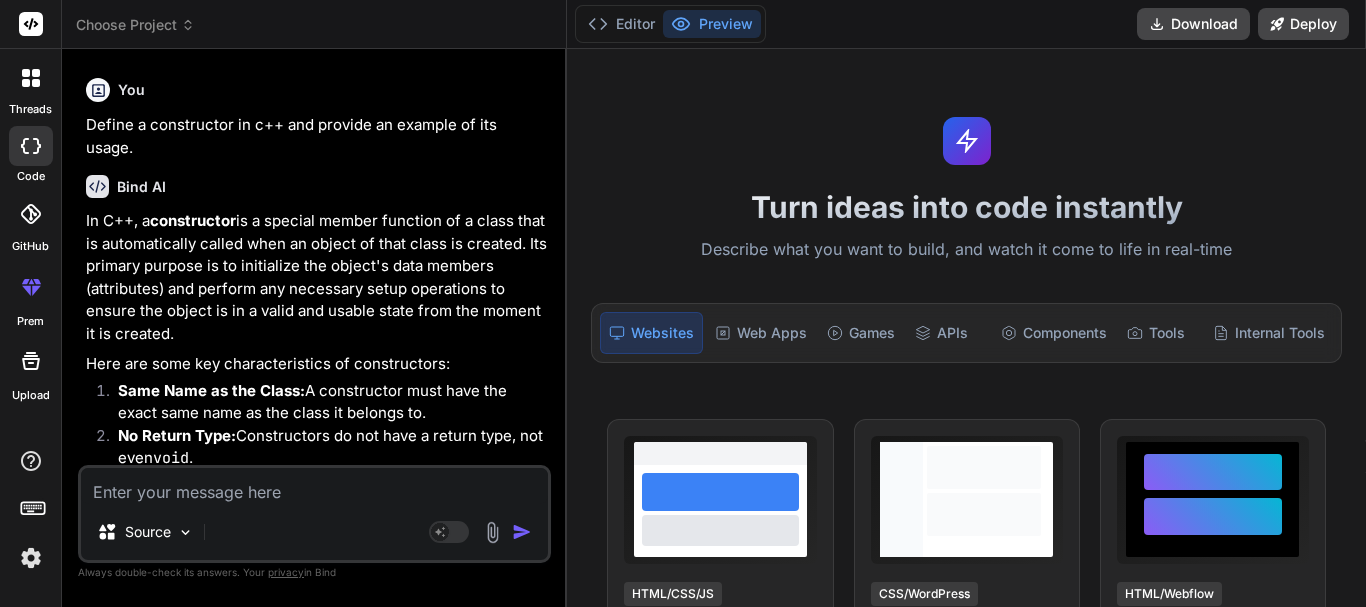 click on "You hello Bind AI ‌ ‌ ‌ ‌ You What is the difference between procedural and object-oriented programming? Bind AI Procedural programming and object-oriented programming (OOP) are two fundamental programming paradigms, each with a distinct approach to structuring and organizing code.
Here's a breakdown of their key differences:
Procedural Programming
Focus: Emphasizes a sequence of steps (procedures or functions) to perform a computation. Data and functions are typically separate.
Key Characteristics:
Top-down approach: Programs are broken down into functions, which are then called in a specific order.
Data and functions are separate: Data is often global or passed as arguments to functions.
Emphasis on algorithms: The primary focus is on how to do things.
Modularity: Achieved through functions.
Examples: C, Pascal, Fortran (early versions).
Advantages:
Simpler to understand for small, straightforward programs.
Disadvantages:
Data security:
Reusability:" at bounding box center (316, 265) 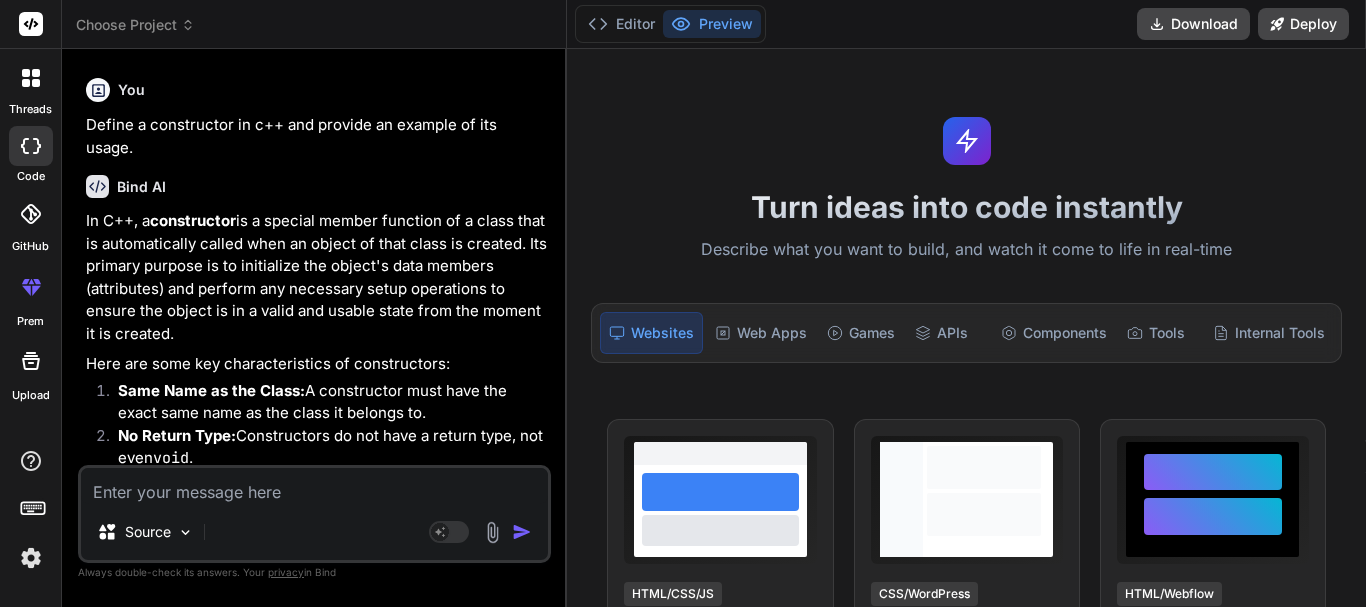 copy on "In C++, a constructor is a special member function of a class that is automatically called when an object of that class is created. Its primary purpose is to initialize the object's data members (attributes) and perform any necessary setup operations to ensure the object is in a valid and usable state from the moment it is created." 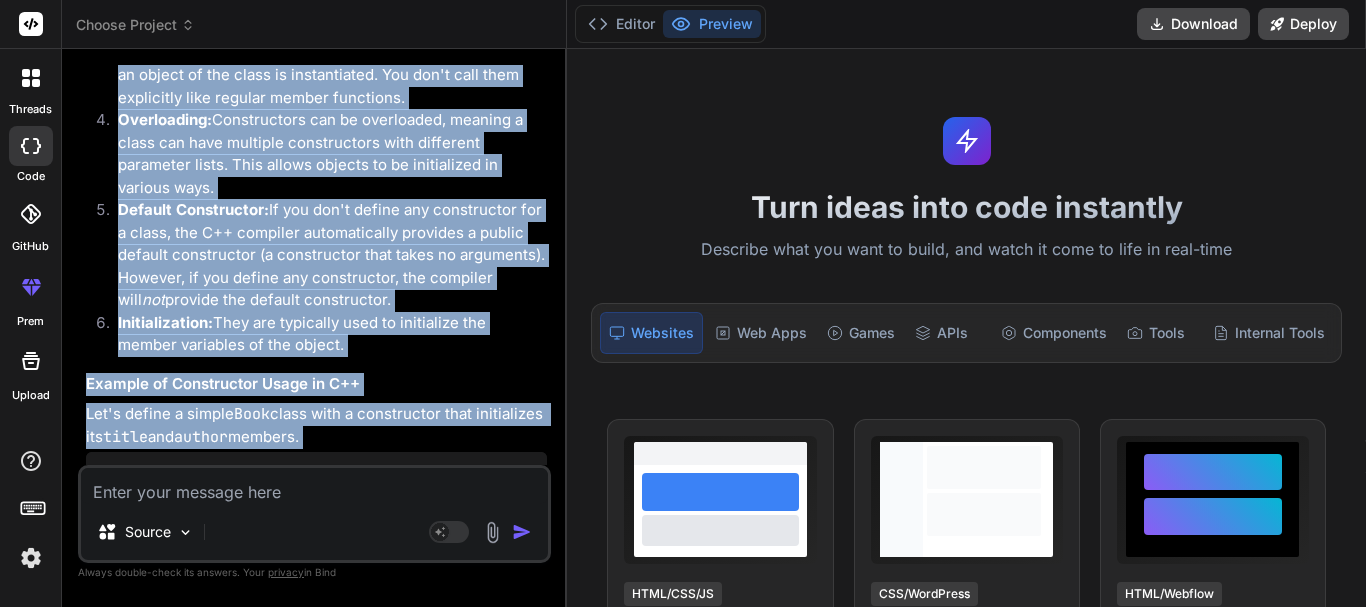 scroll, scrollTop: 3539, scrollLeft: 0, axis: vertical 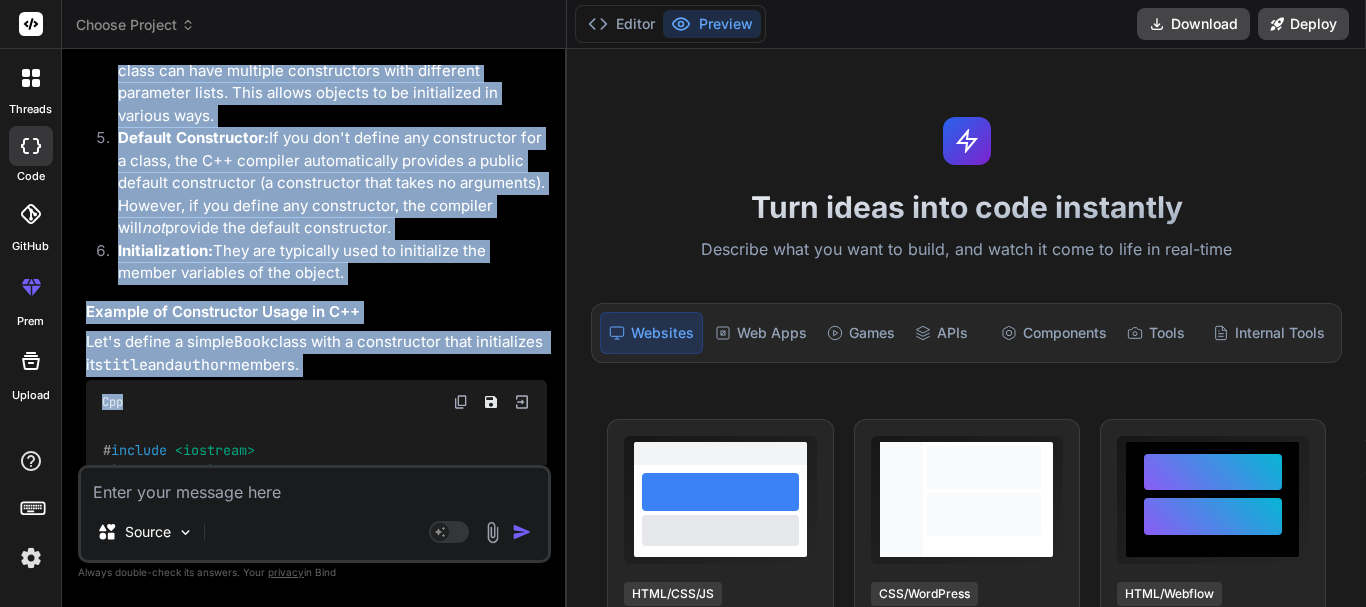 drag, startPoint x: 84, startPoint y: 340, endPoint x: 330, endPoint y: 335, distance: 246.05081 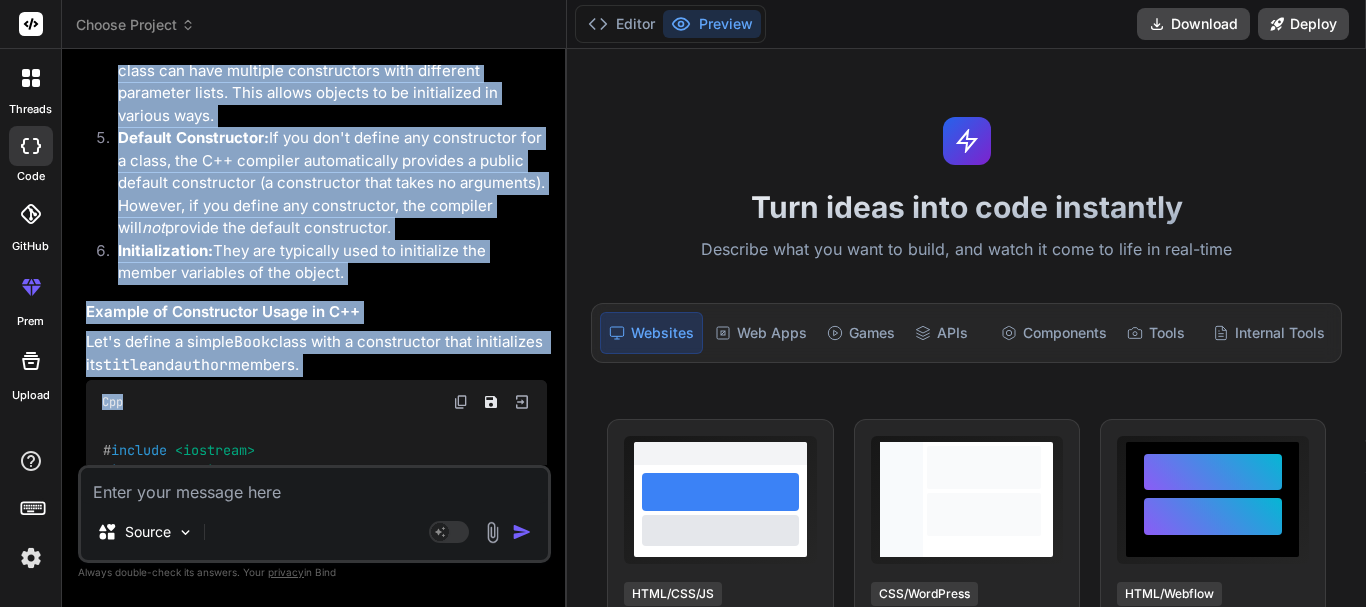 click on "You hello Bind AI ‌ ‌ ‌ ‌ You What is the difference between procedural and object-oriented programming? Bind AI Procedural programming and object-oriented programming (OOP) are two fundamental programming paradigms, each with a distinct approach to structuring and organizing code.
Here's a breakdown of their key differences:
Procedural Programming
Focus: Emphasizes a sequence of steps (procedures or functions) to perform a computation. Data and functions are typically separate.
Key Characteristics:
Top-down approach: Programs are broken down into functions, which are then called in a specific order.
Data and functions are separate: Data is often global or passed as arguments to functions.
Emphasis on algorithms: The primary focus is on how to do things.
Modularity: Achieved through functions.
Examples: C, Pascal, Fortran (early versions).
Advantages:
Simpler to understand for small, straightforward programs.
Disadvantages:
Data security:
Reusability:" at bounding box center [316, 265] 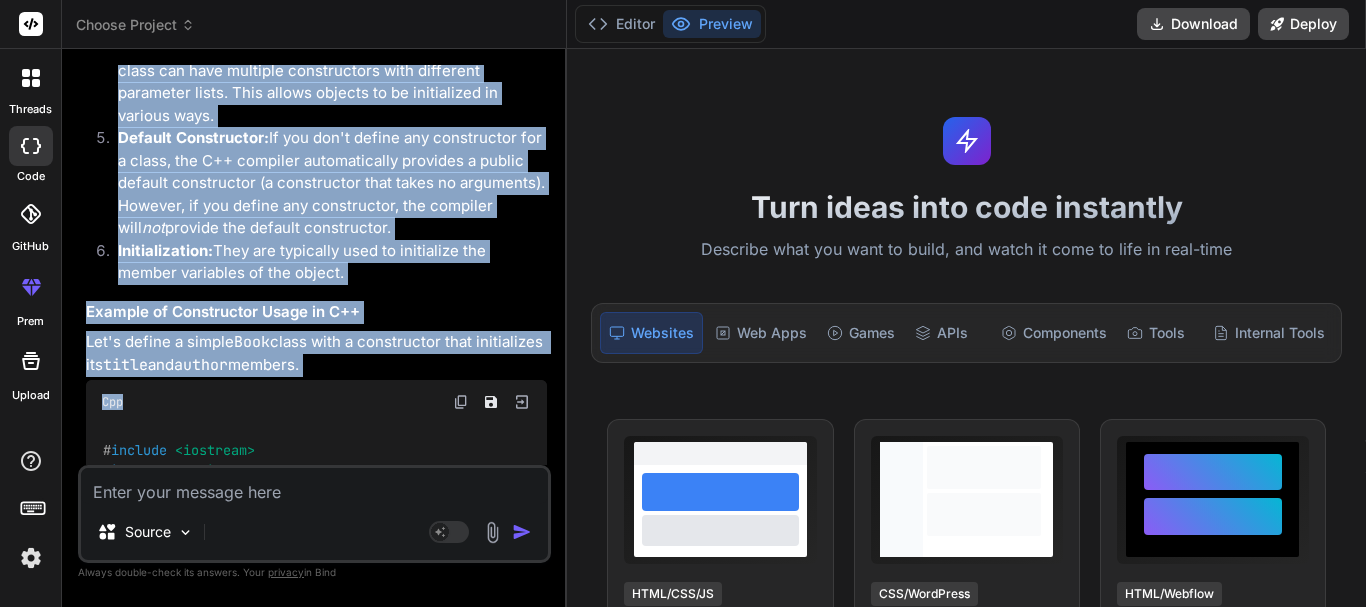 copy on "Here are some key characteristics of constructors:
Same Name as the Class:  A constructor must have the exact same name as the class it belongs to.
No Return Type:  Constructors do not have a return type, not even  void .
Automatic Invocation:  They are automatically invoked when an object of the class is instantiated. You don't call them explicitly like regular member functions.
Overloading:  Constructors can be overloaded, meaning a class can have multiple constructors with different parameter lists. This allows objects to be initialized in various ways.
Default Constructor:  If you don't define any constructor for a class, the C++ compiler automatically provides a public default constructor (a constructor that takes no arguments). However, if you define any constructor, the compiler will  not  provide the default constructor.
Initialization:  They are typically used to initialize the member variables of the object.
Example of Constructor Usage in C++
Let's define a simple  Book  class wi..." 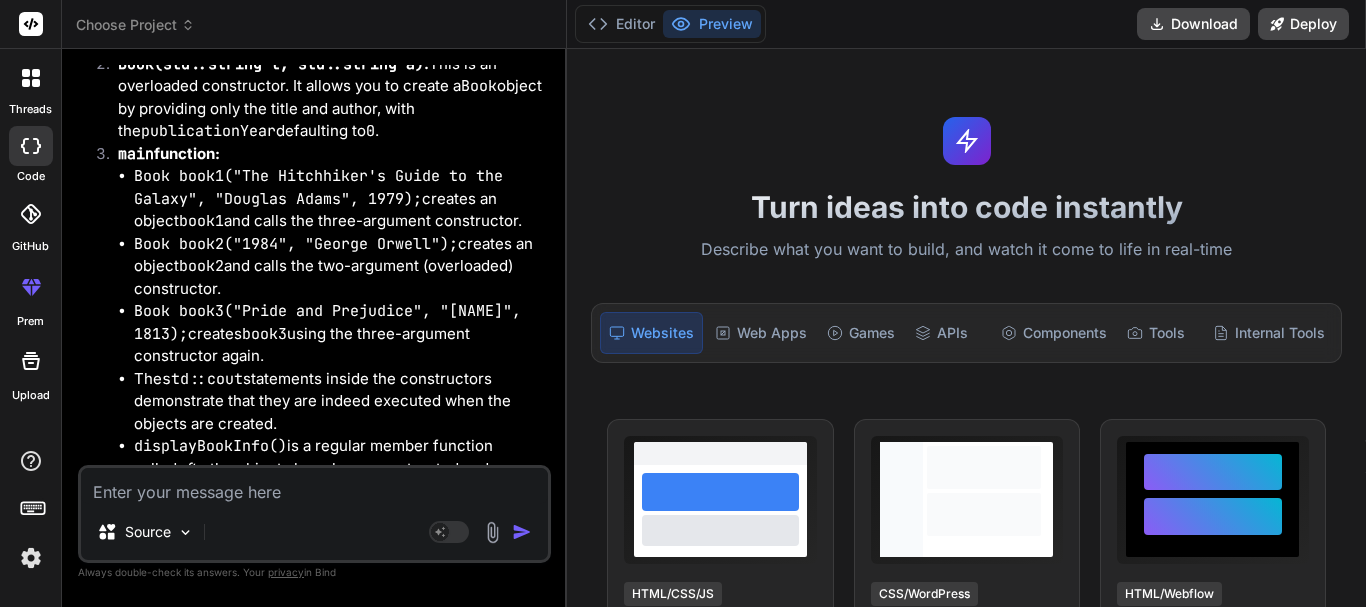 scroll, scrollTop: 4758, scrollLeft: 0, axis: vertical 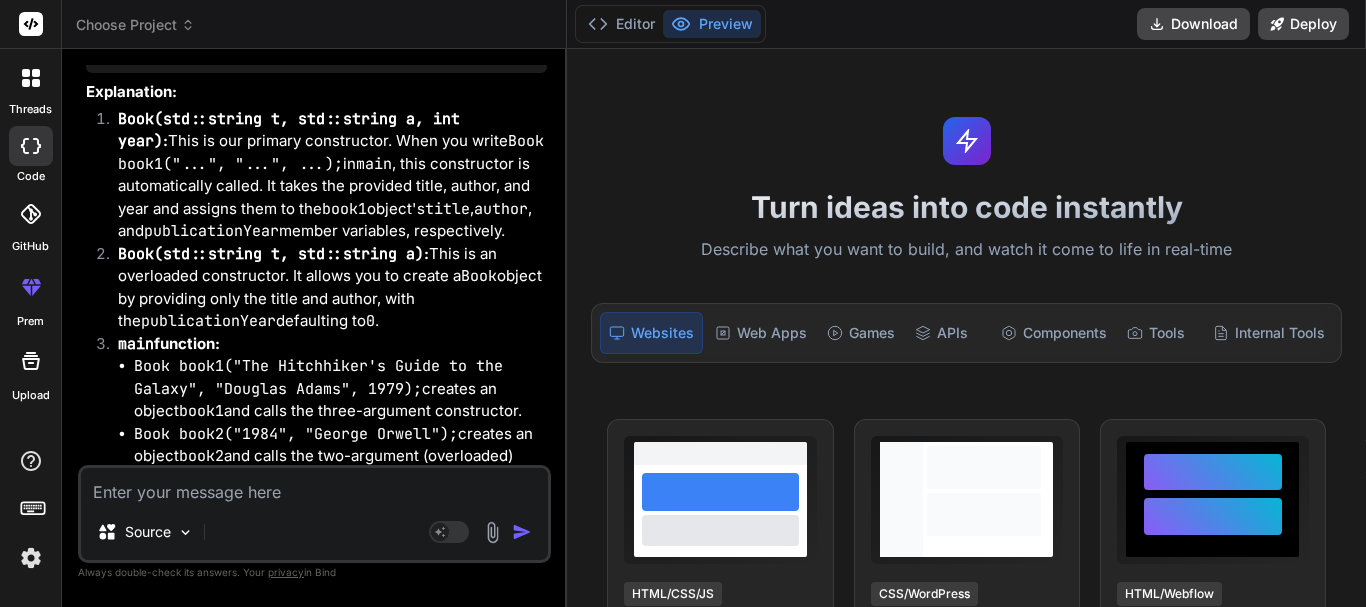 click at bounding box center (314, 486) 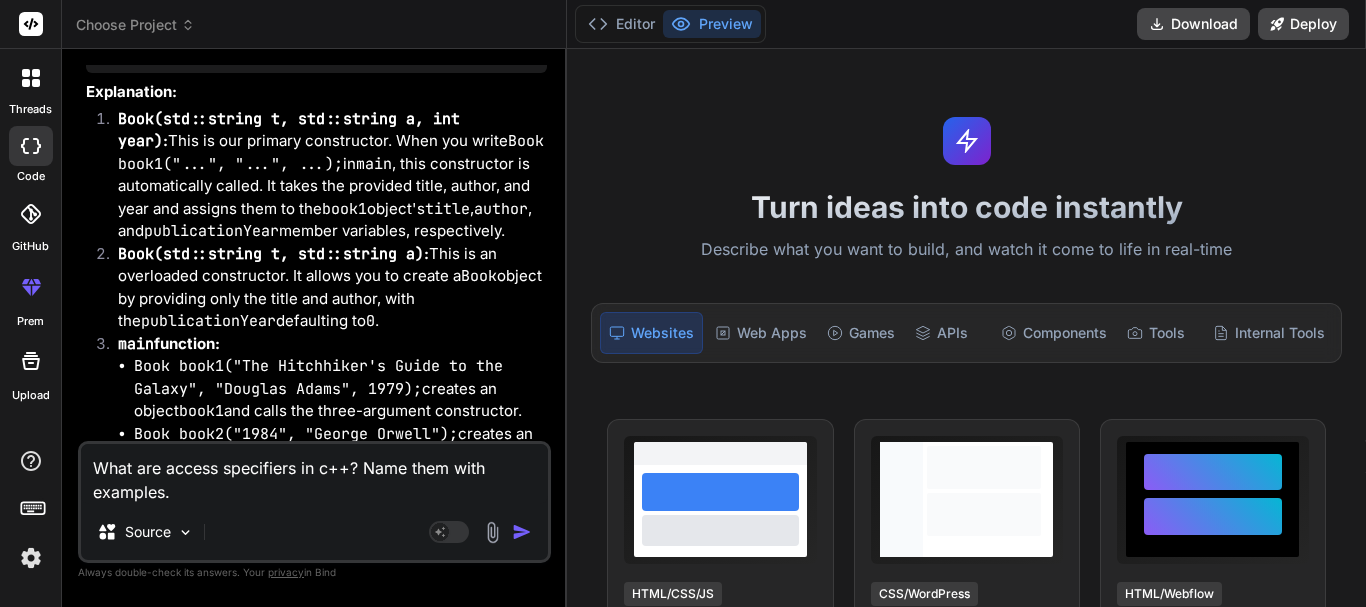 type on "What are access specifiers in c++? Name them with examples." 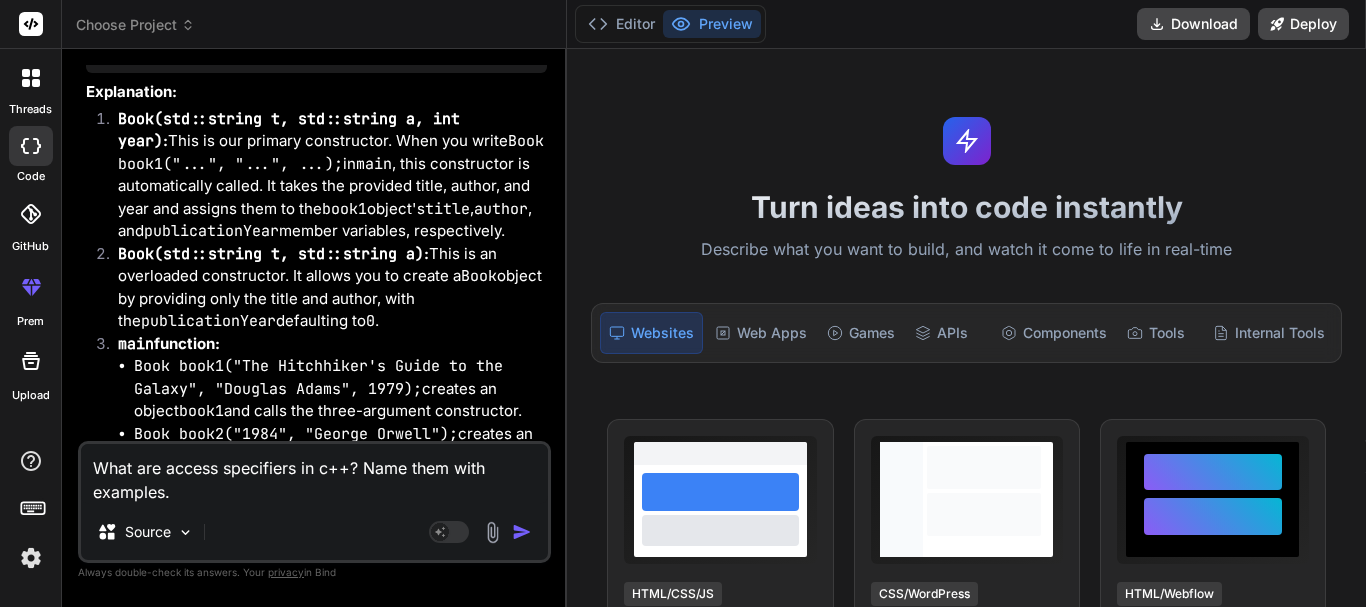 click at bounding box center (522, 532) 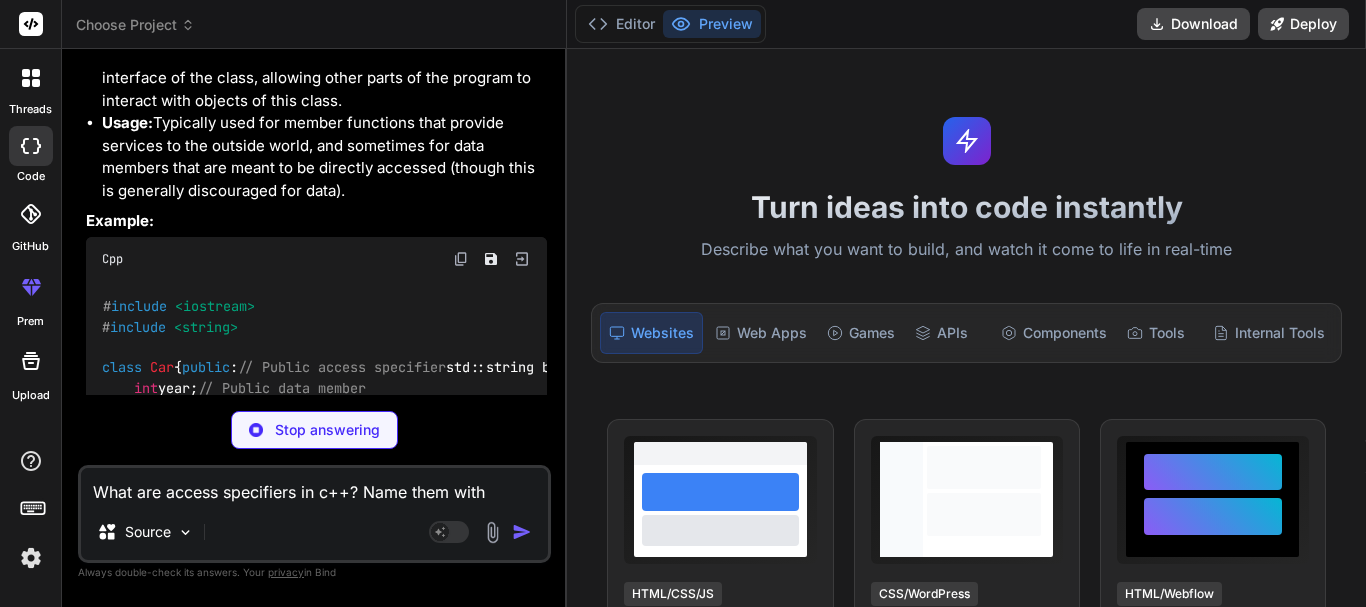 scroll, scrollTop: 5966, scrollLeft: 0, axis: vertical 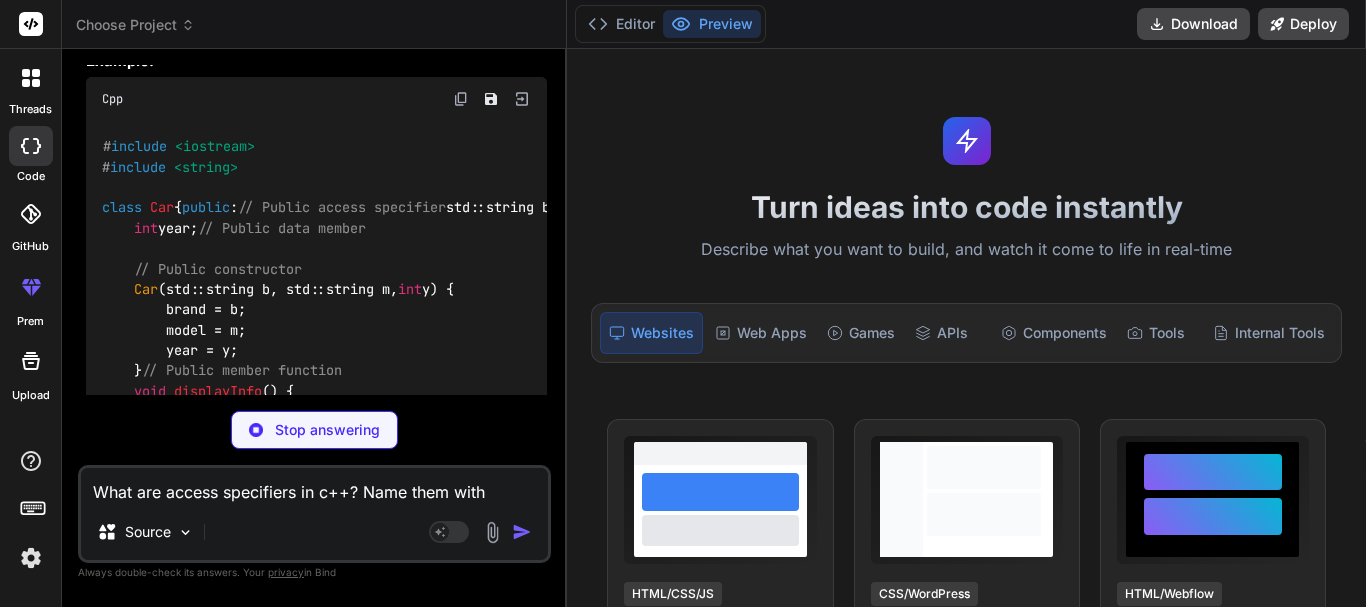 drag, startPoint x: 83, startPoint y: 183, endPoint x: 213, endPoint y: 238, distance: 141.15594 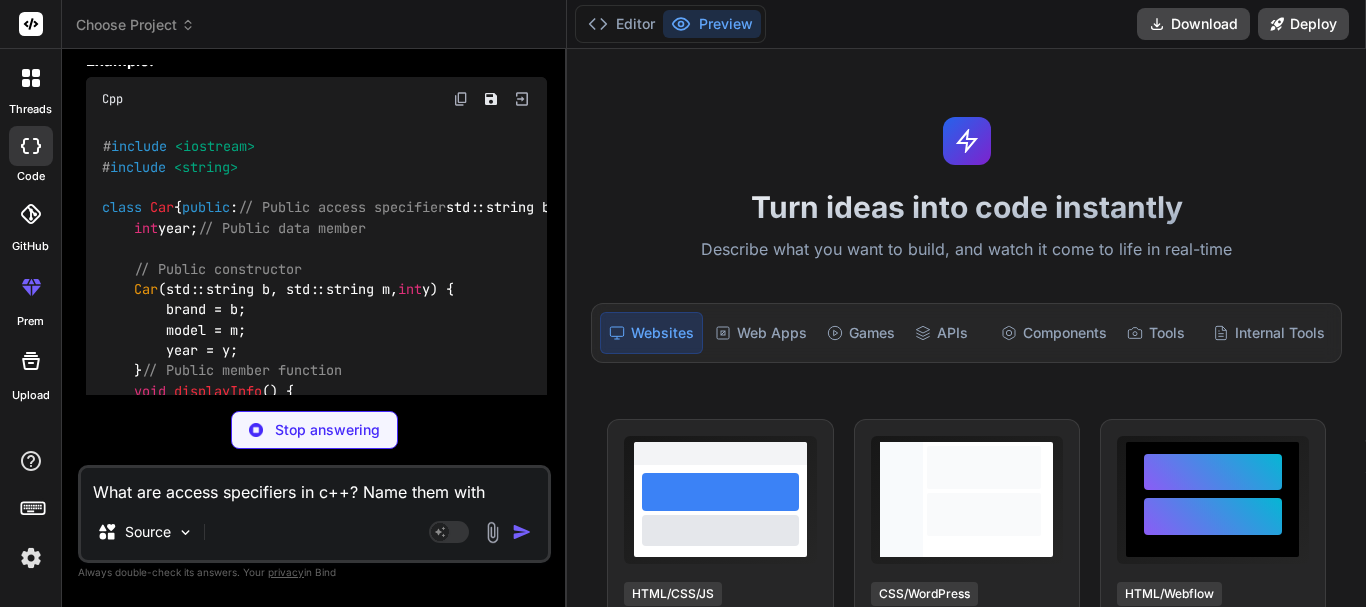click on "You hello Bind AI ‌ ‌ ‌ ‌ You What is the difference between procedural and object-oriented programming? Bind AI Procedural programming and object-oriented programming (OOP) are two fundamental programming paradigms, each with a distinct approach to structuring and organizing code.
Here's a breakdown of their key differences:
Procedural Programming
Focus: Emphasizes a sequence of steps (procedures or functions) to perform a computation. Data and functions are typically separate.
Key Characteristics:
Top-down approach: Programs are broken down into functions, which are then called in a specific order.
Data and functions are separate: Data is often global or passed as arguments to functions.
Emphasis on algorithms: The primary focus is on how to do things.
Modularity: Achieved through functions.
Examples: C, Pascal, Fortran (early versions).
Advantages:
Simpler to understand for small, straightforward programs.
Disadvantages:
Data security:
Reusability:" at bounding box center (316, 230) 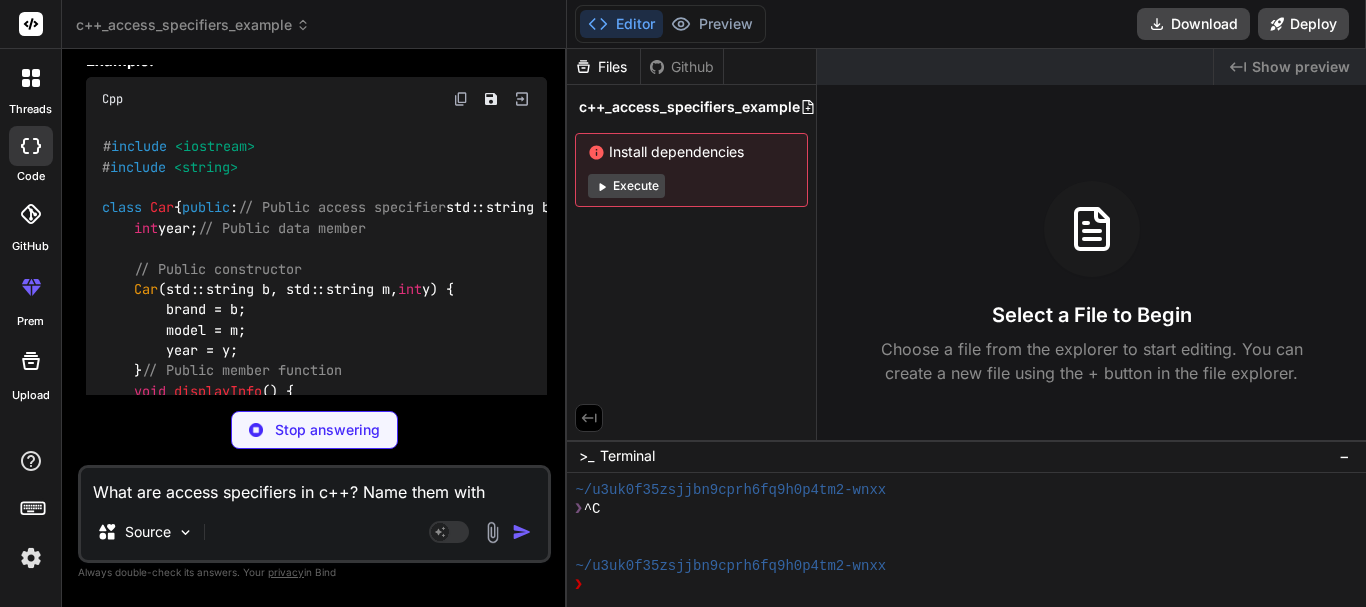 copy on "In C++,  access specifiers  (also known as access modifiers) are keywords that define the accessibility of a class's members (data members and member functions) from outside the class. They are a crucial part of  encapsulation , one of the core principles of Object-Oriented Programming (OOP), which helps in data hiding and controlling how the internal state of an object can be accessed and modified.
There are three main access specifiers in C++:
public
private
protected" 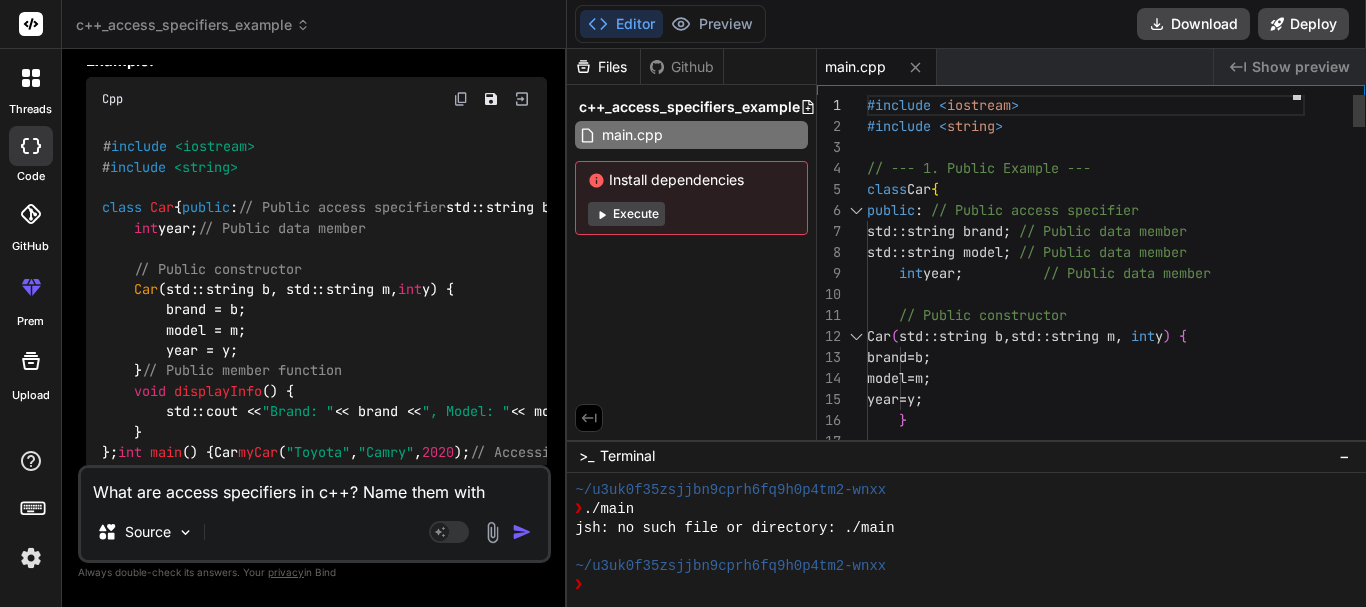 scroll, scrollTop: 361, scrollLeft: 0, axis: vertical 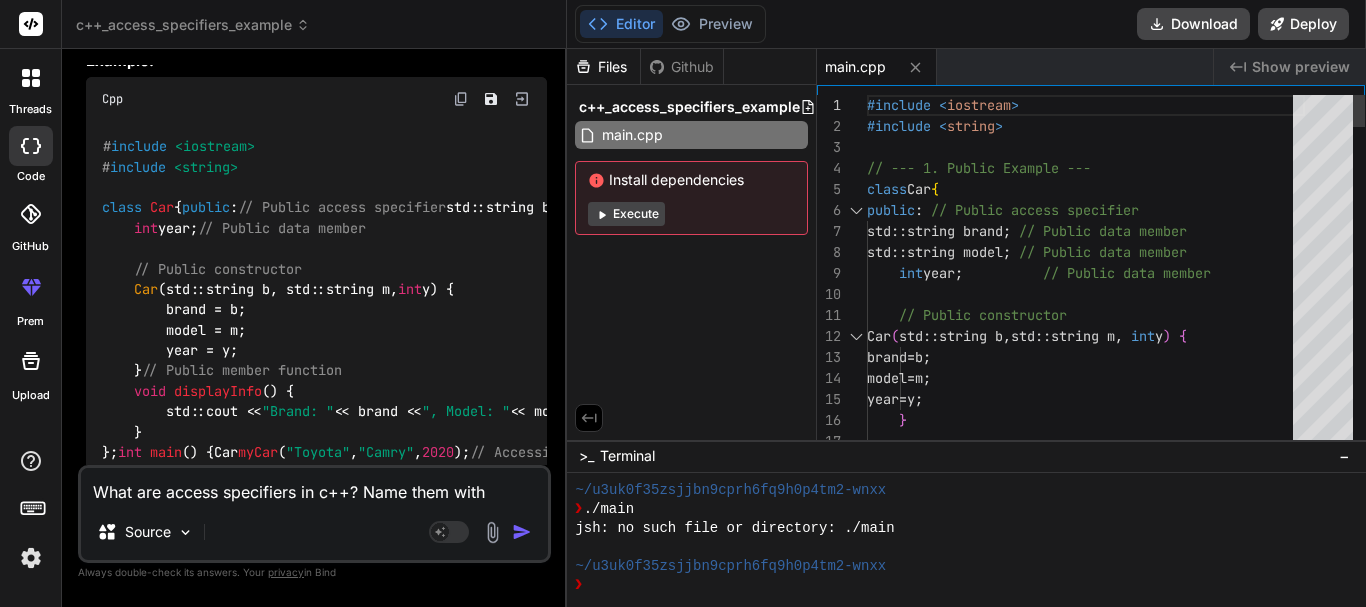 type on "x" 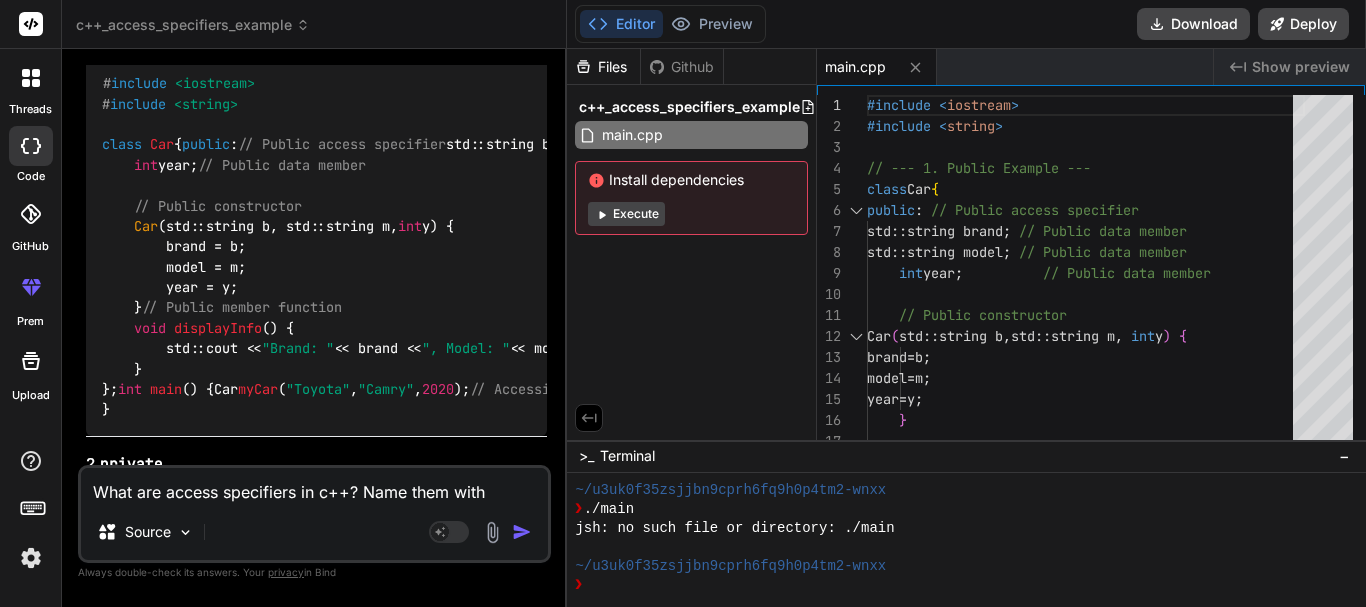 scroll, scrollTop: 6266, scrollLeft: 0, axis: vertical 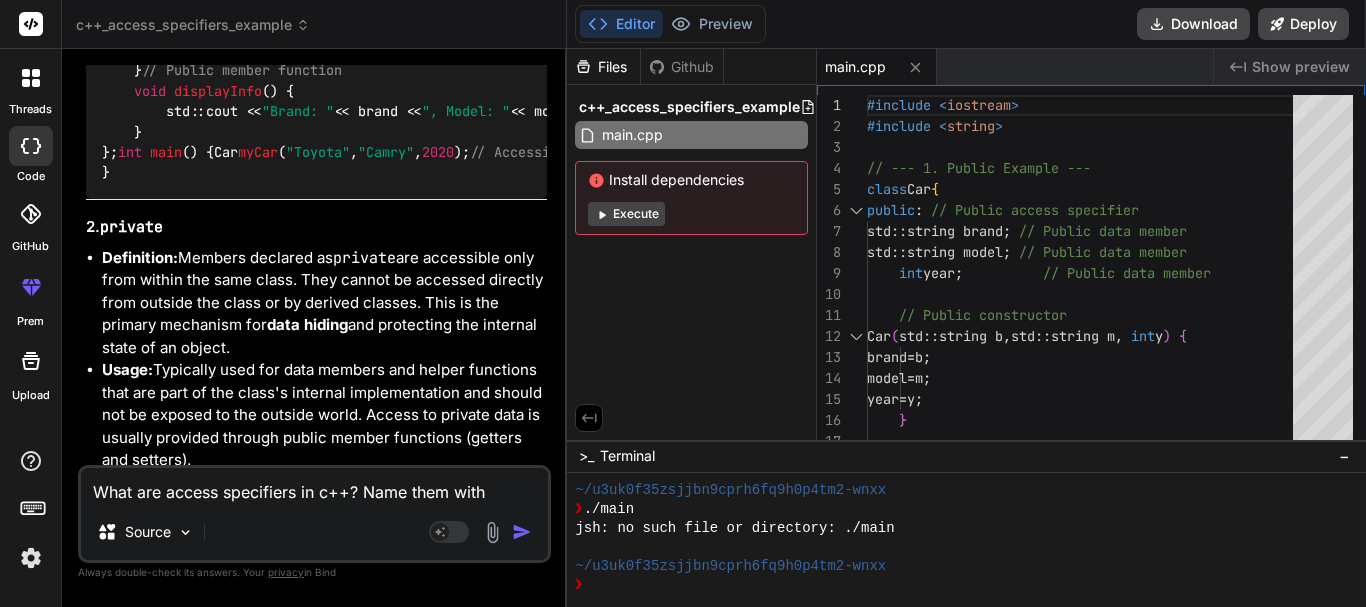 drag, startPoint x: 101, startPoint y: 213, endPoint x: 213, endPoint y: 219, distance: 112.1606 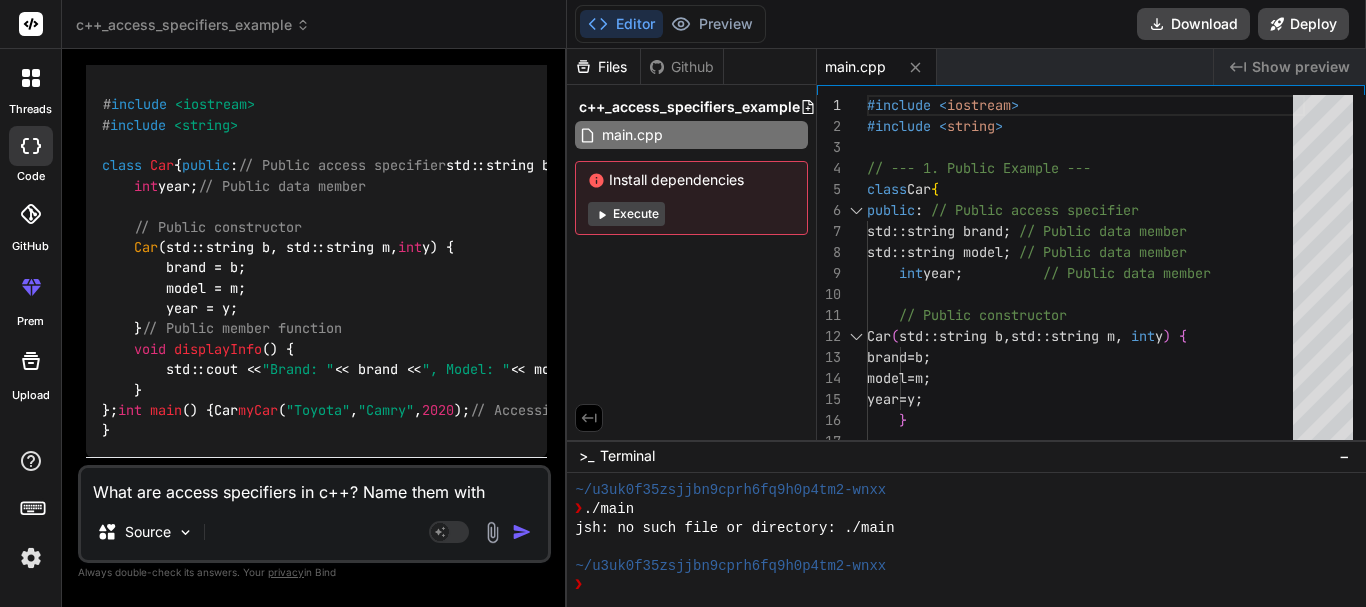 scroll, scrollTop: 6184, scrollLeft: 0, axis: vertical 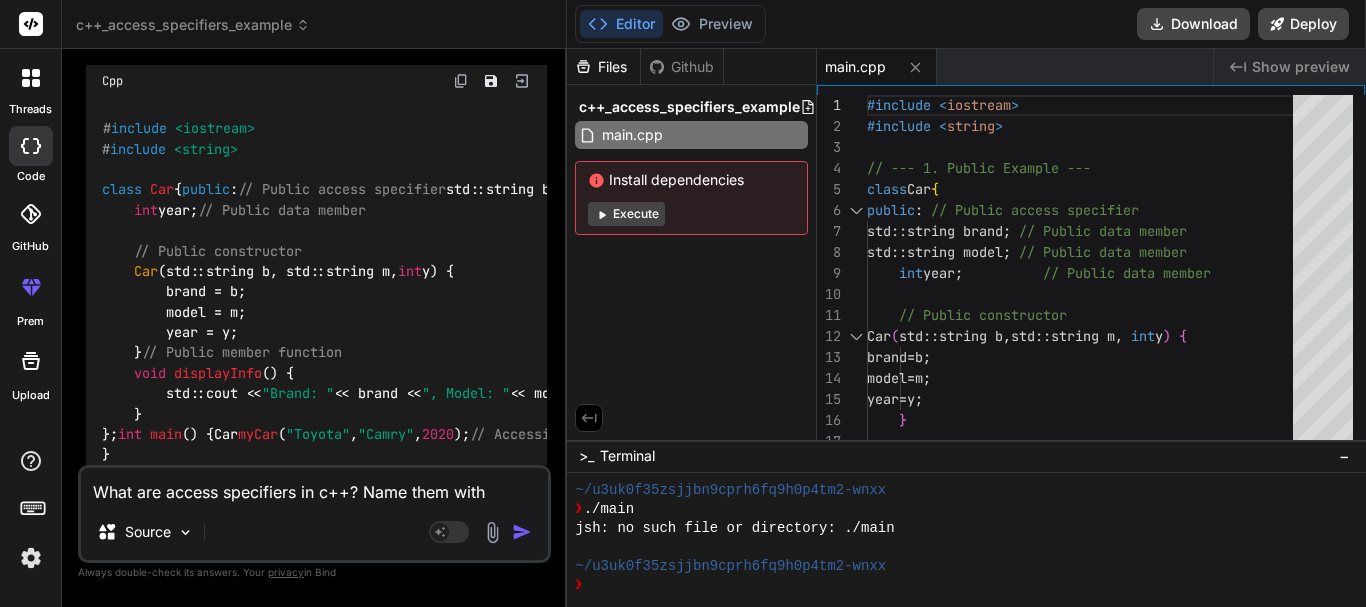 click on "1.  public" at bounding box center (316, -175) 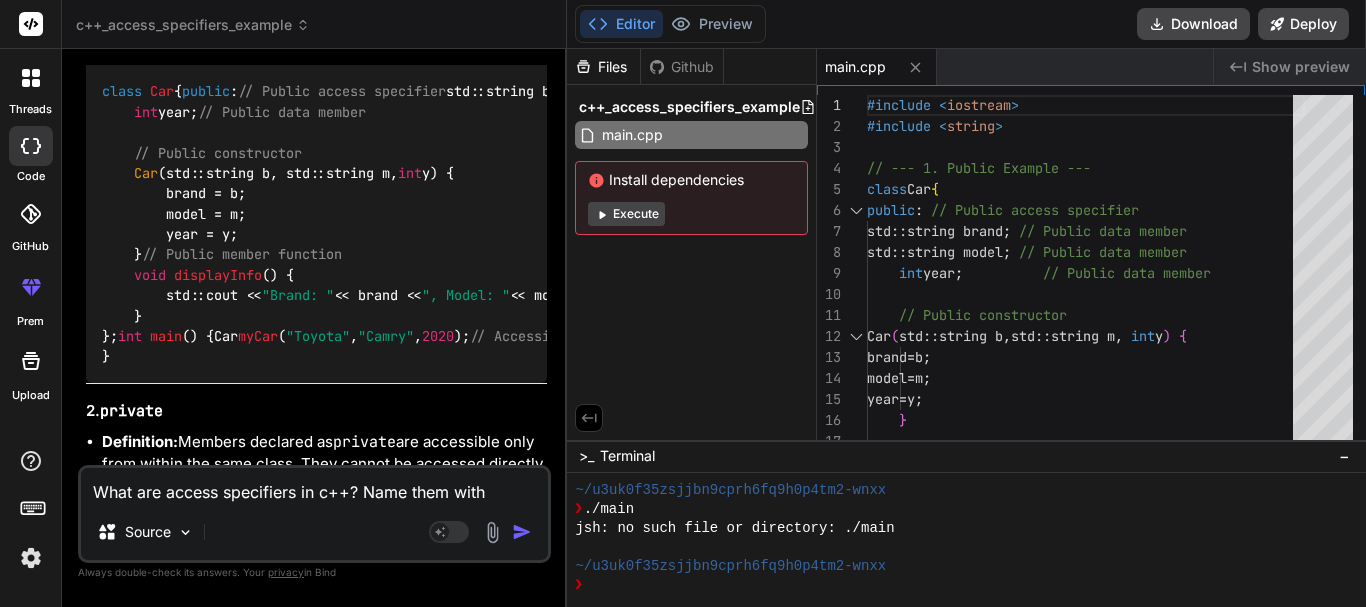 scroll, scrollTop: 6284, scrollLeft: 0, axis: vertical 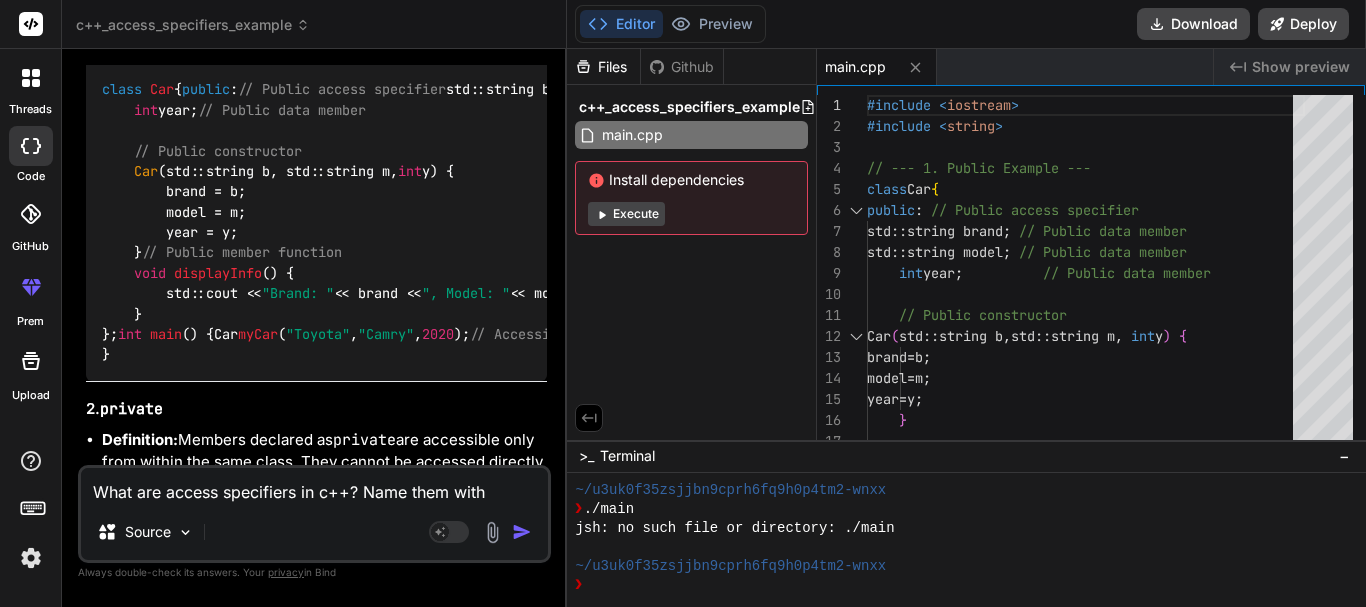 drag, startPoint x: 103, startPoint y: 196, endPoint x: 344, endPoint y: 301, distance: 262.8802 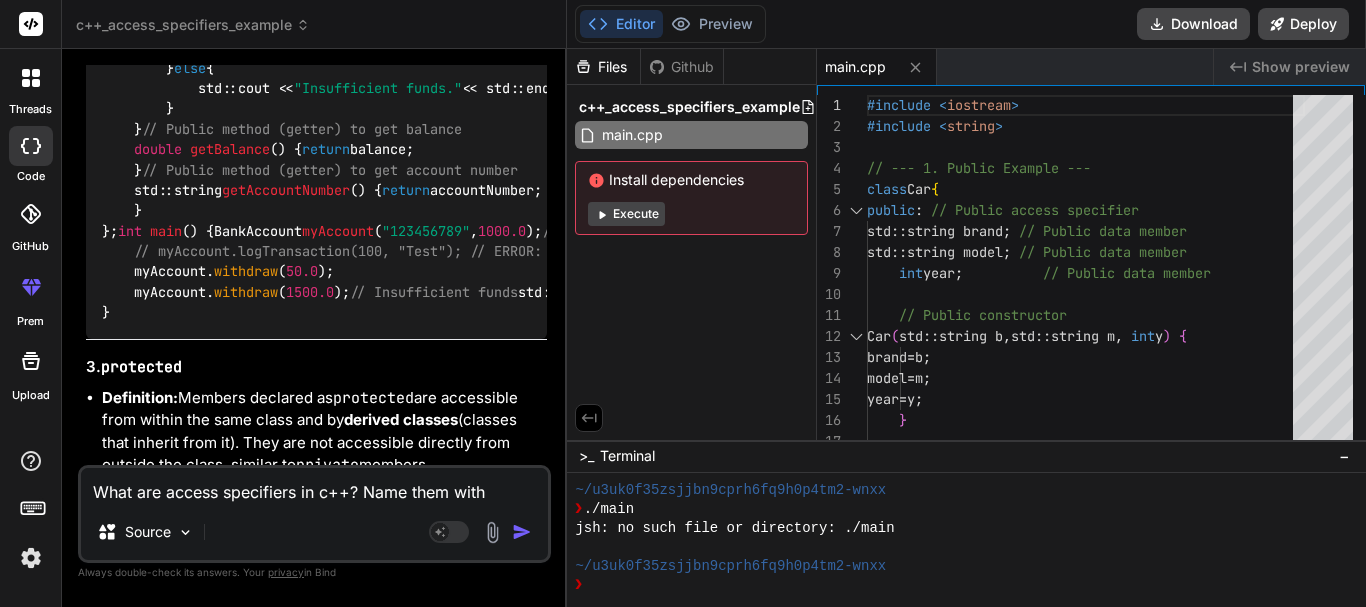 scroll, scrollTop: 7284, scrollLeft: 0, axis: vertical 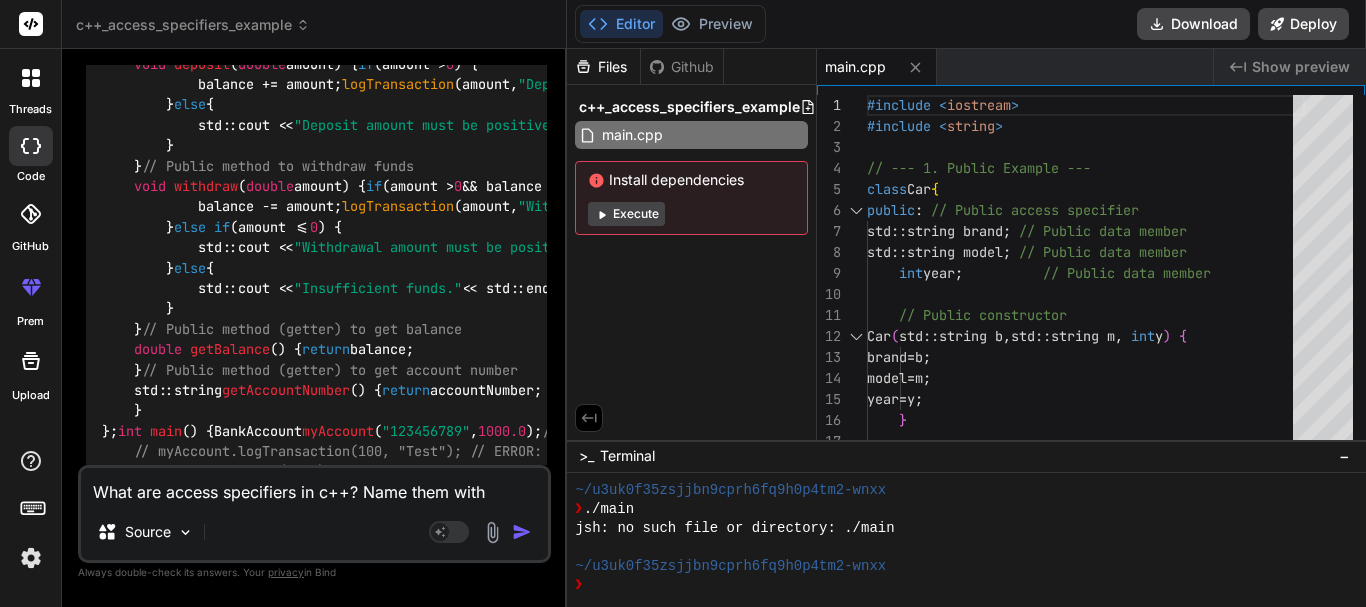 drag, startPoint x: 105, startPoint y: 213, endPoint x: 245, endPoint y: 329, distance: 181.8131 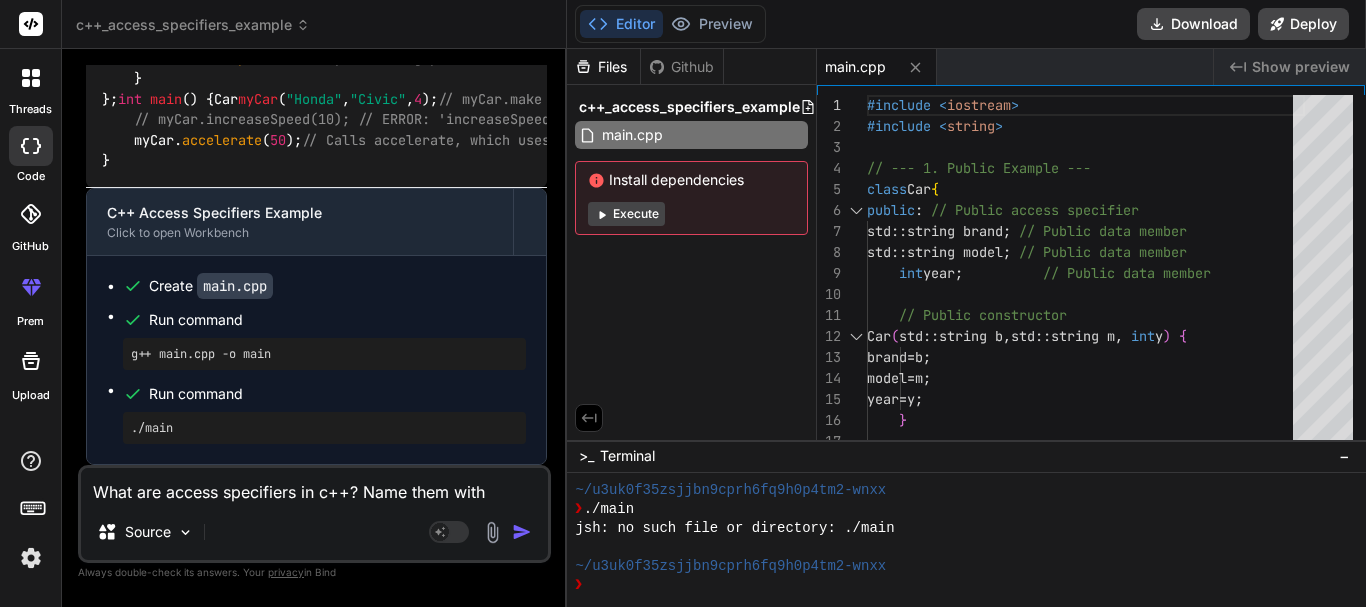 scroll, scrollTop: 9084, scrollLeft: 0, axis: vertical 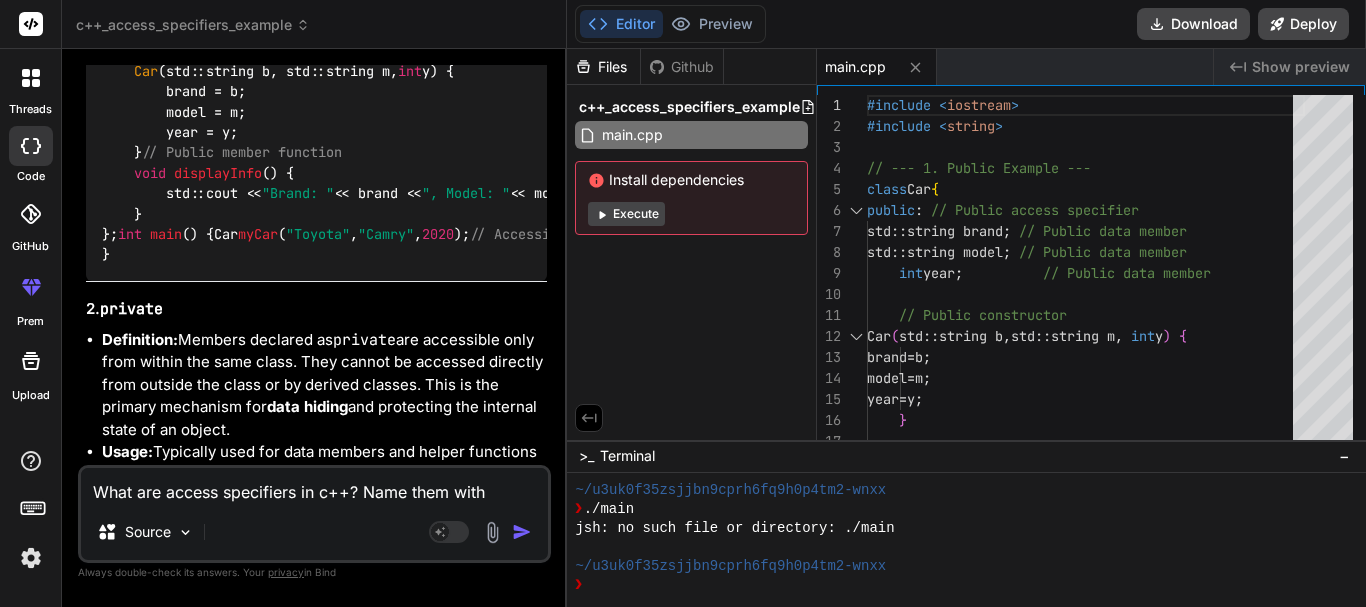 drag, startPoint x: 85, startPoint y: 313, endPoint x: 163, endPoint y: 314, distance: 78.00641 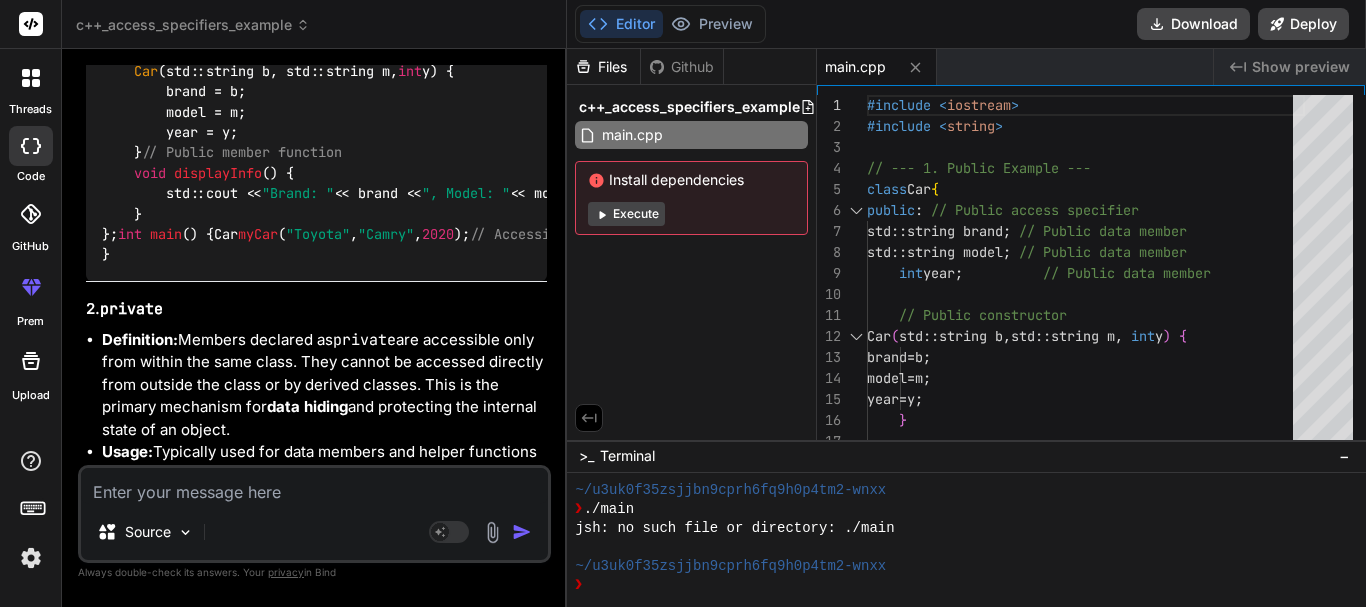 paste on "Explain the use of the namespace keyword in c++." 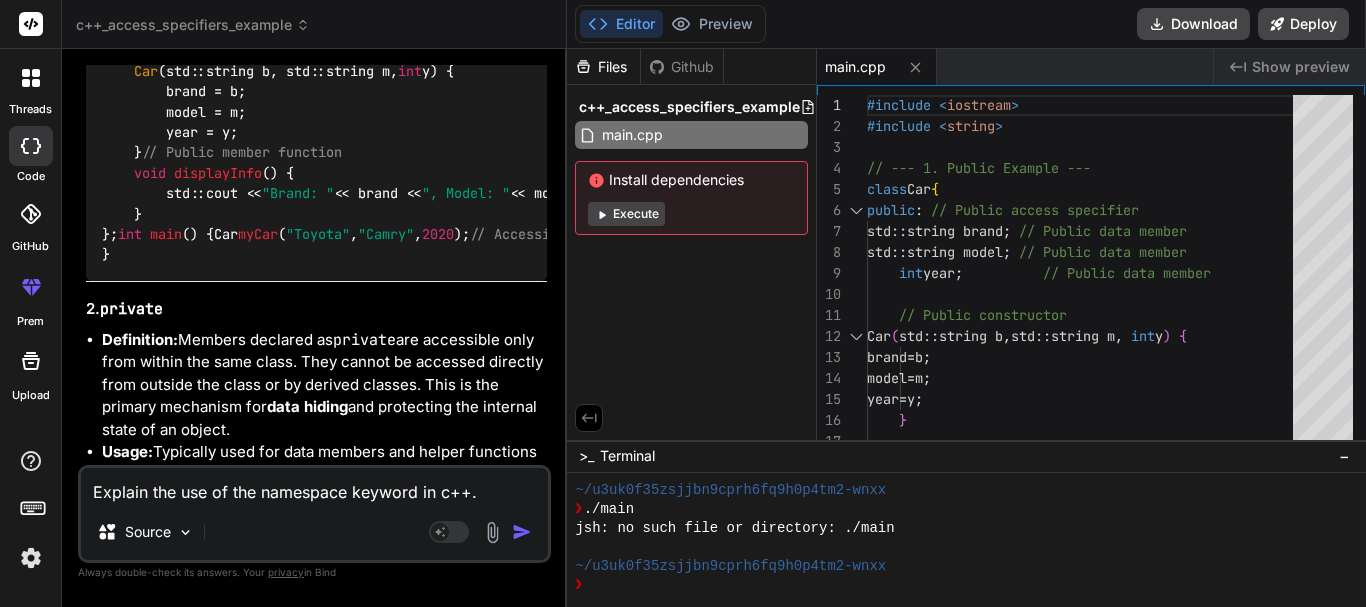 type on "Explain the use of the namespace keyword in c++." 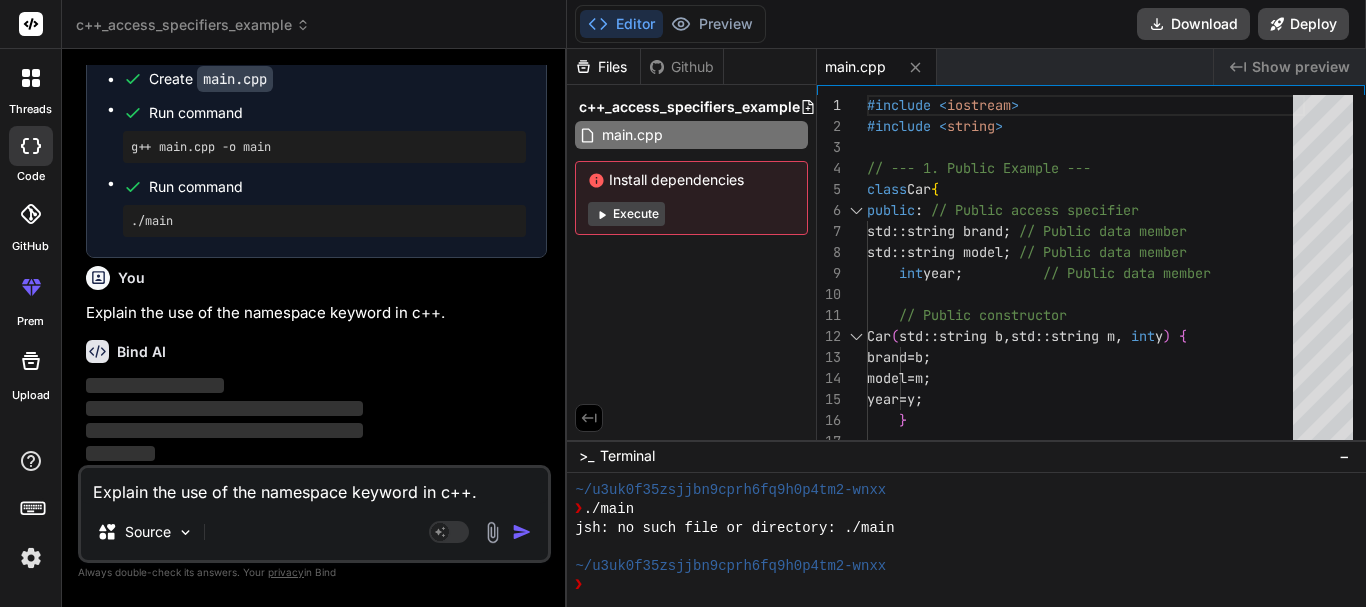 scroll, scrollTop: 10891, scrollLeft: 0, axis: vertical 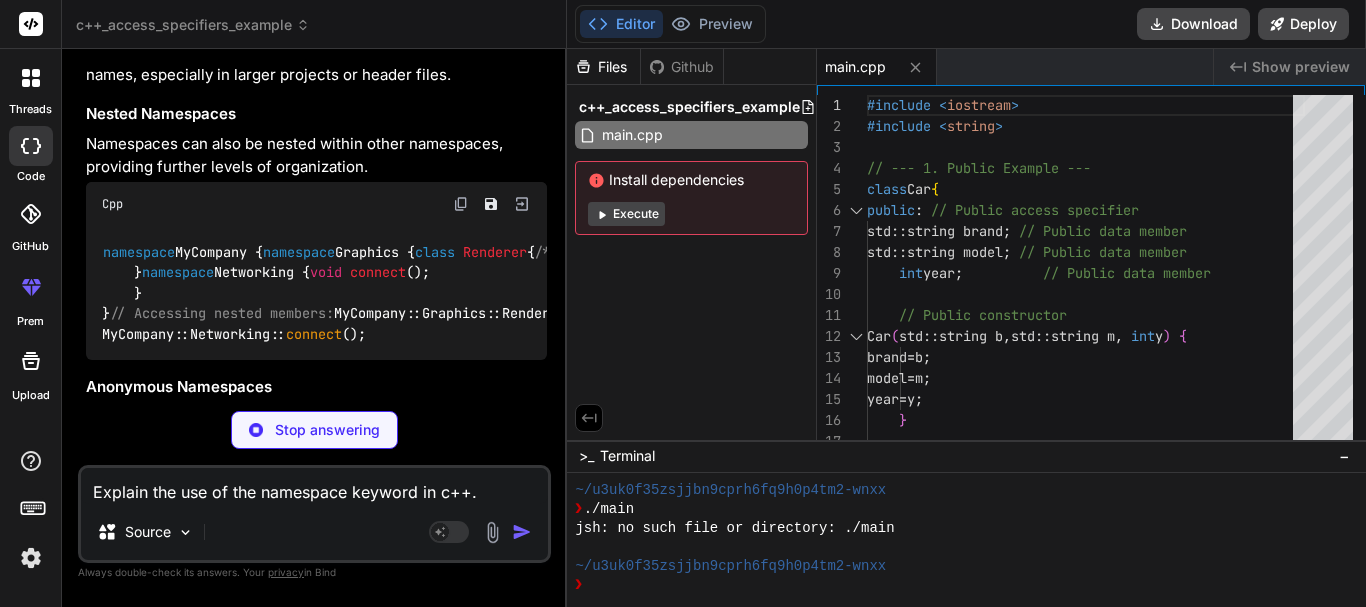 type on "x" 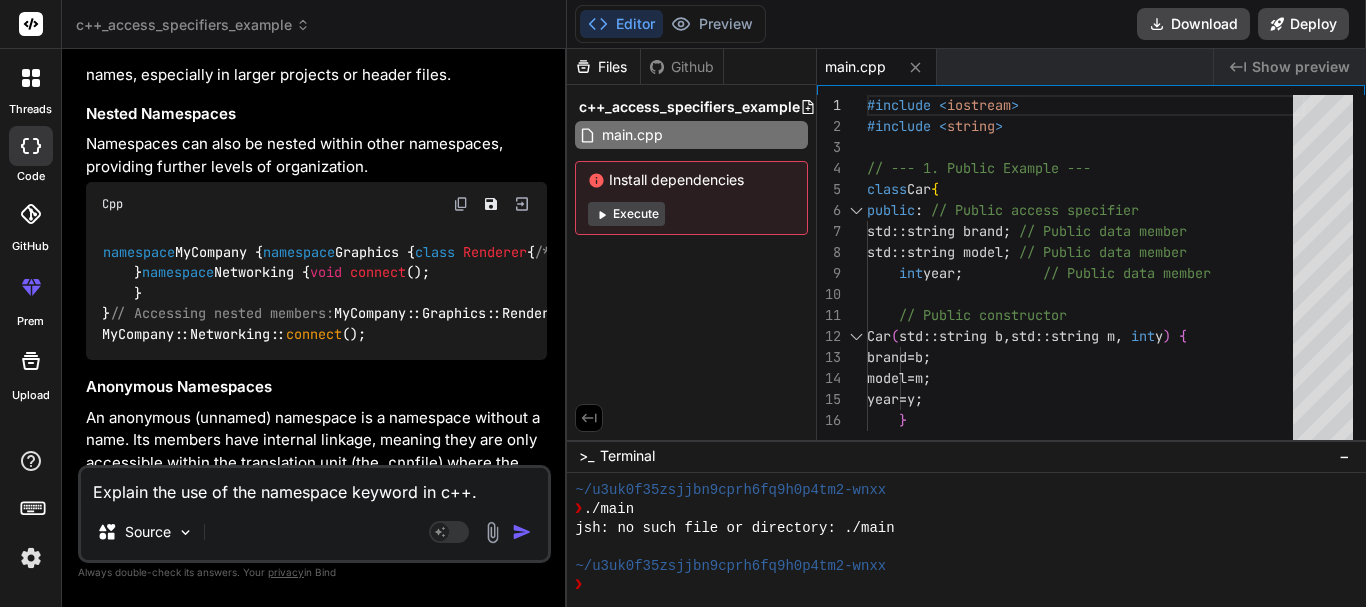 scroll, scrollTop: 665, scrollLeft: 0, axis: vertical 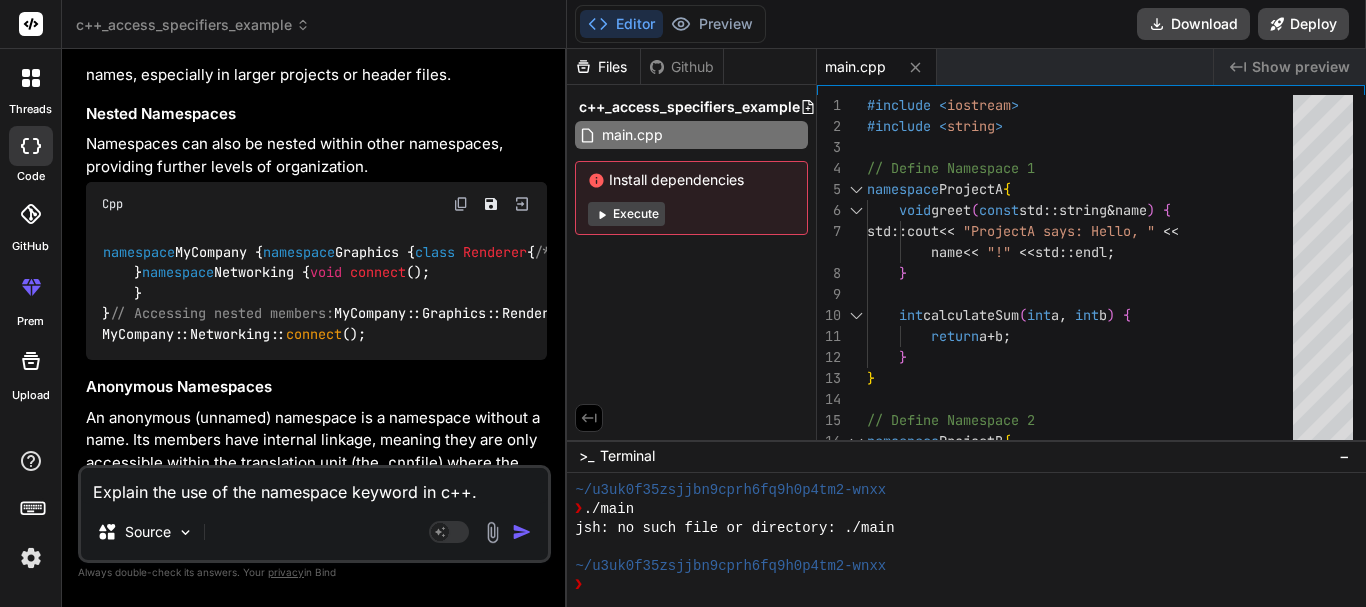 drag, startPoint x: 82, startPoint y: 392, endPoint x: 138, endPoint y: 403, distance: 57.070133 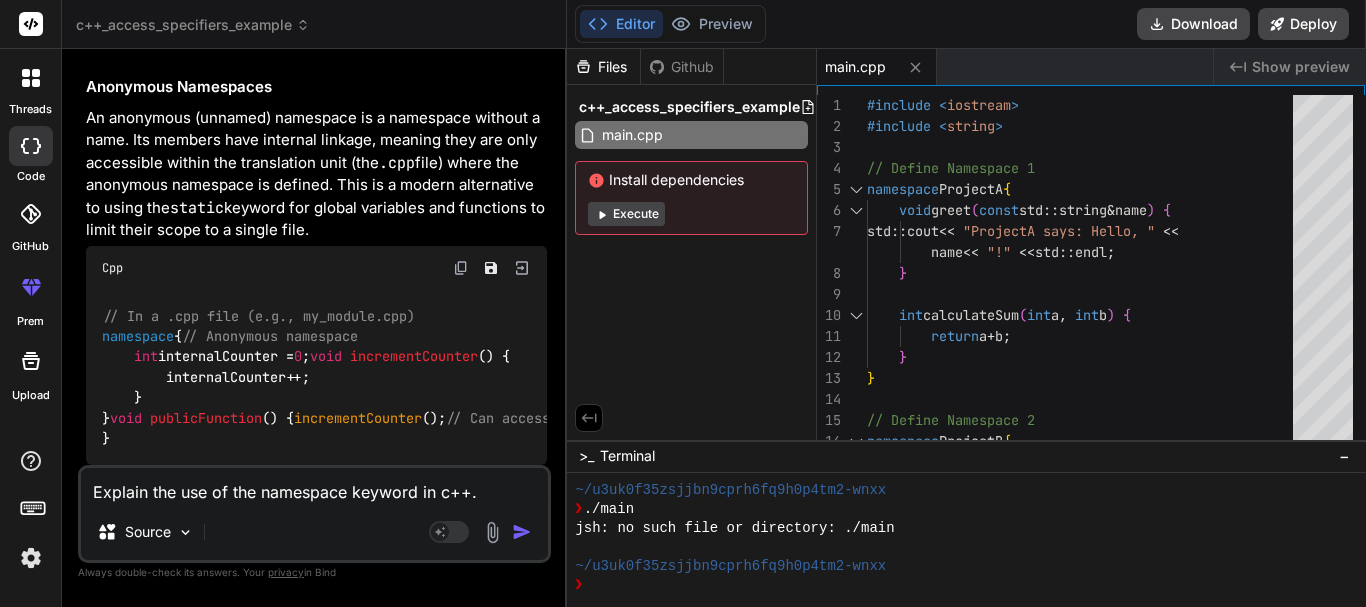 click on "Think of a namespace as a container or a "region" where identifiers (like variable names, function names, class names, etc.) are declared. Each identifier within a namespace has a unique name within that namespace, but the same name can exist in different namespaces without conflict." at bounding box center [316, -1926] 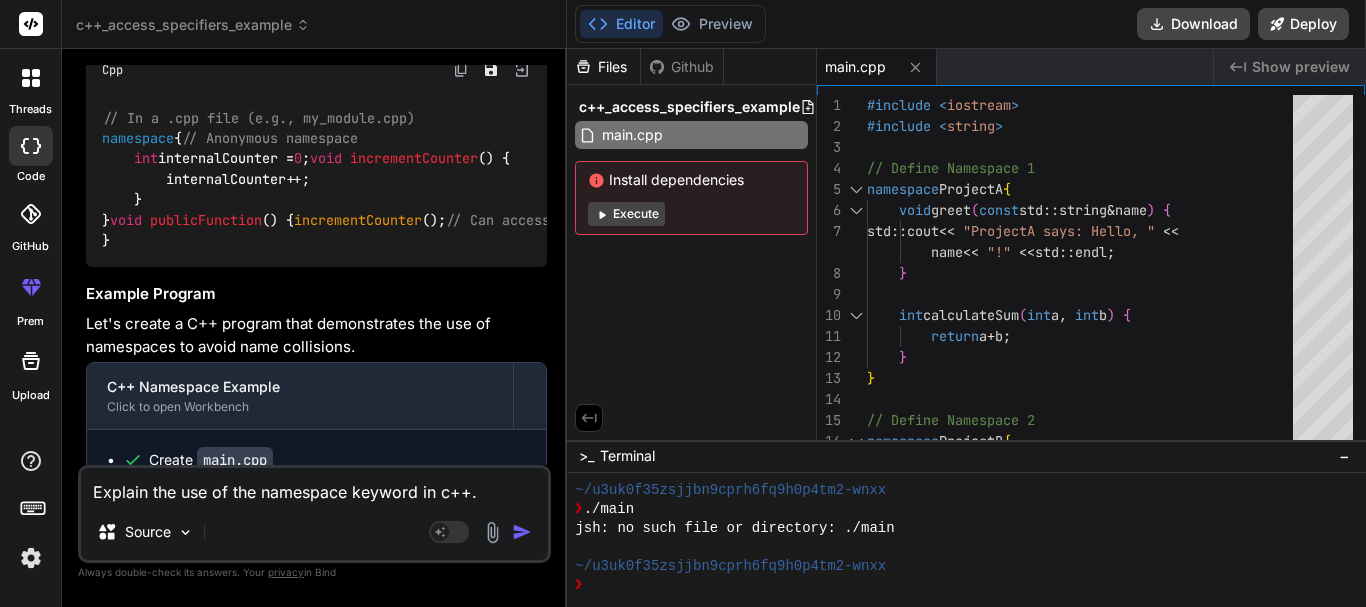 scroll, scrollTop: 11391, scrollLeft: 0, axis: vertical 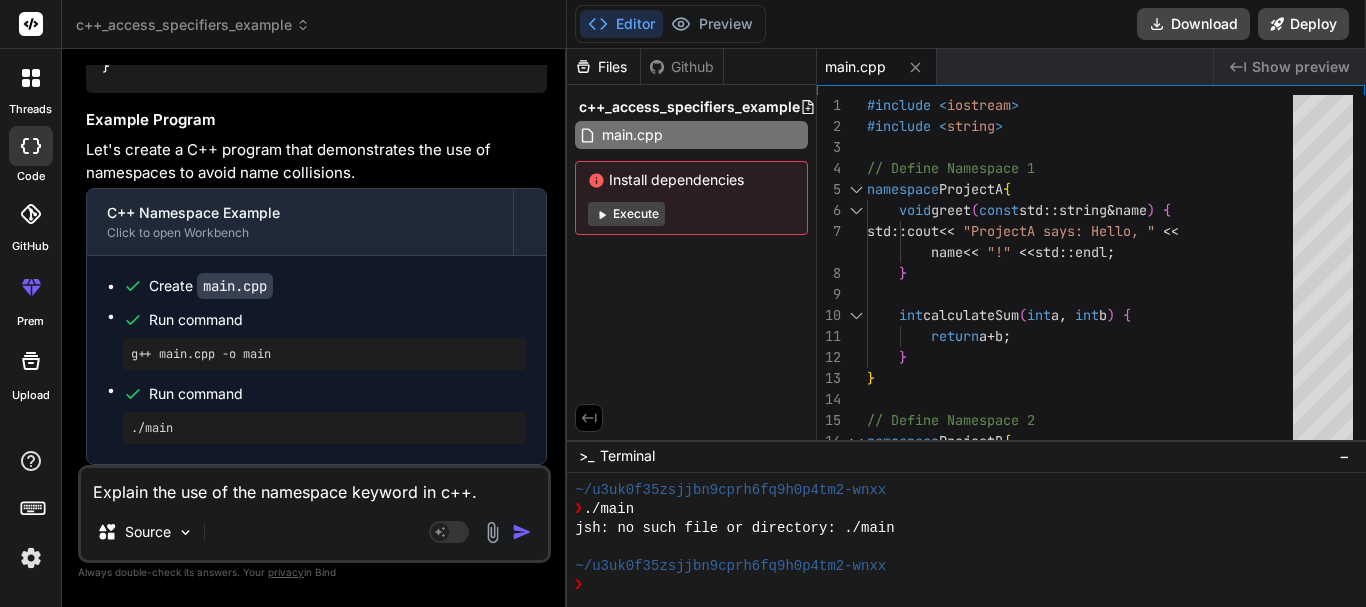 drag, startPoint x: 87, startPoint y: 113, endPoint x: 266, endPoint y: 204, distance: 200.80339 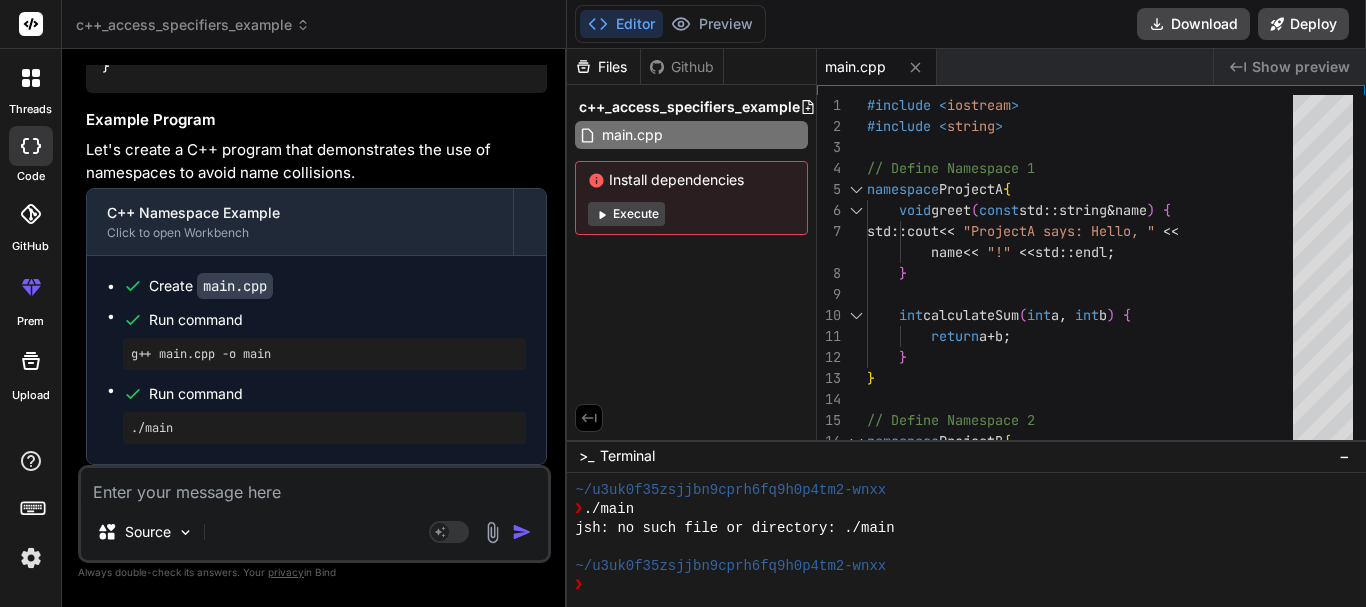 paste on "What is the difference between a class and an object in c++." 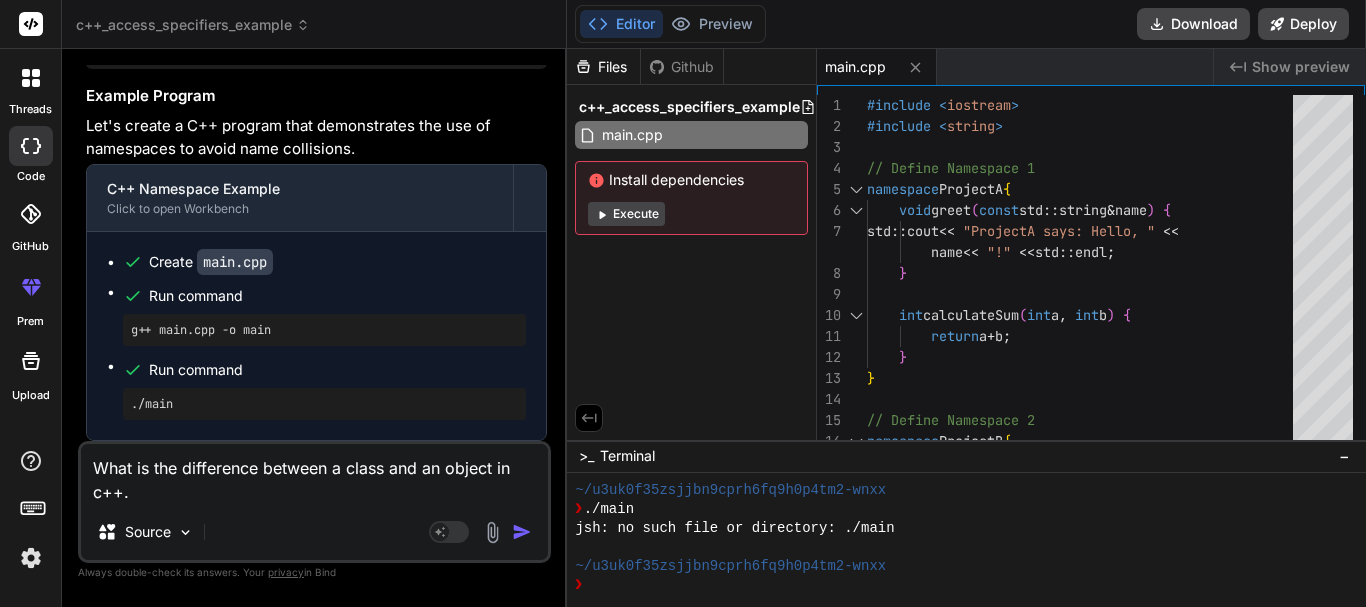 type on "x" 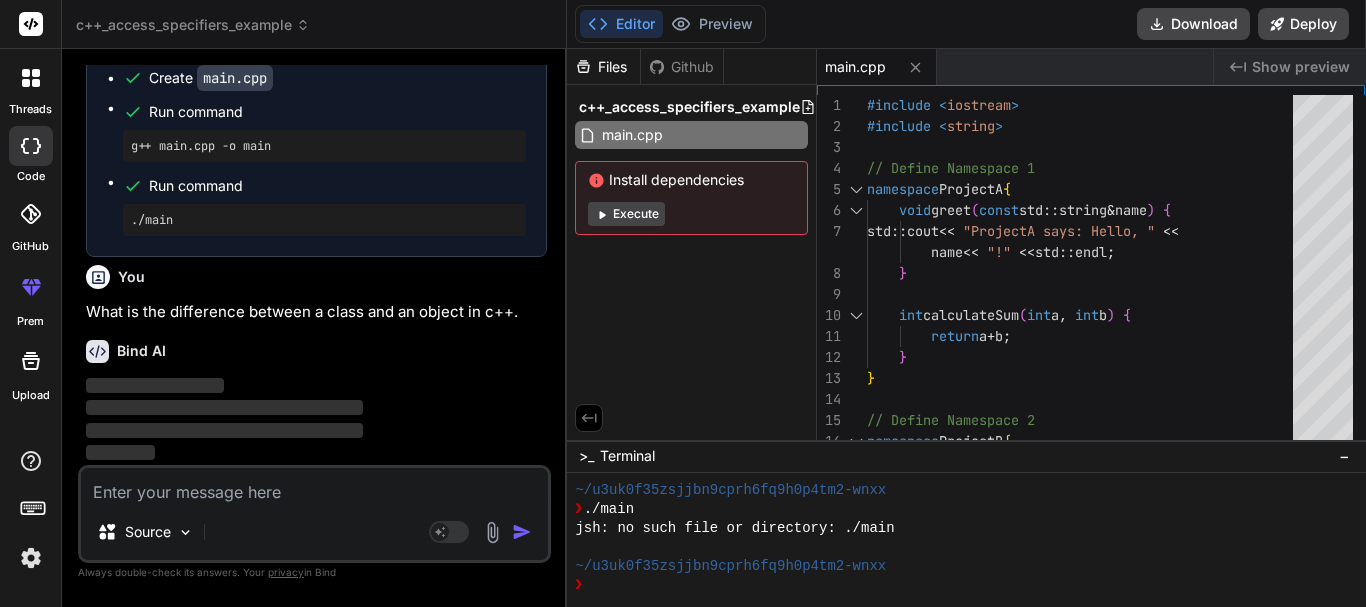 scroll, scrollTop: 14370, scrollLeft: 0, axis: vertical 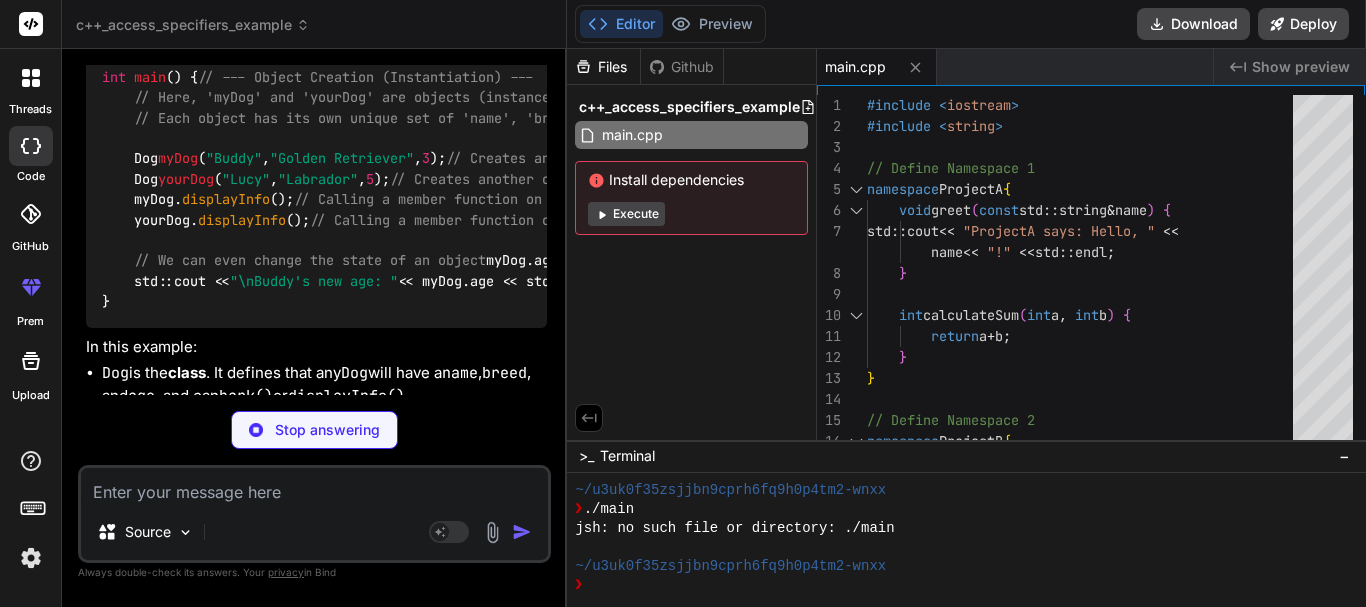 type on "x" 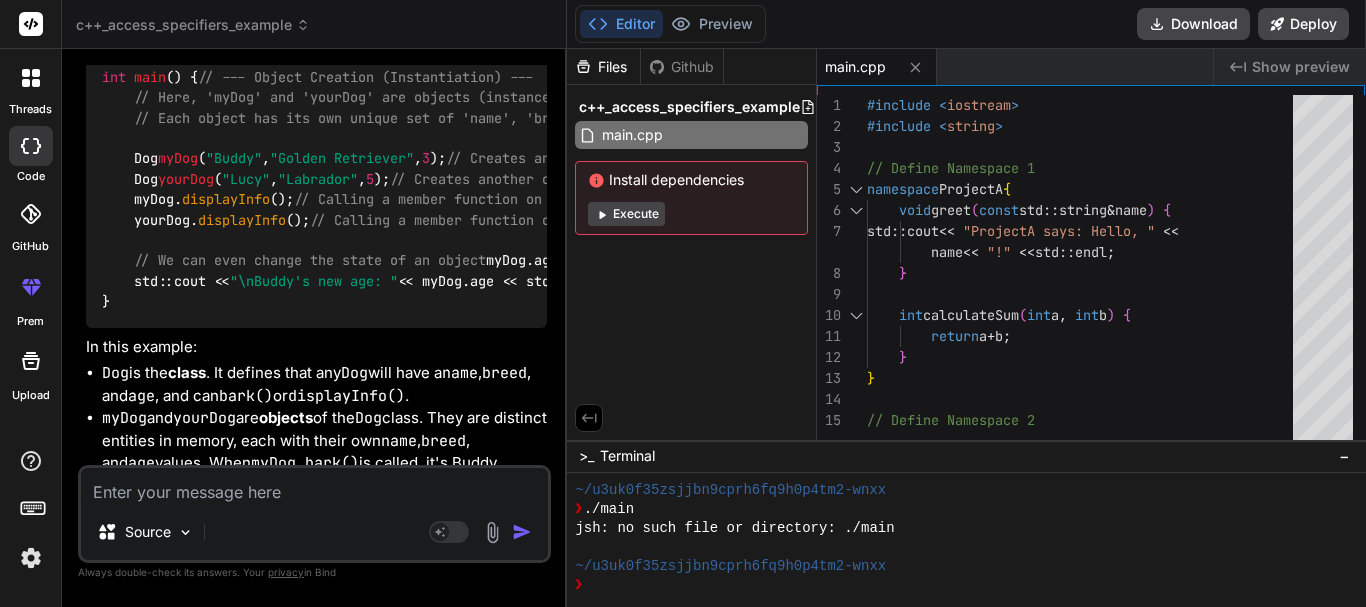 scroll, scrollTop: 969, scrollLeft: 0, axis: vertical 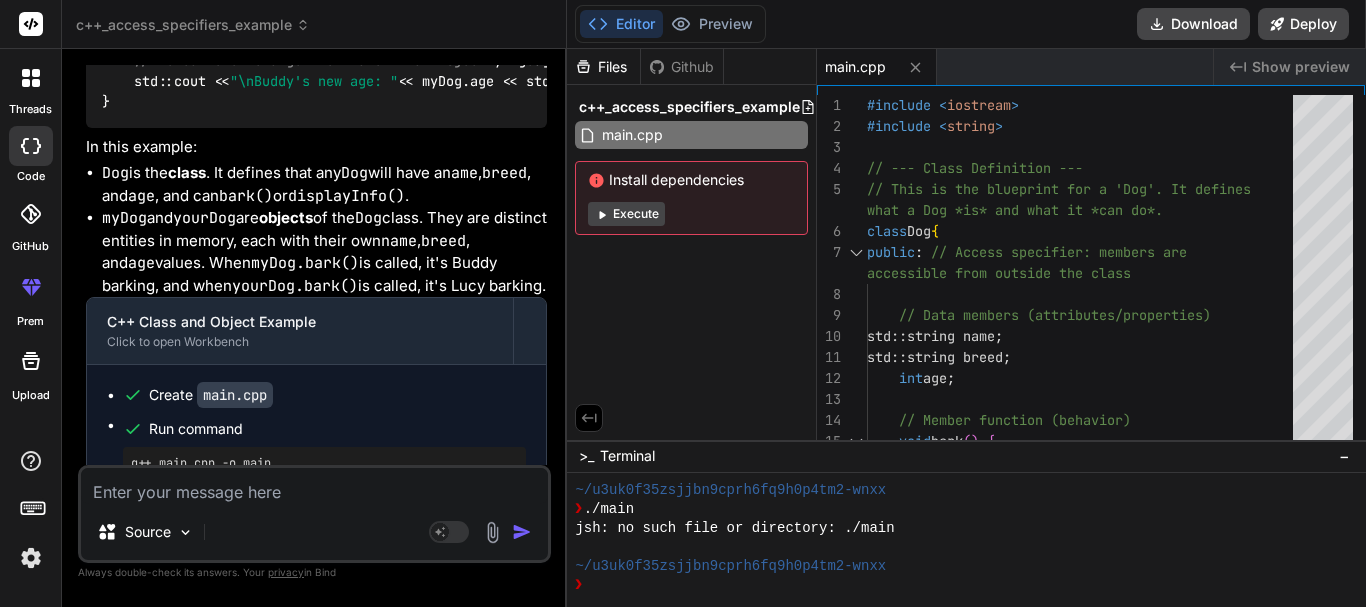 drag, startPoint x: 86, startPoint y: 184, endPoint x: 285, endPoint y: 234, distance: 205.18529 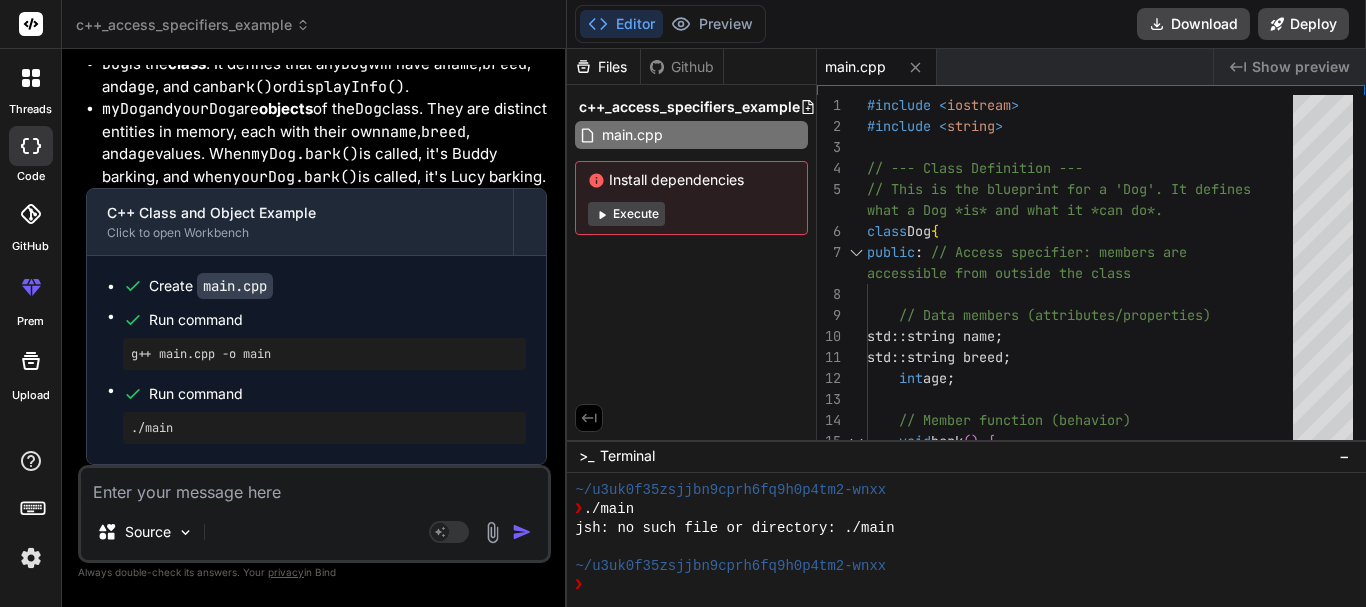 scroll, scrollTop: 15470, scrollLeft: 0, axis: vertical 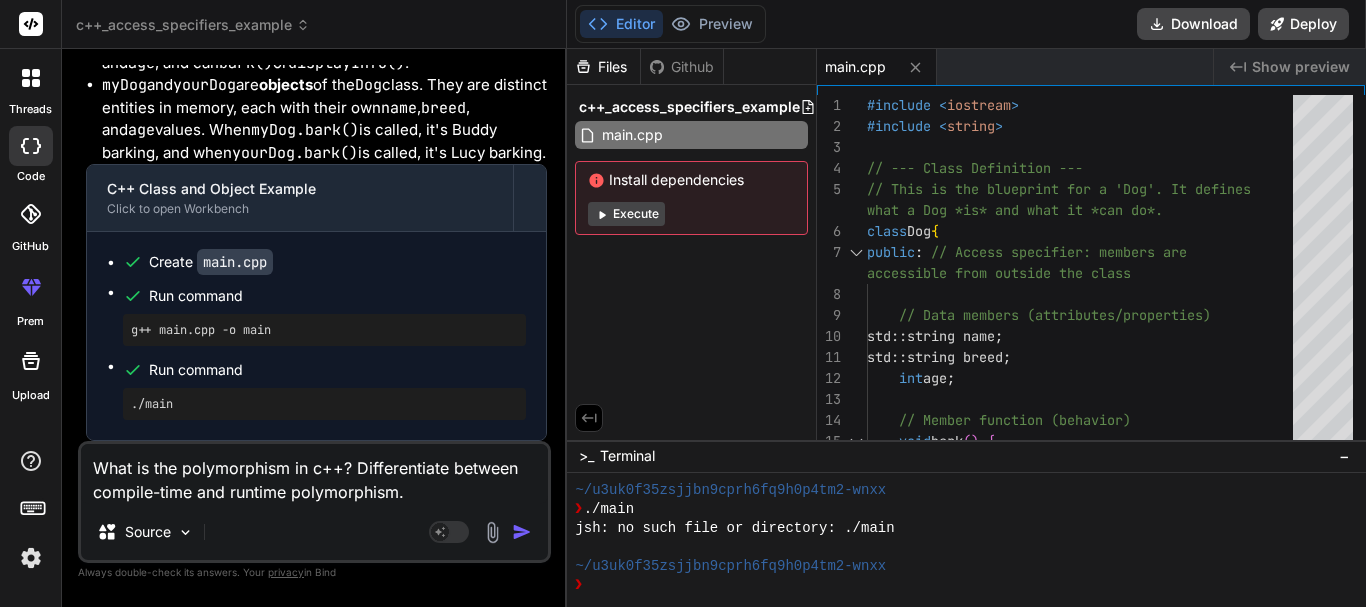 type on "What is the polymorphism in c++? Differentiate between compile-time and runtime polymorphism." 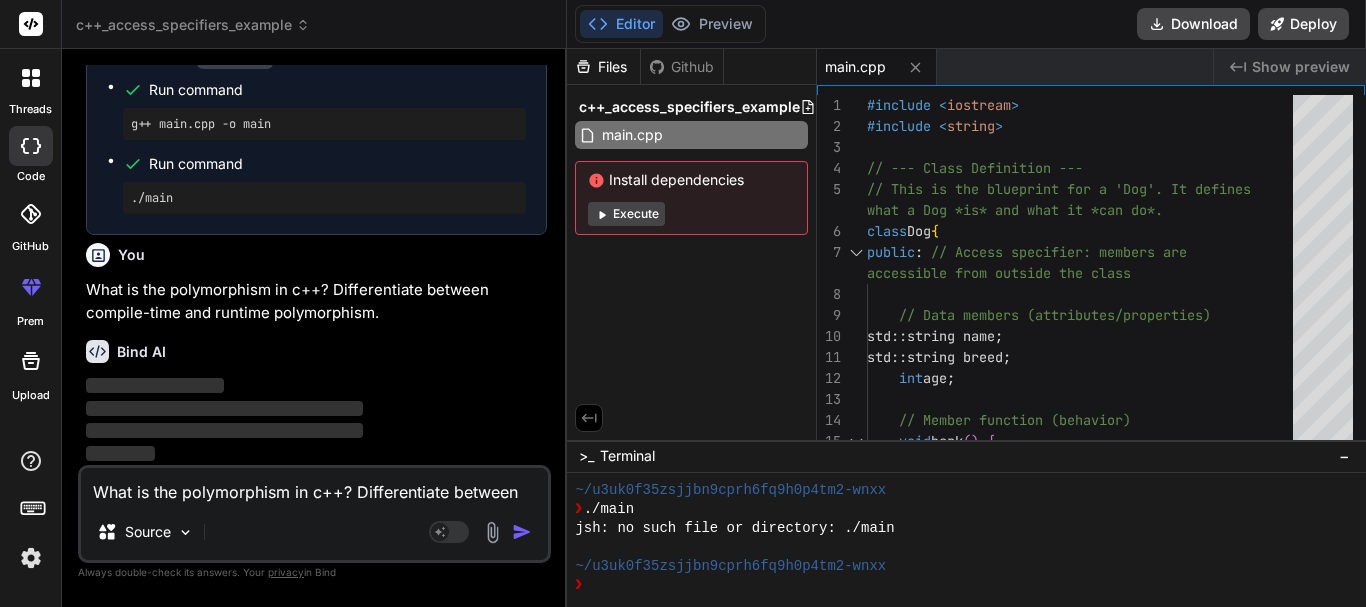 scroll, scrollTop: 18022, scrollLeft: 0, axis: vertical 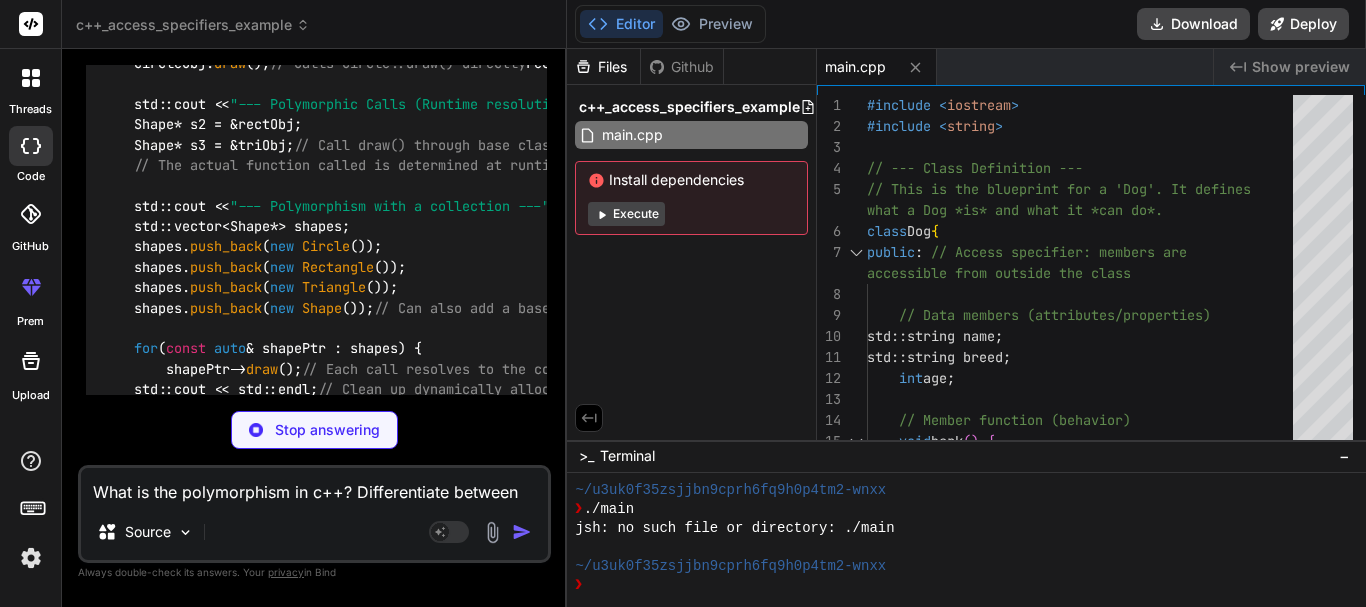 type on "x" 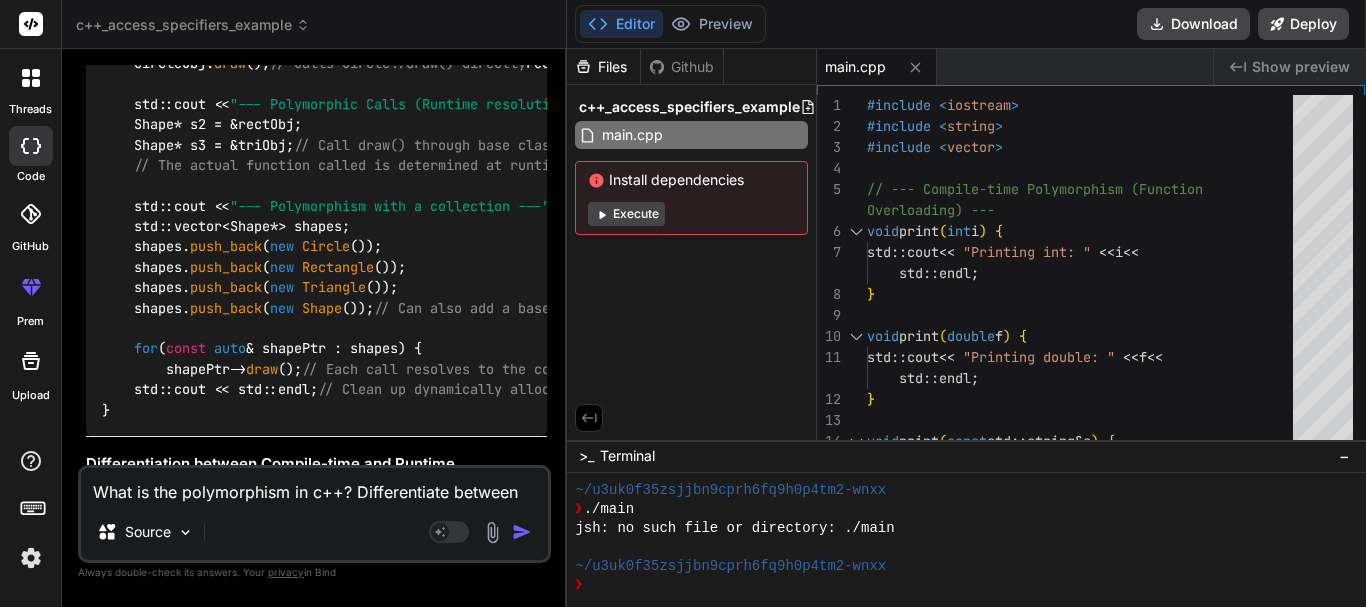 scroll, scrollTop: 1273, scrollLeft: 0, axis: vertical 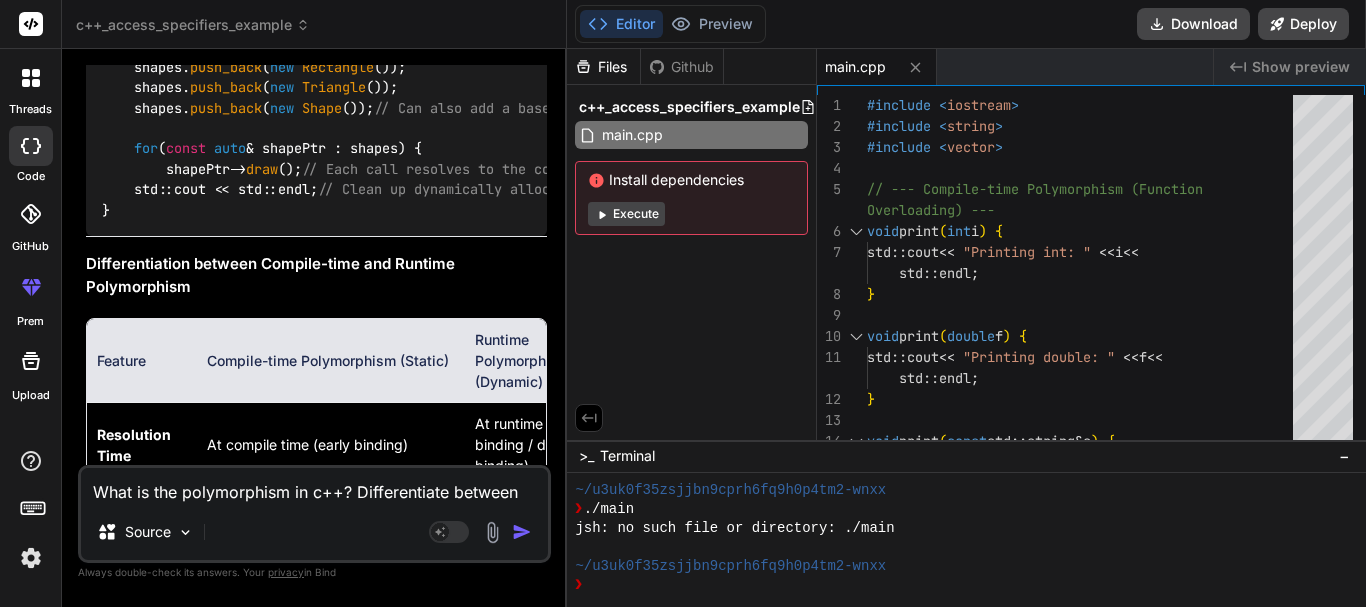 drag, startPoint x: 86, startPoint y: 185, endPoint x: 410, endPoint y: 351, distance: 364.04944 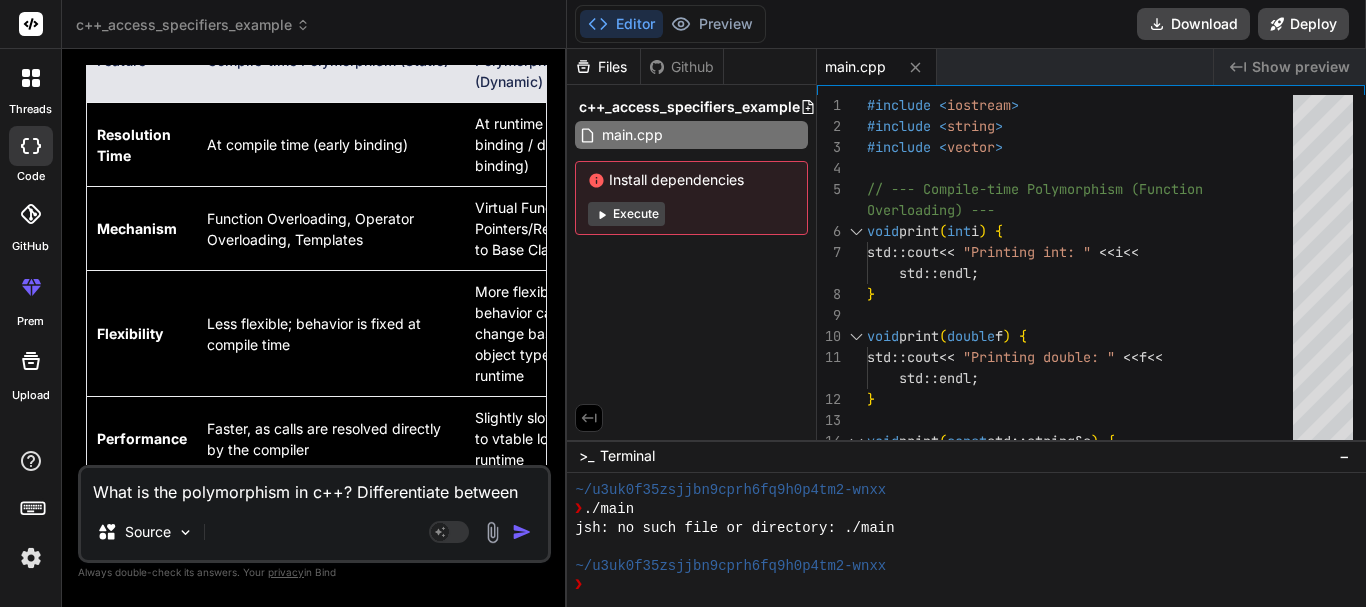 scroll, scrollTop: 18422, scrollLeft: 0, axis: vertical 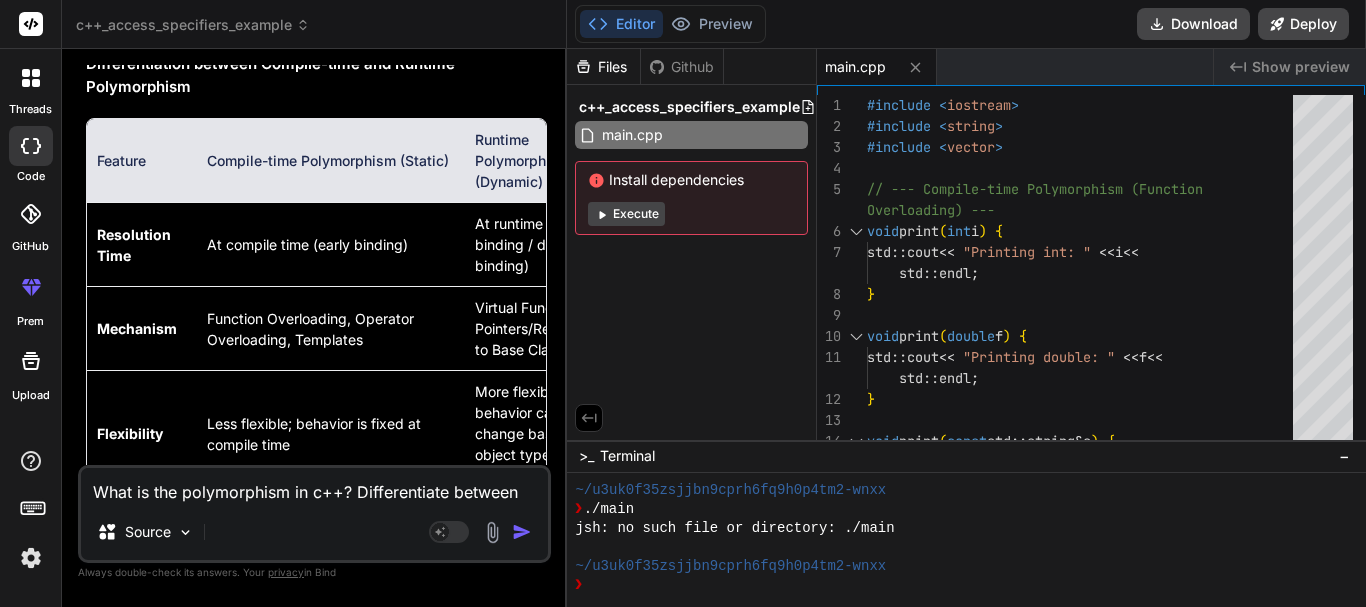 drag, startPoint x: 83, startPoint y: 181, endPoint x: 504, endPoint y: 238, distance: 424.84116 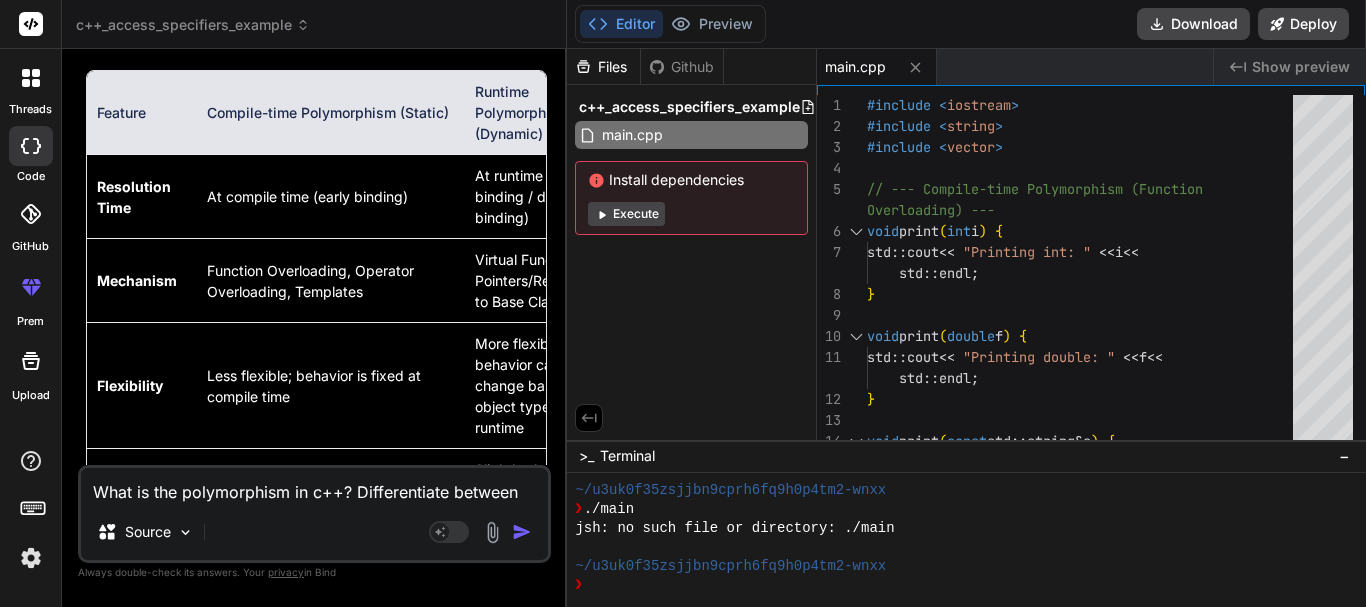 scroll, scrollTop: 18522, scrollLeft: 0, axis: vertical 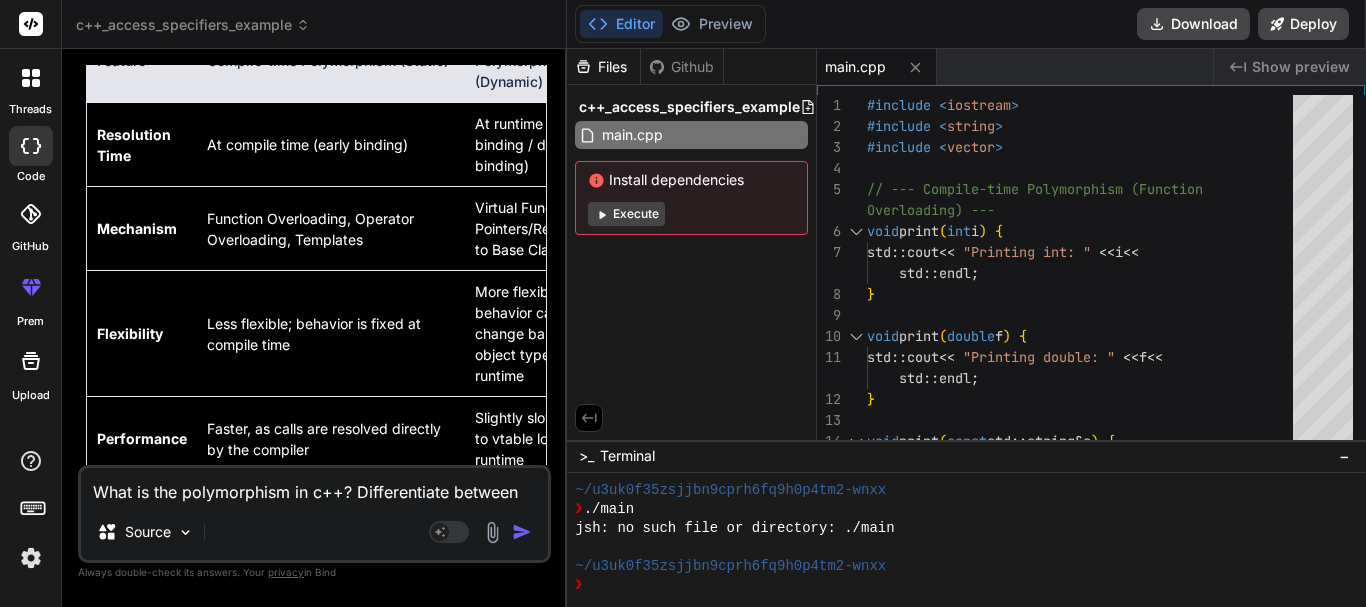 drag, startPoint x: 86, startPoint y: 284, endPoint x: 238, endPoint y: 303, distance: 153.18289 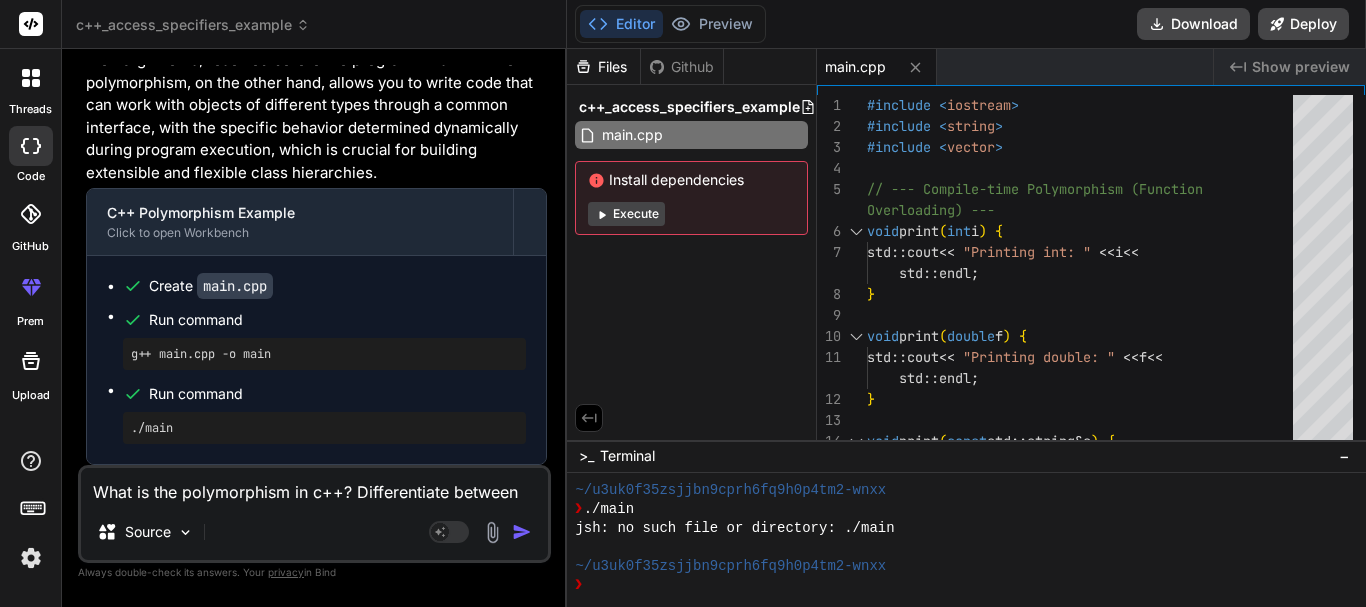 scroll, scrollTop: 20022, scrollLeft: 0, axis: vertical 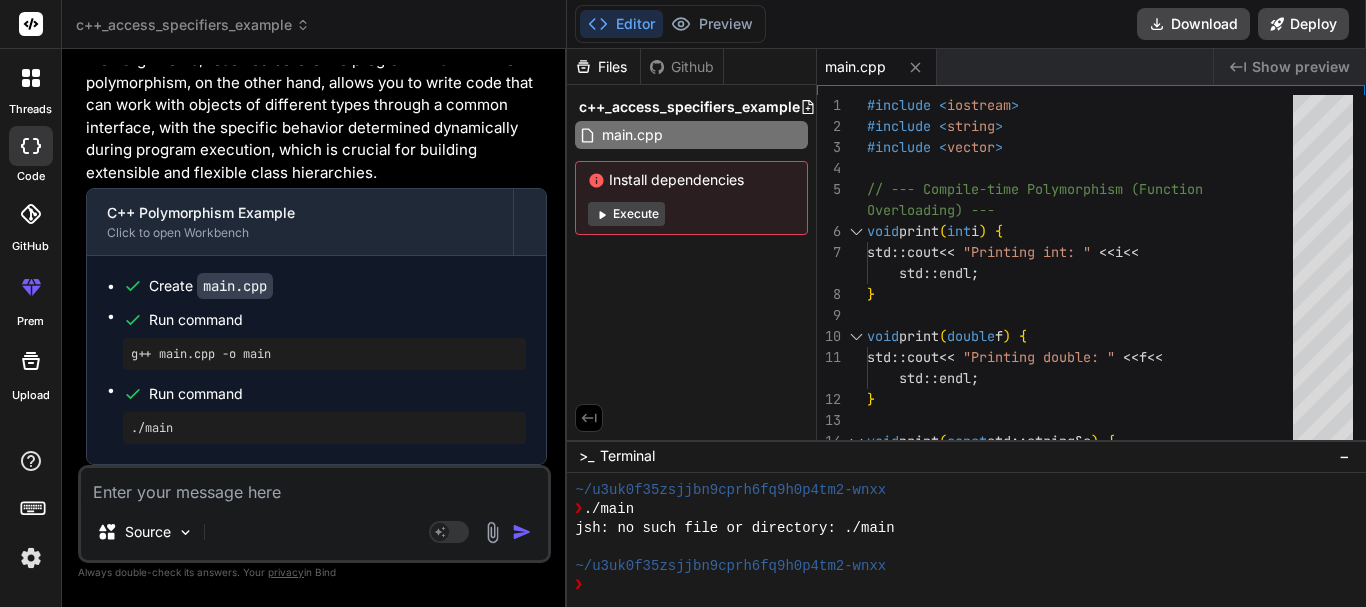 paste on "Explain the concept of operator overloading in c++. Provide a basic example." 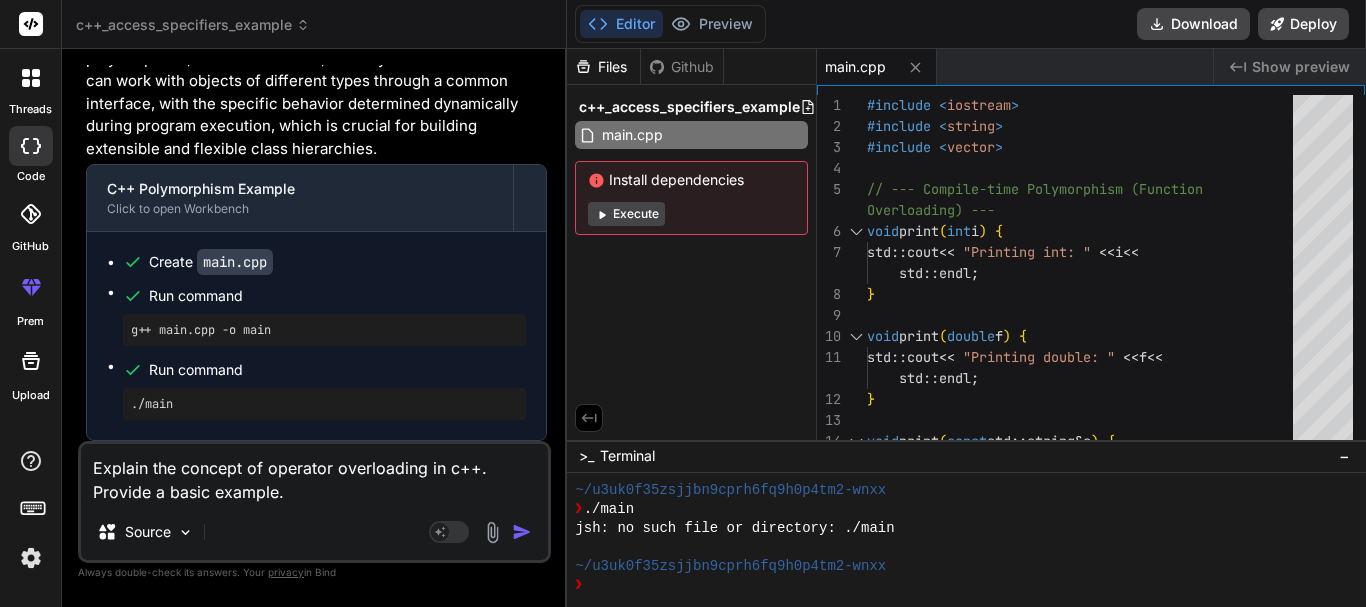 type on "x" 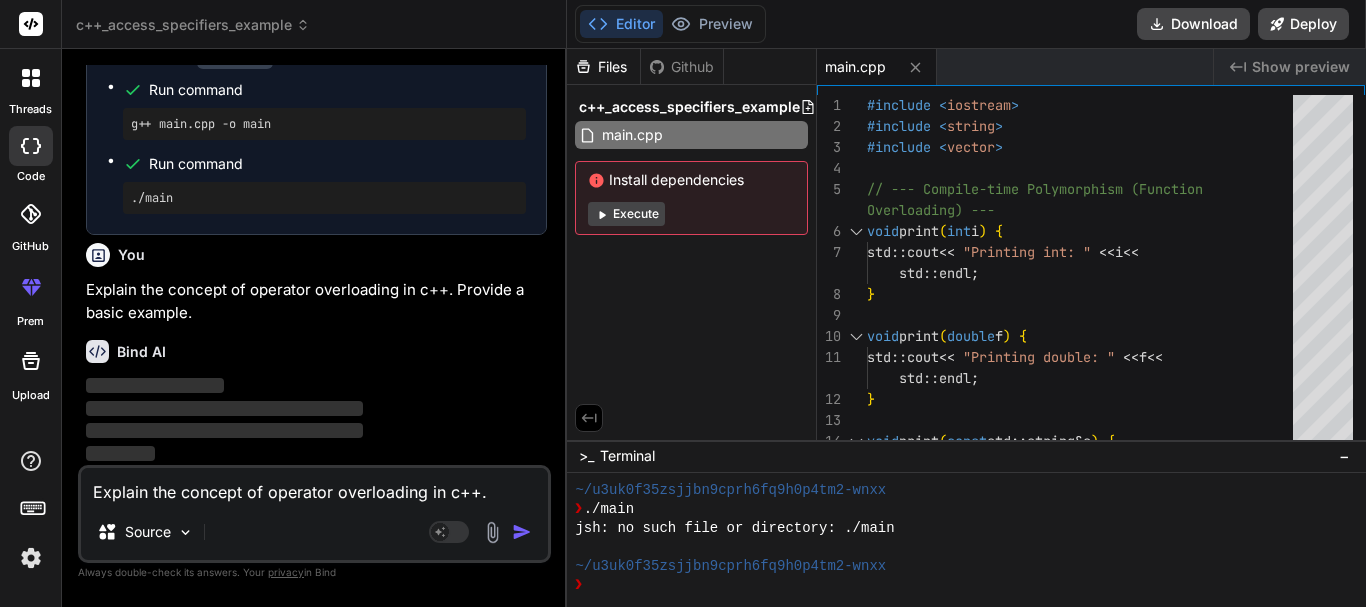 type 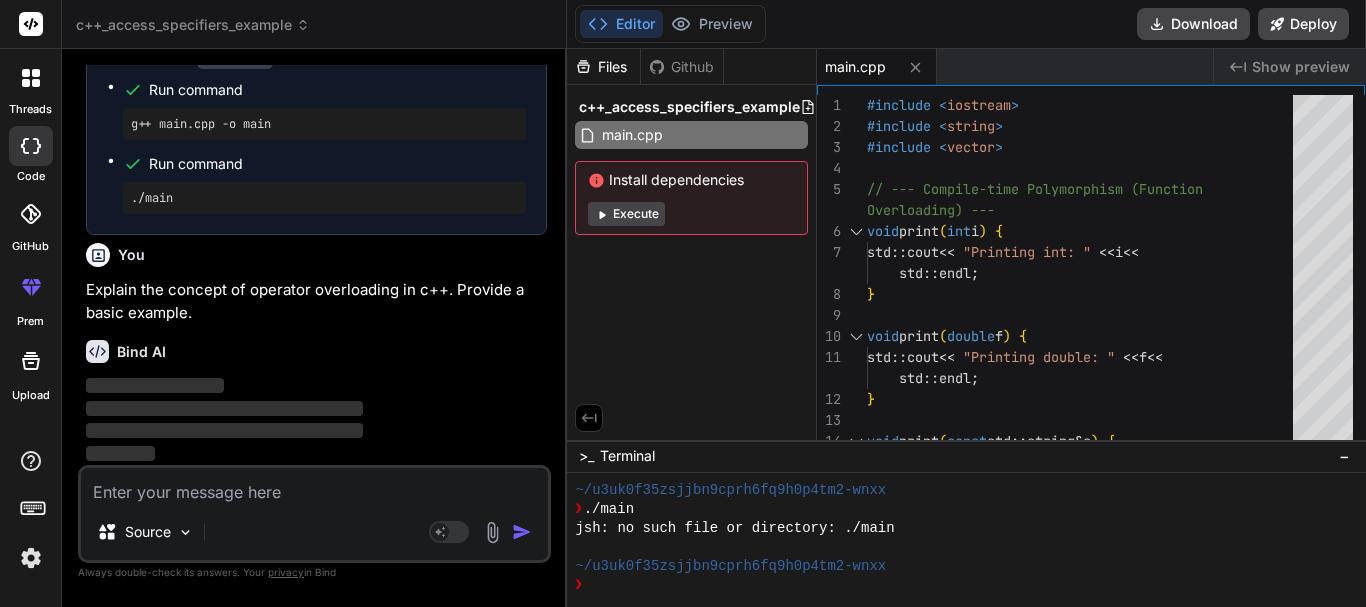 scroll, scrollTop: 23953, scrollLeft: 0, axis: vertical 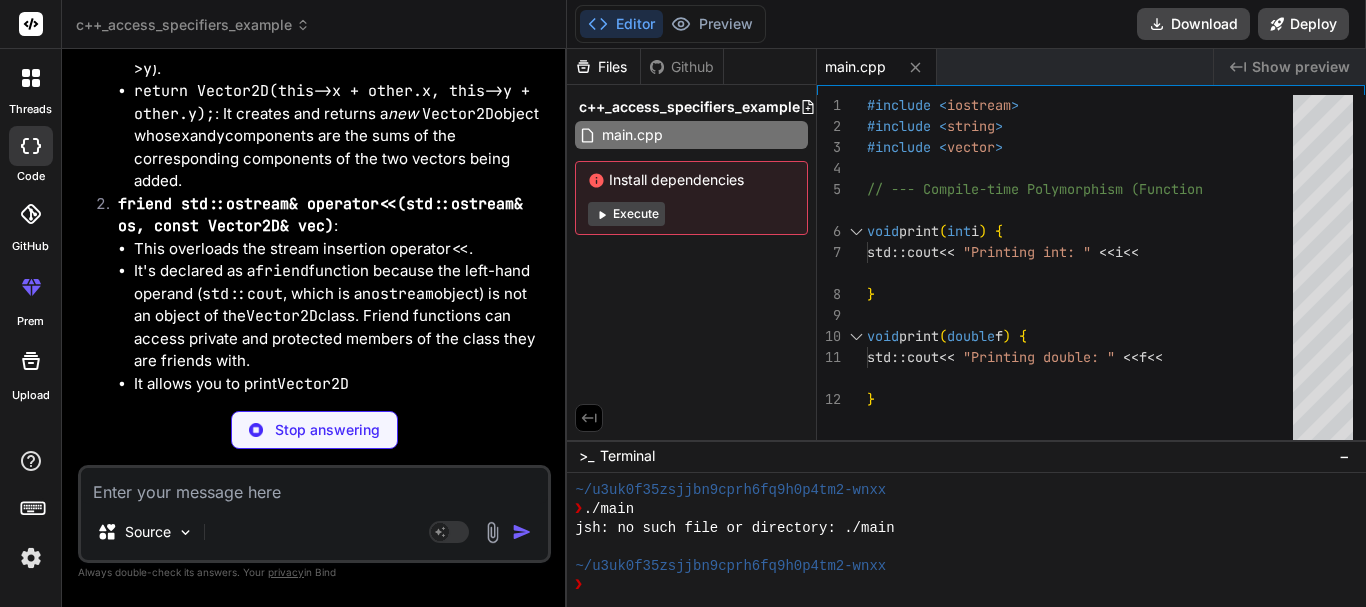 type on "x" 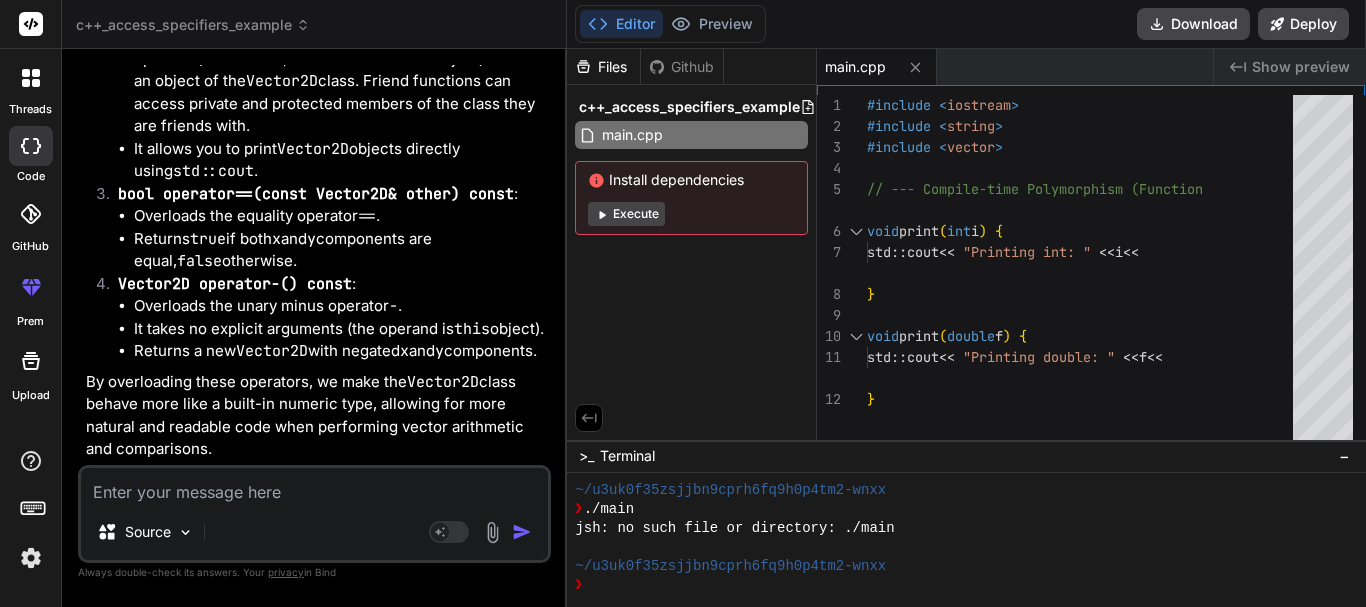 scroll, scrollTop: 1577, scrollLeft: 0, axis: vertical 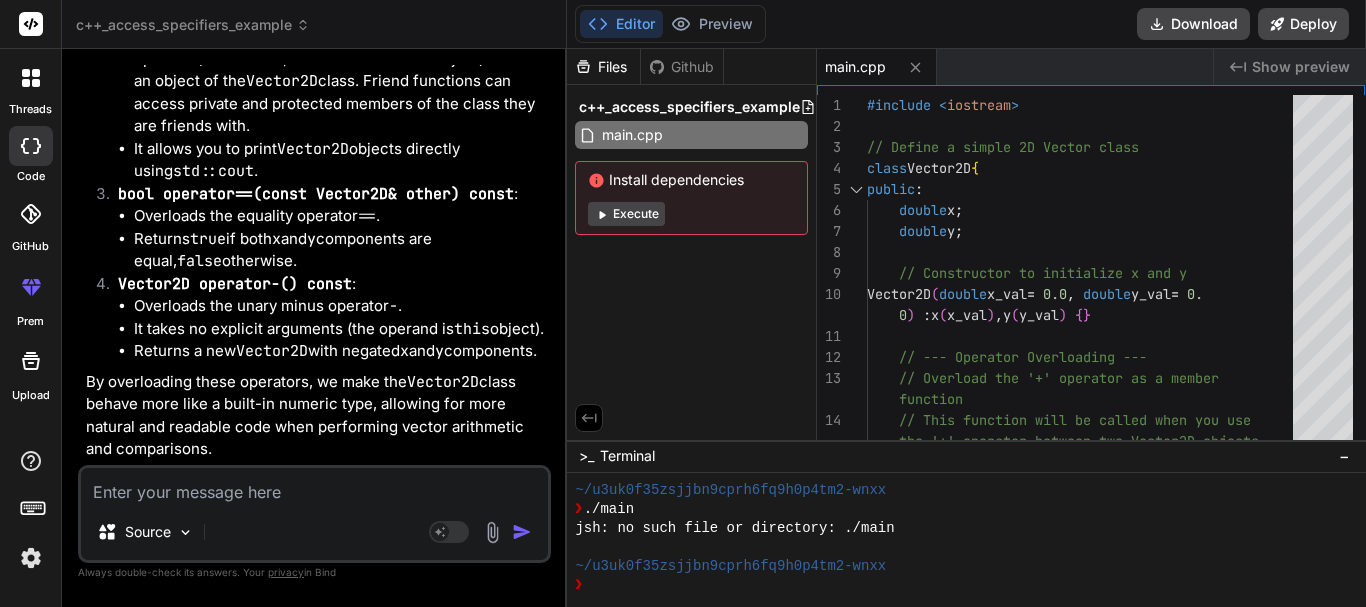 drag, startPoint x: 85, startPoint y: 187, endPoint x: 330, endPoint y: 293, distance: 266.94757 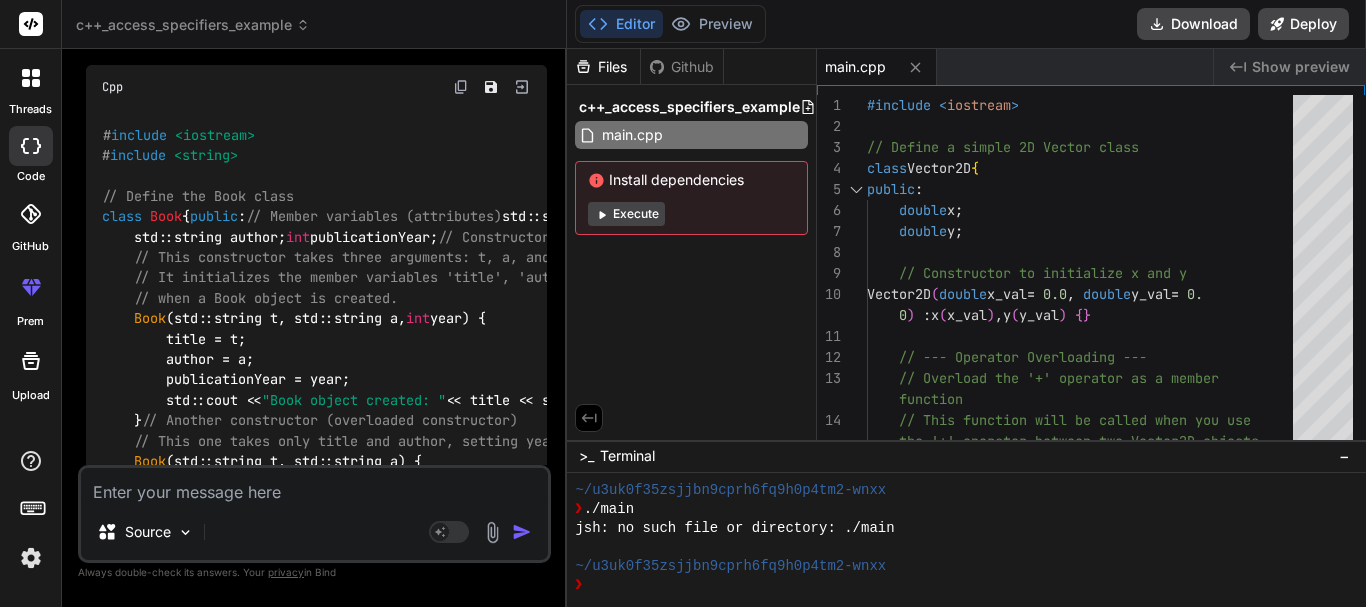 scroll, scrollTop: 3754, scrollLeft: 0, axis: vertical 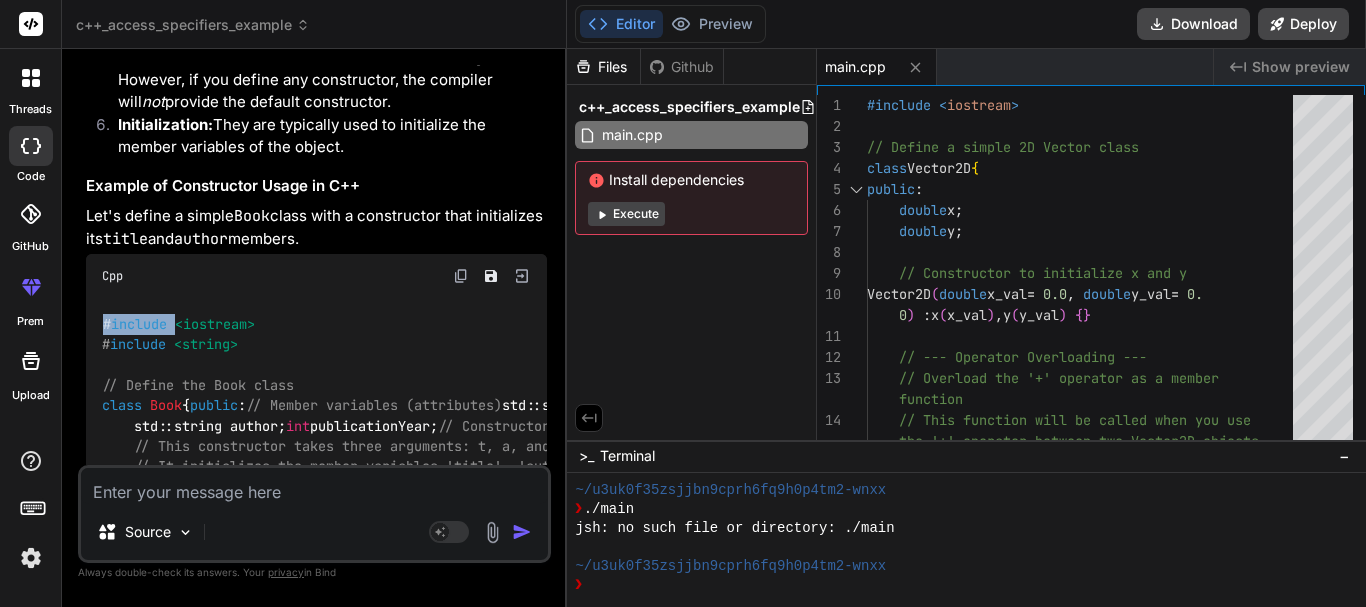 drag, startPoint x: 104, startPoint y: 211, endPoint x: 176, endPoint y: 303, distance: 116.82465 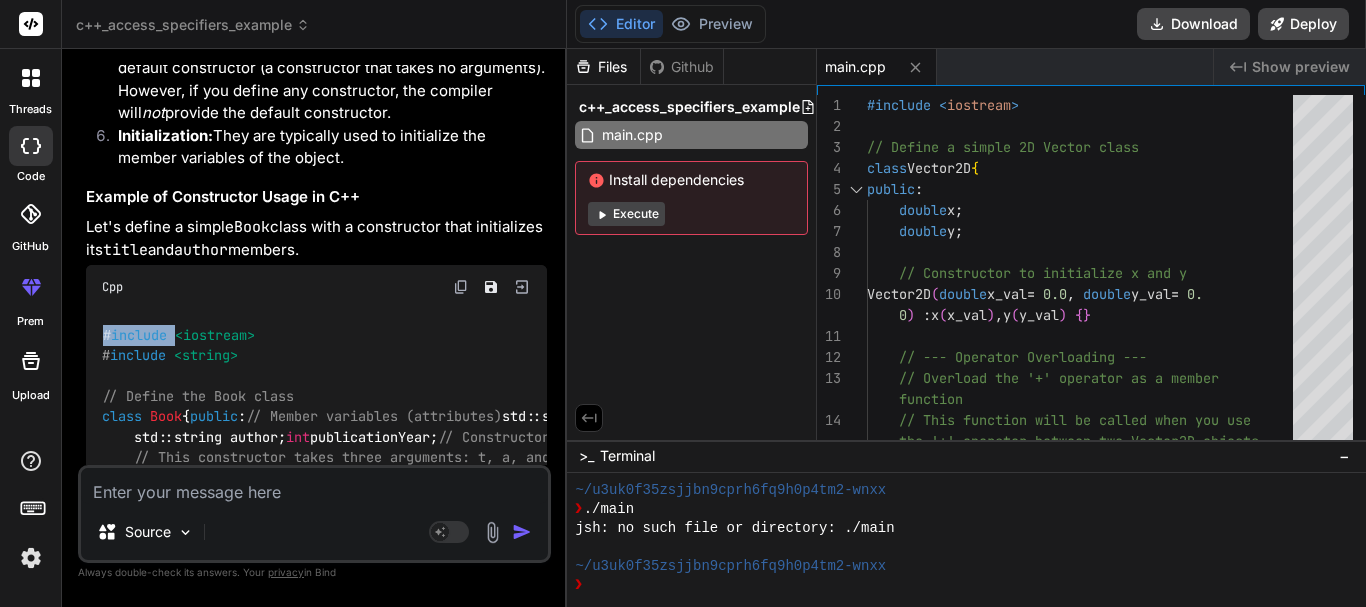 click at bounding box center [461, 287] 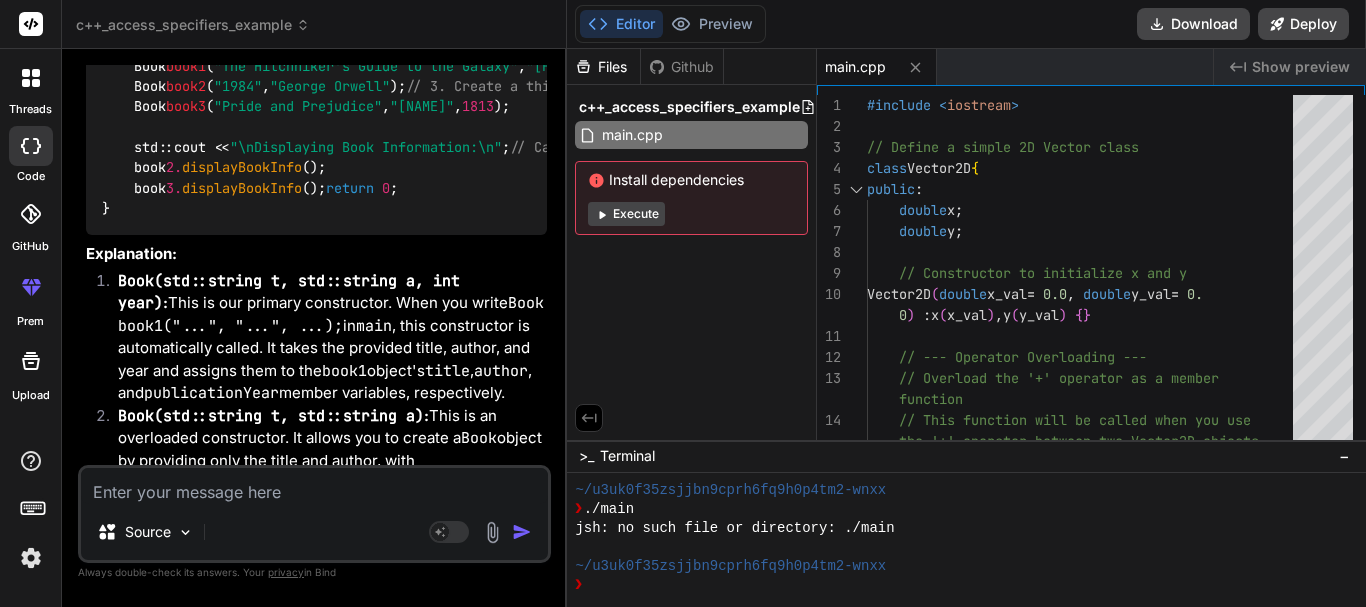 scroll, scrollTop: 4754, scrollLeft: 0, axis: vertical 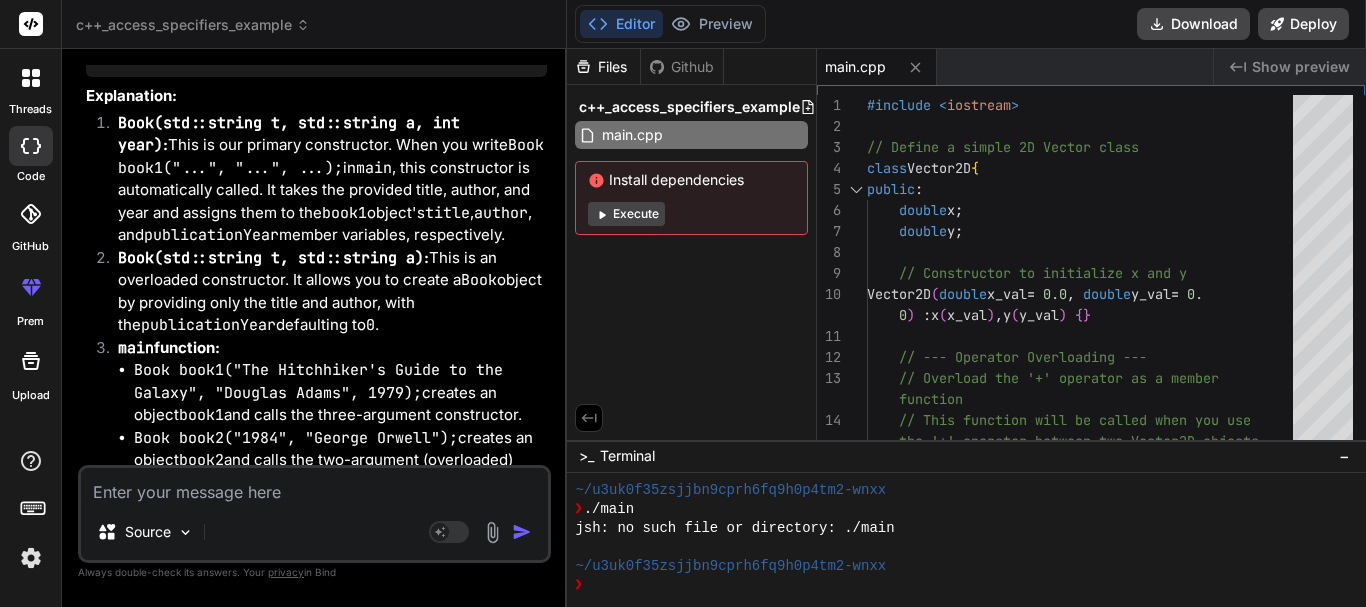 click at bounding box center (314, 486) 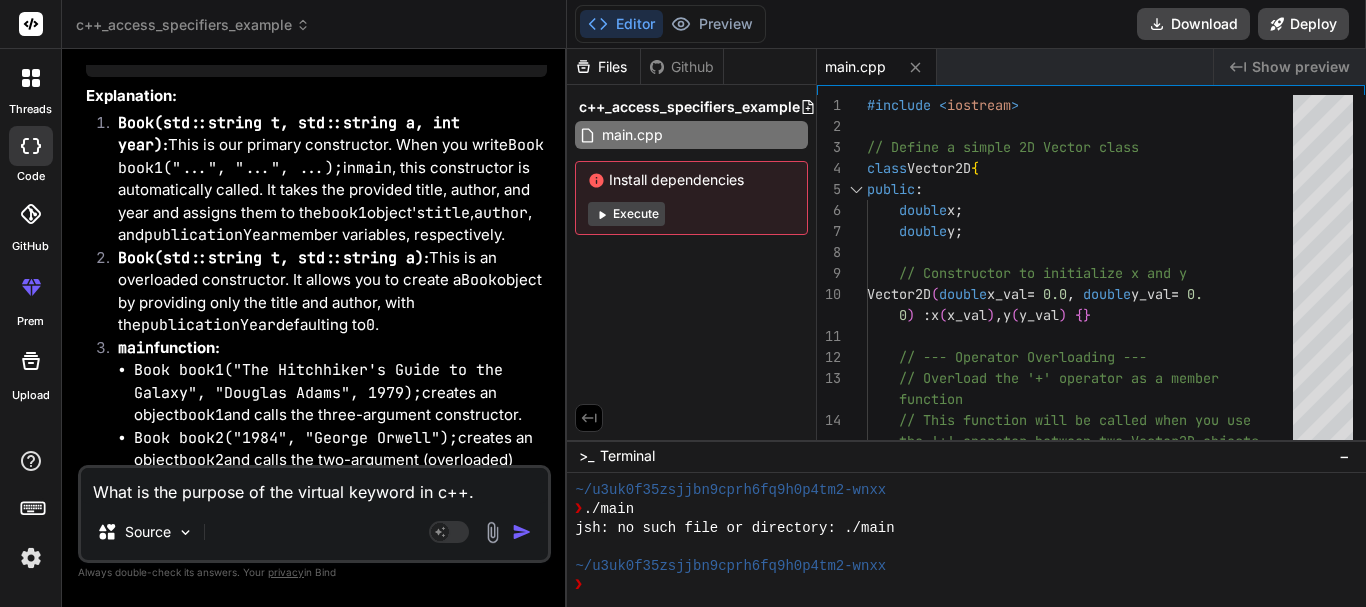 type on "x" 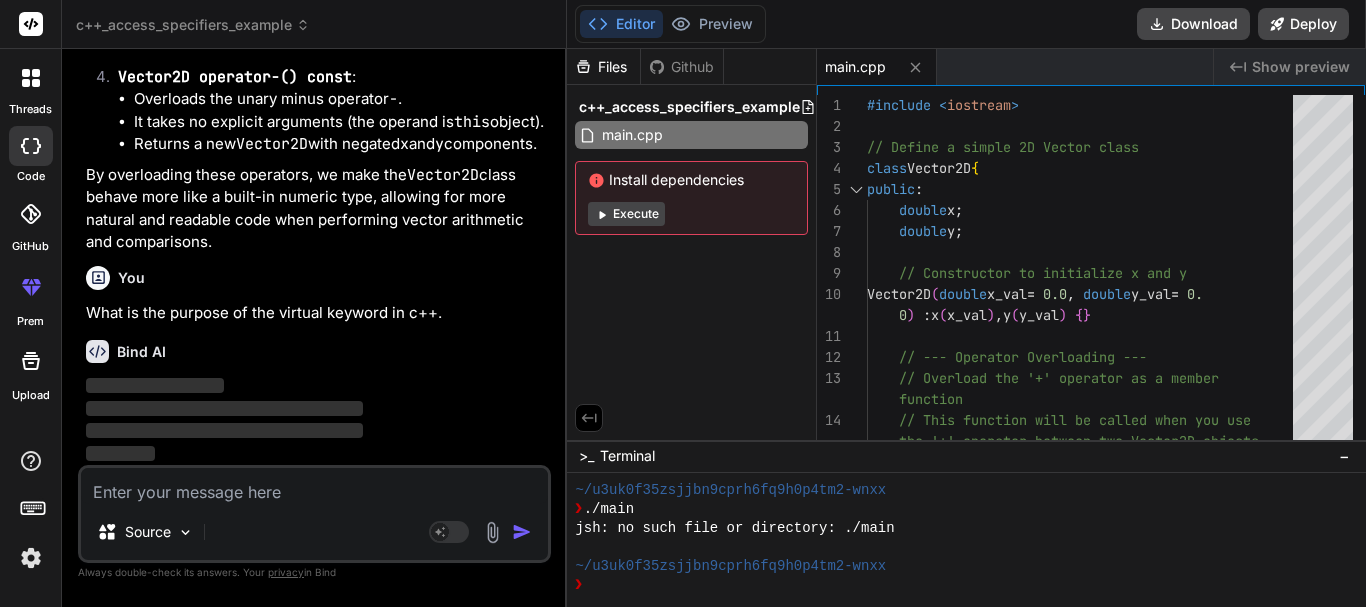 scroll, scrollTop: 26841, scrollLeft: 0, axis: vertical 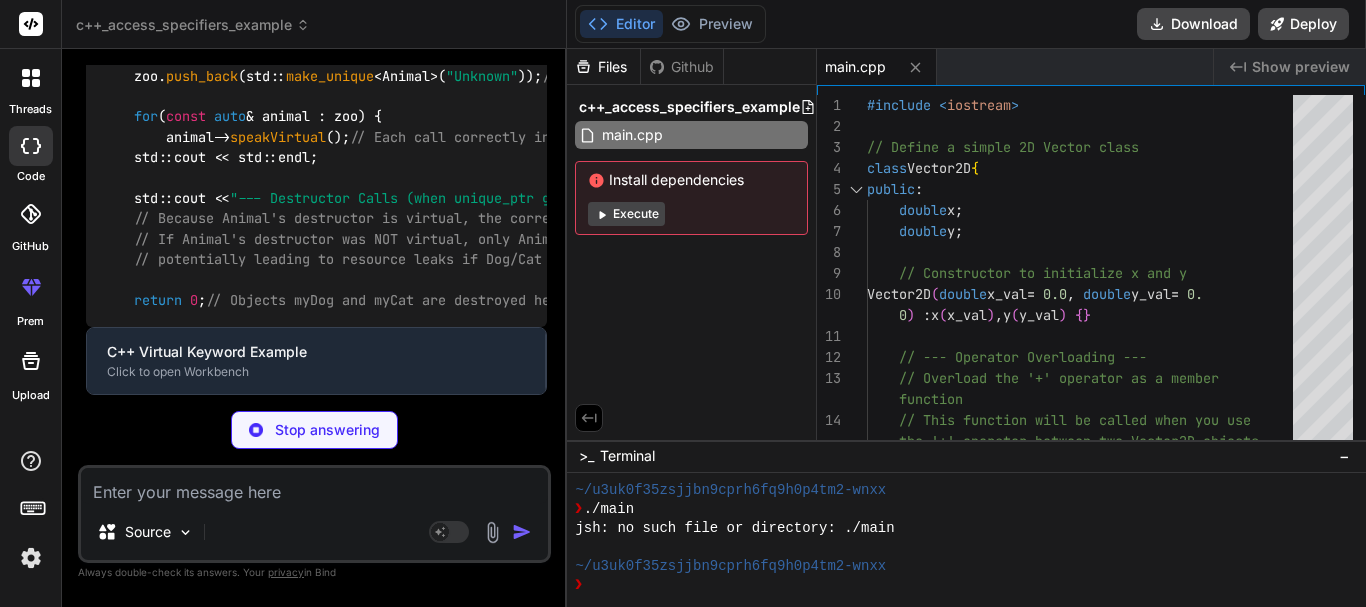 type on "x" 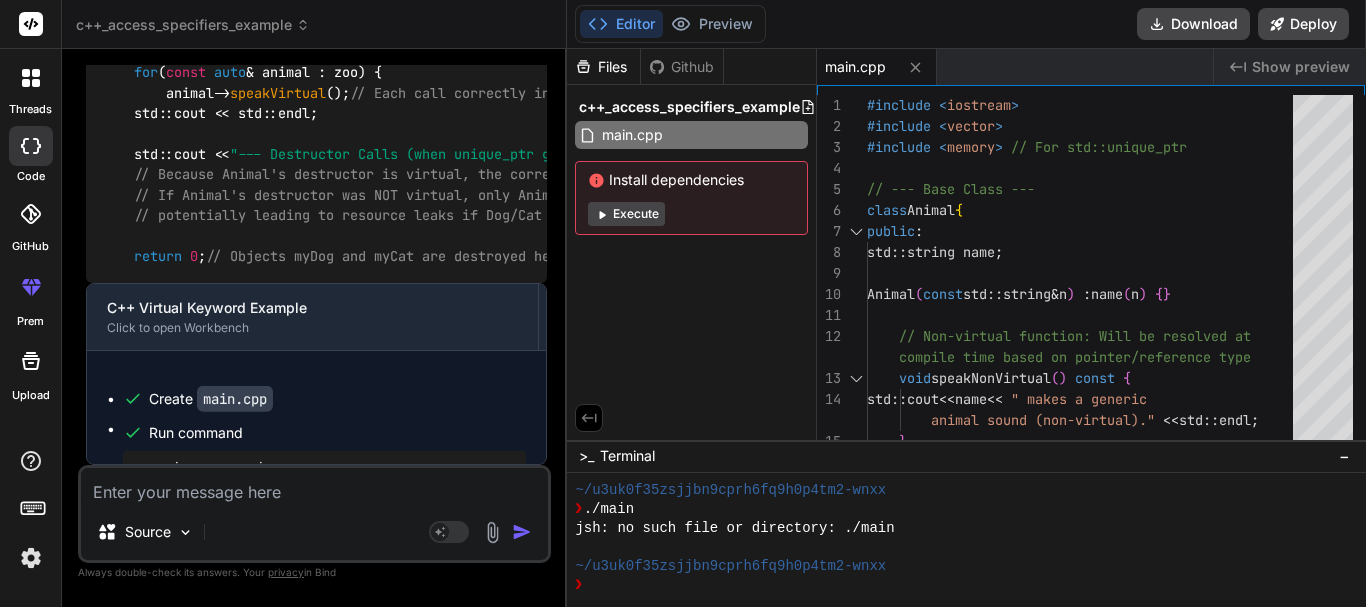 scroll, scrollTop: 1881, scrollLeft: 0, axis: vertical 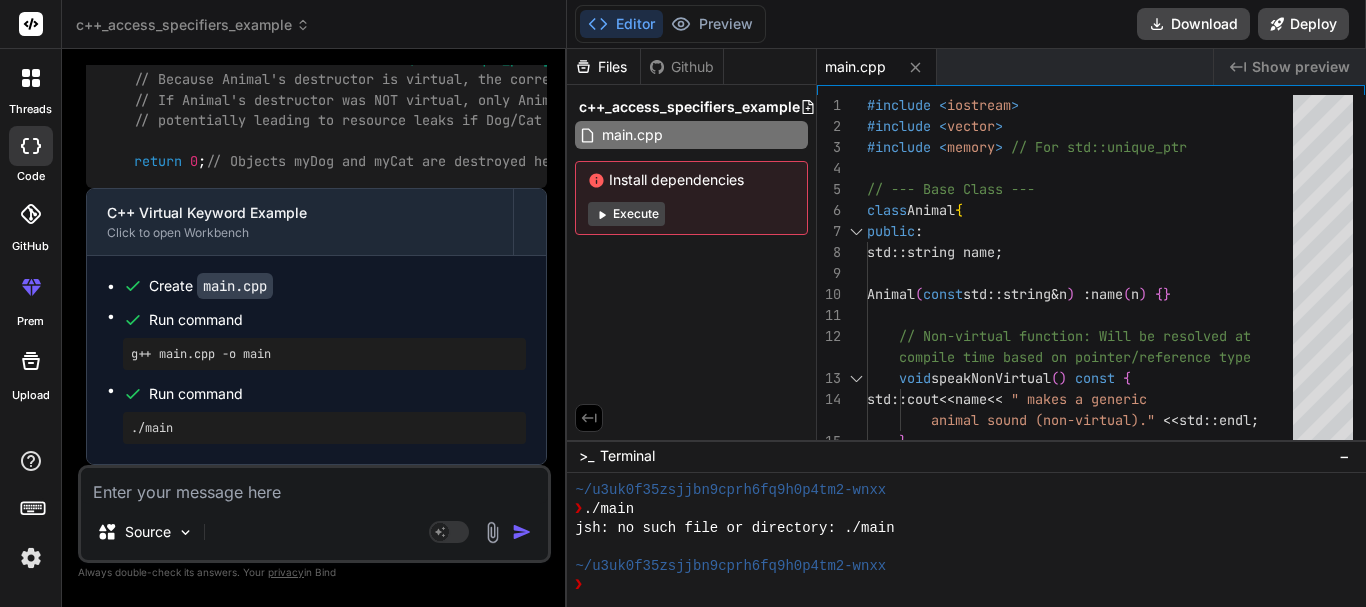 drag, startPoint x: 84, startPoint y: 186, endPoint x: 535, endPoint y: 258, distance: 456.71106 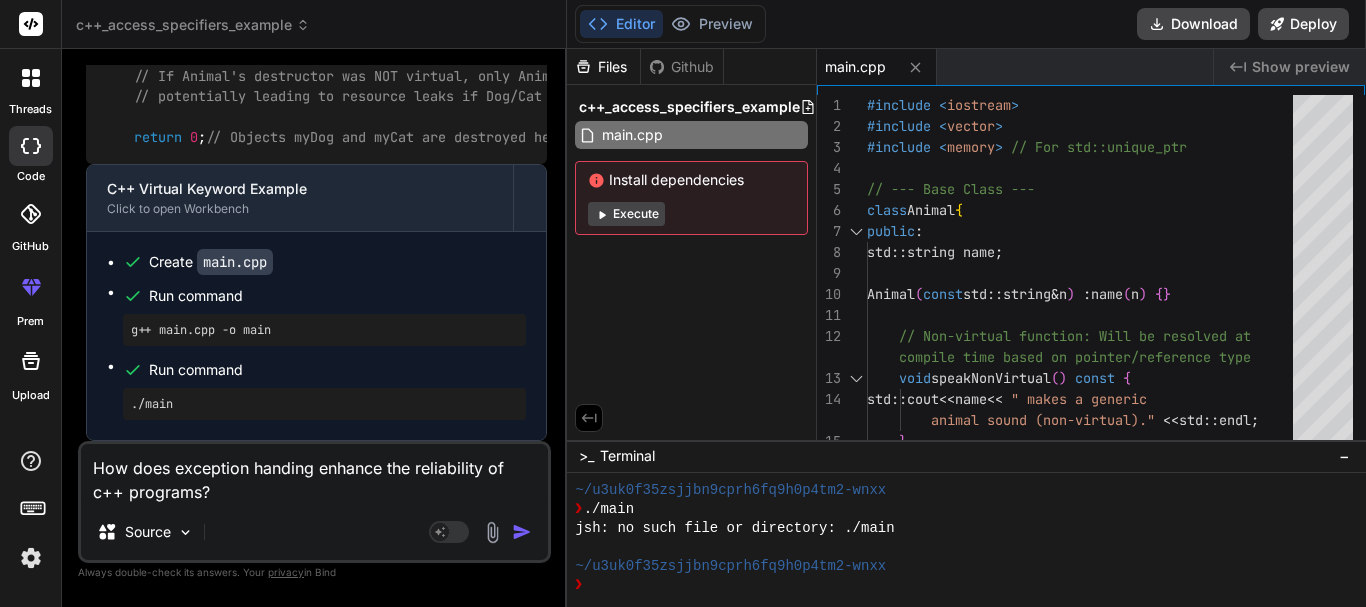 type on "How does exception handing enhance the reliability of c++ programs?" 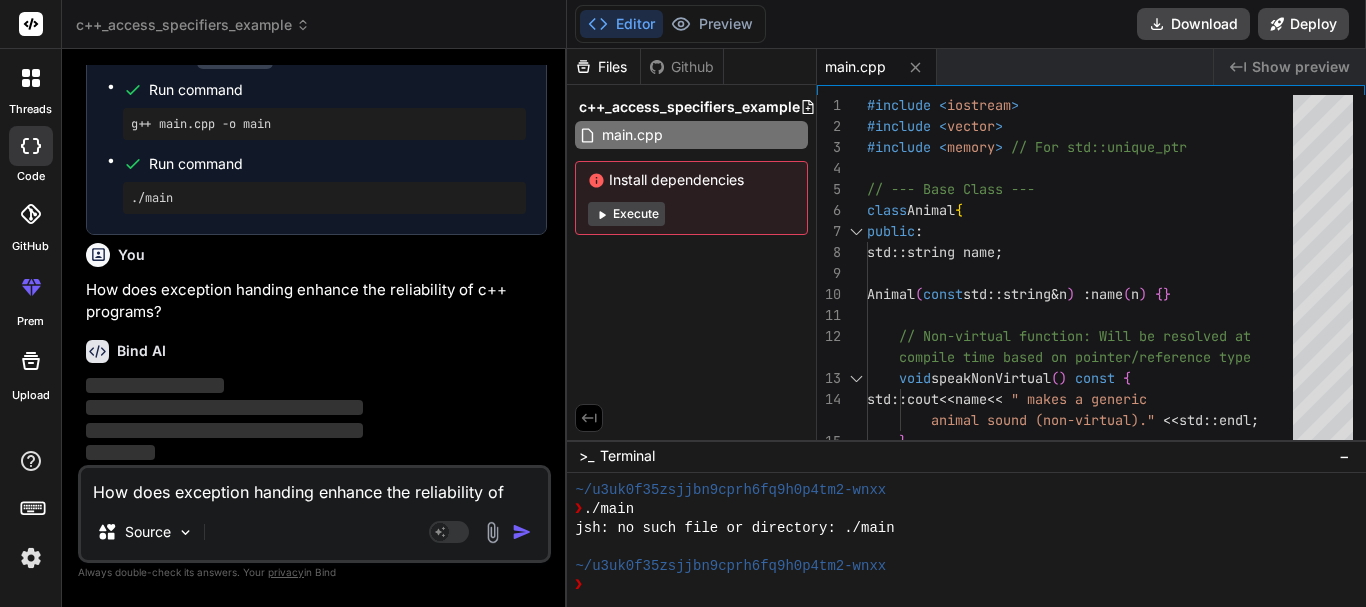 scroll, scrollTop: 31165, scrollLeft: 0, axis: vertical 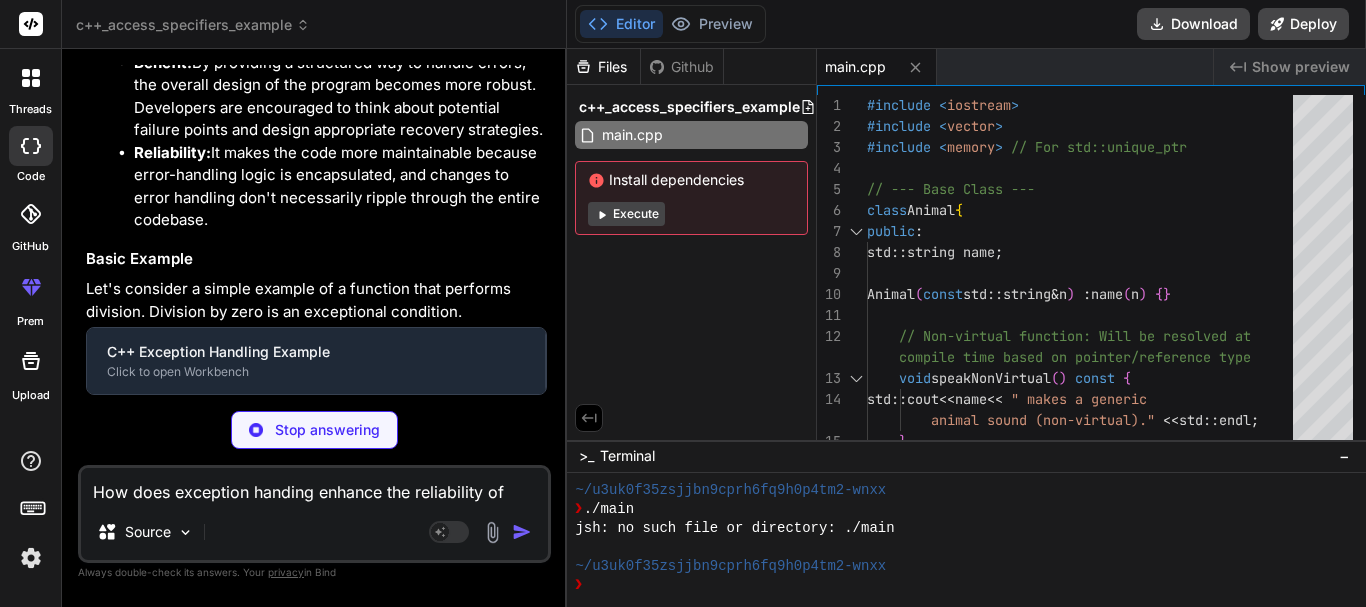 type on "x" 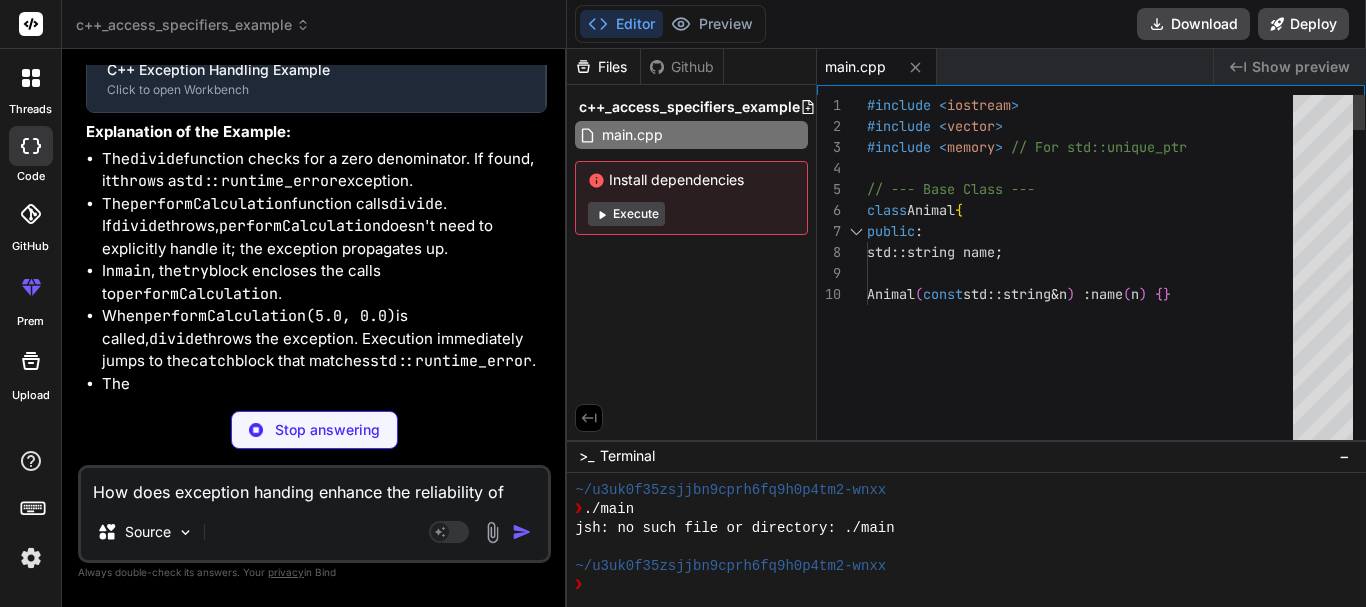 type on "x" 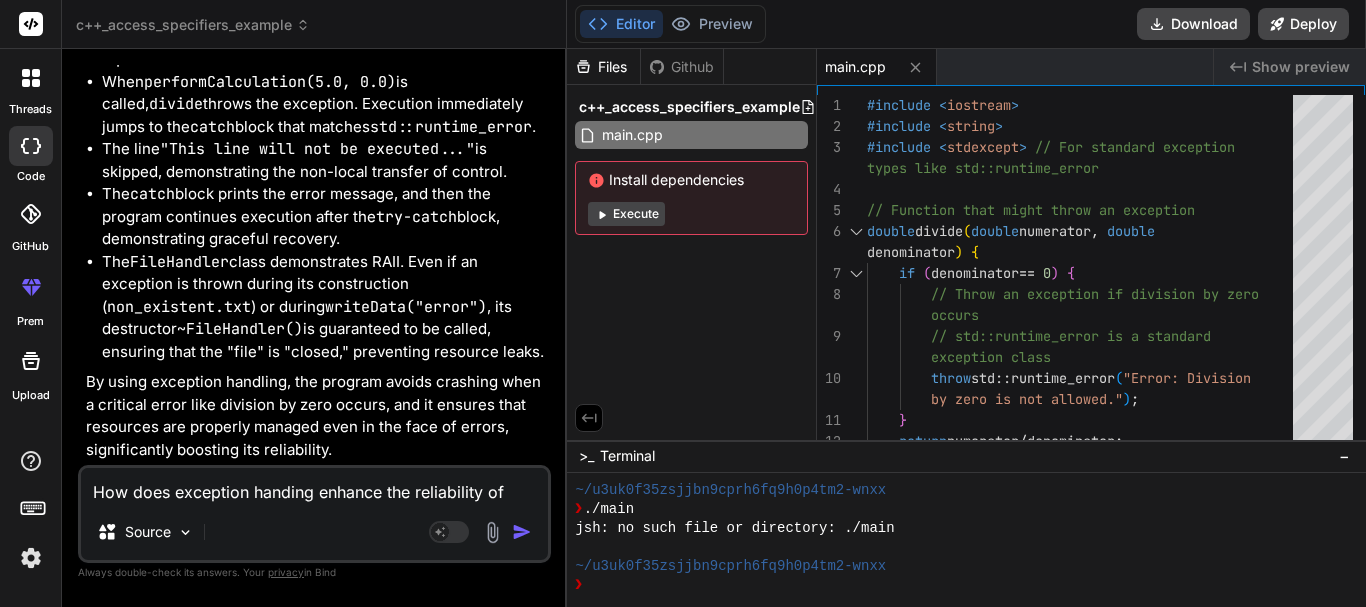 scroll, scrollTop: 2185, scrollLeft: 0, axis: vertical 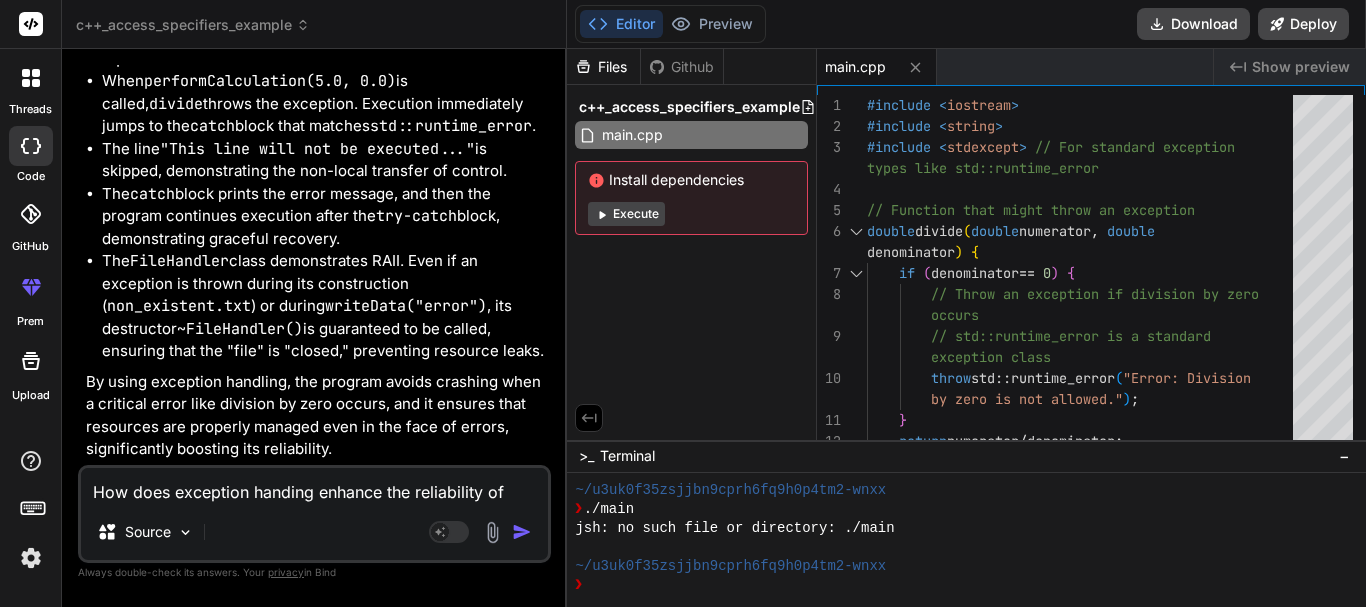 drag, startPoint x: 84, startPoint y: 282, endPoint x: 515, endPoint y: 375, distance: 440.9195 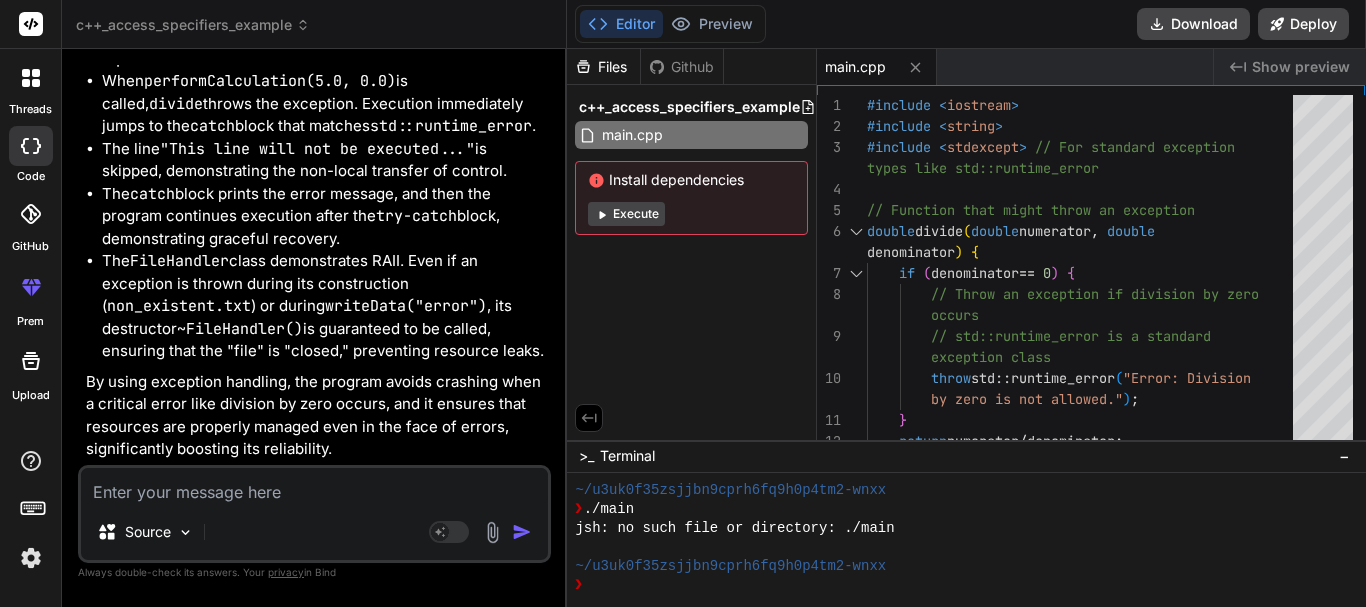 paste on "What is the significance of the statndard template library (STL)" 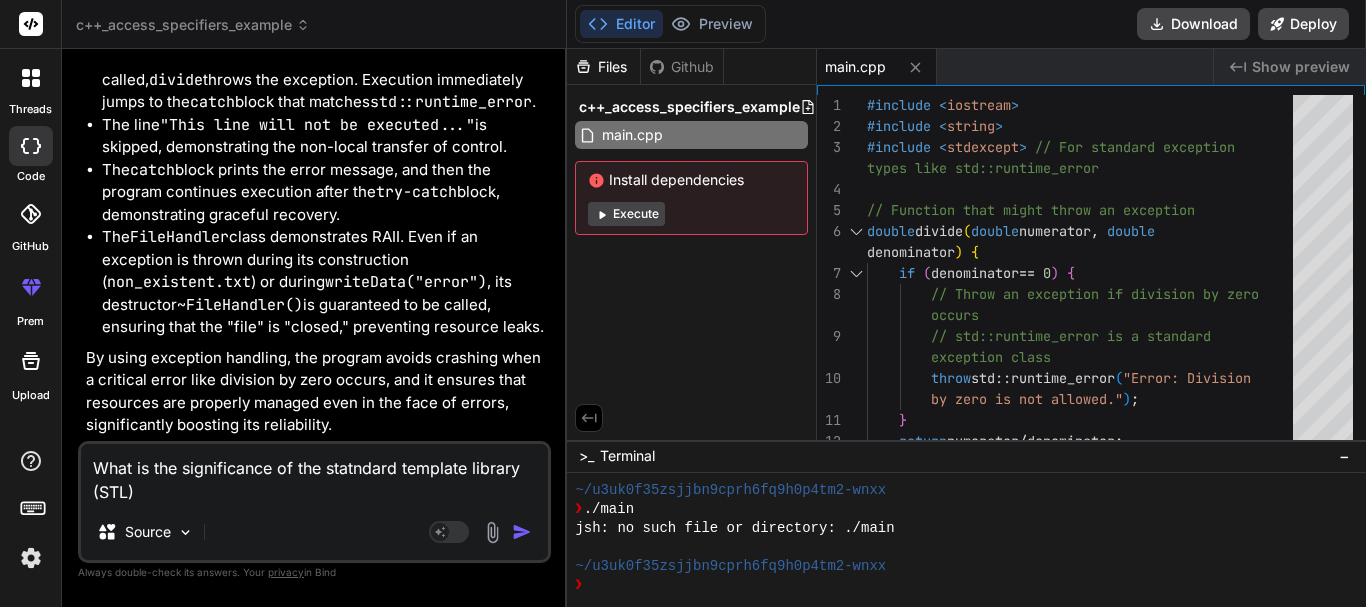 type on "What is the significance of the statndard template library (STL)" 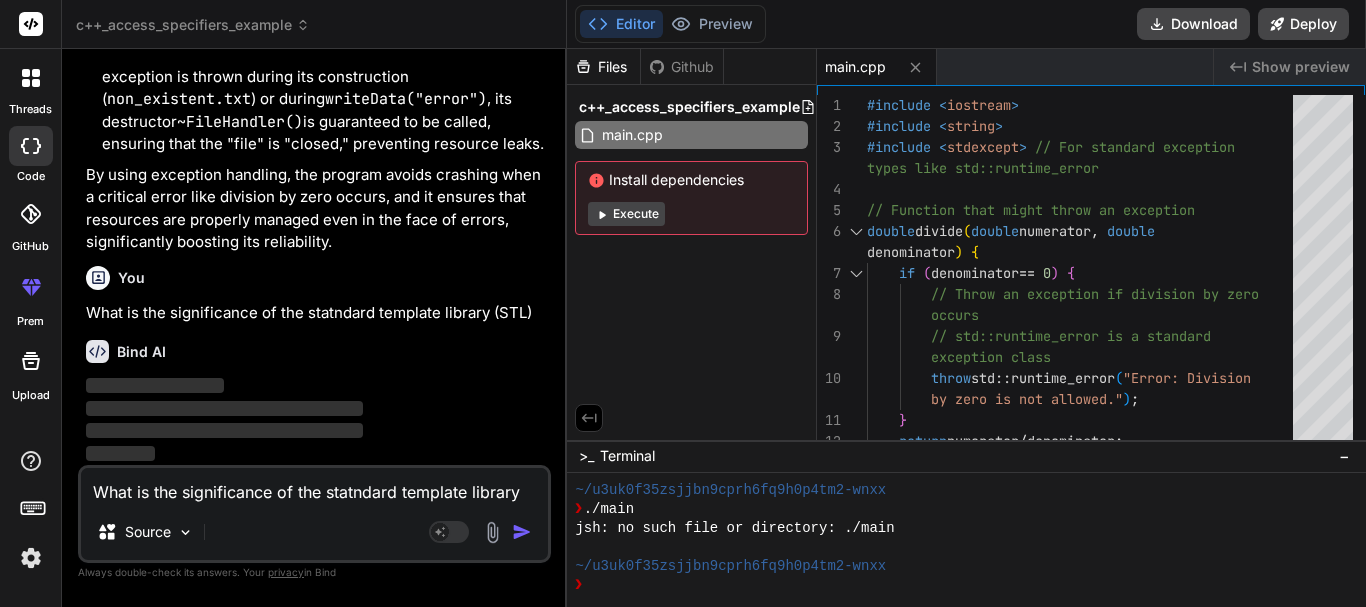 scroll, scrollTop: 34193, scrollLeft: 0, axis: vertical 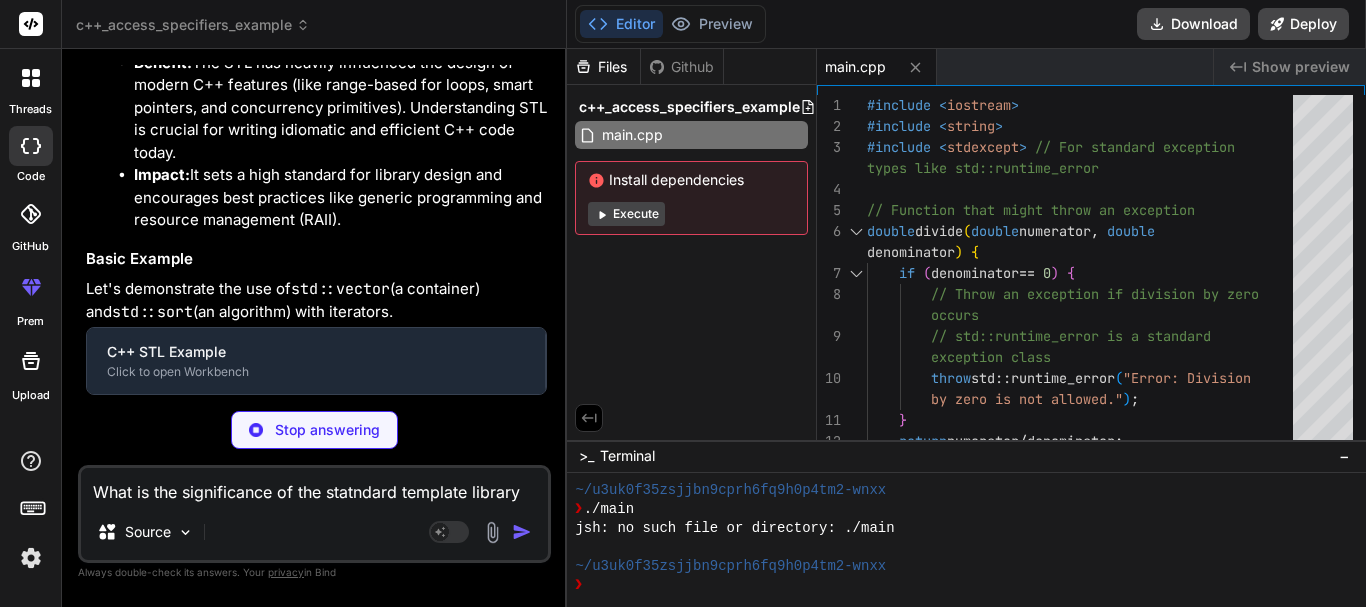 type on "x" 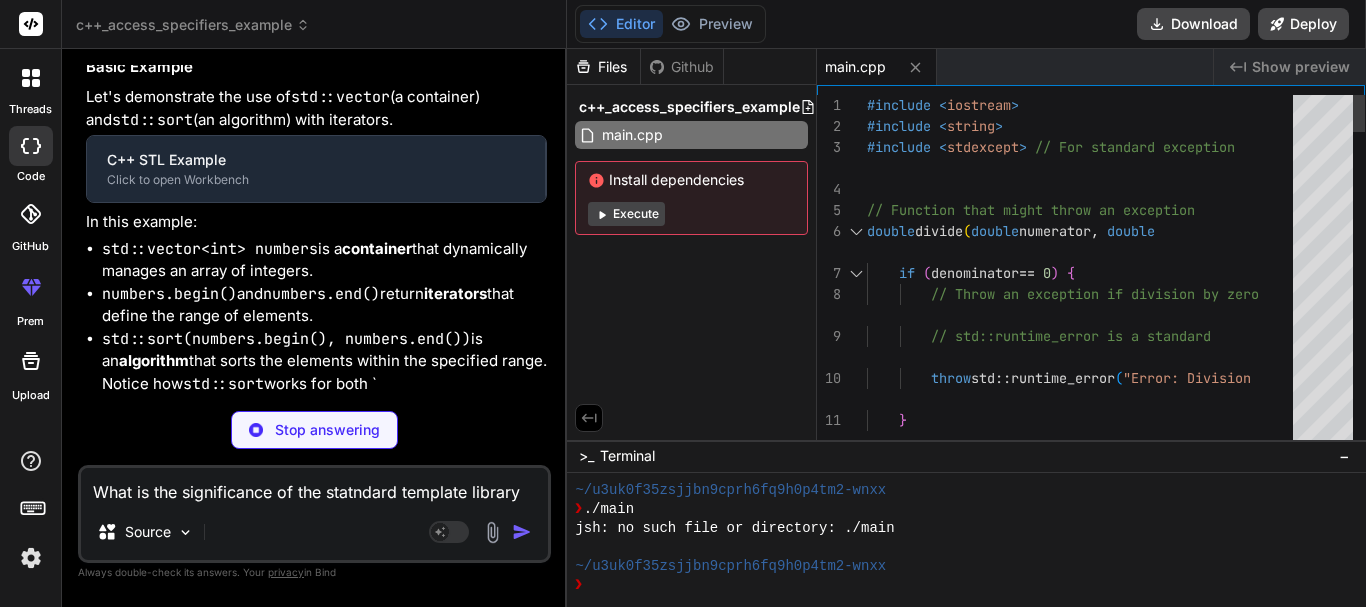 type on "x" 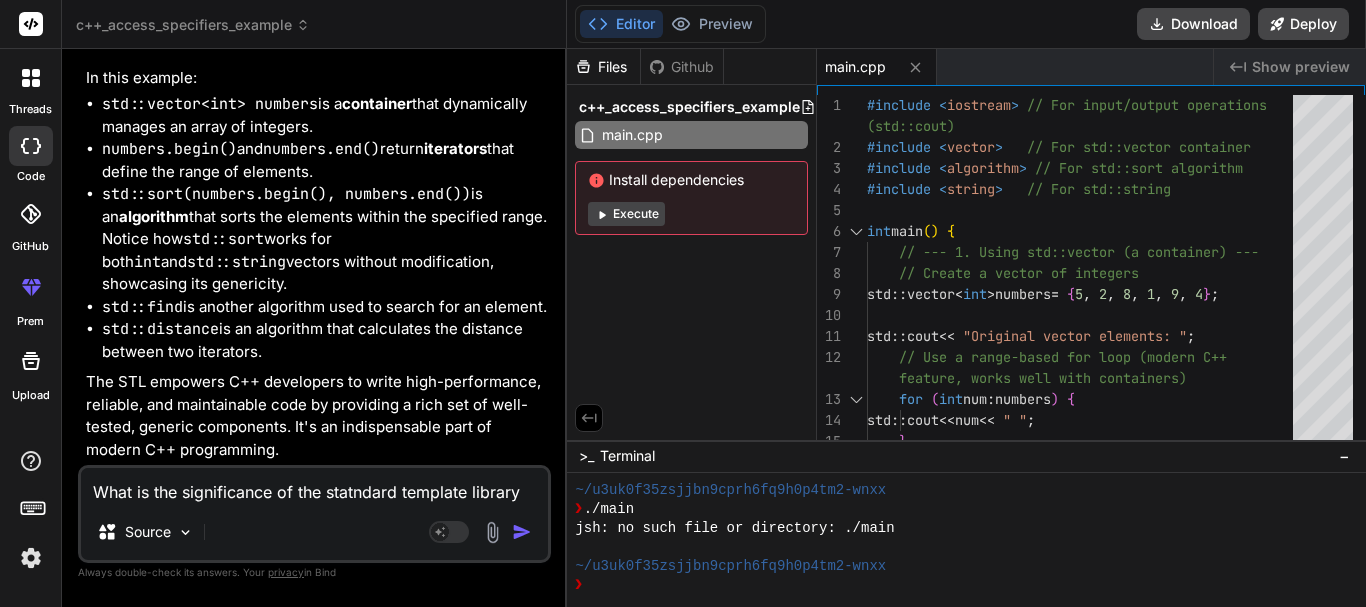 scroll, scrollTop: 2489, scrollLeft: 0, axis: vertical 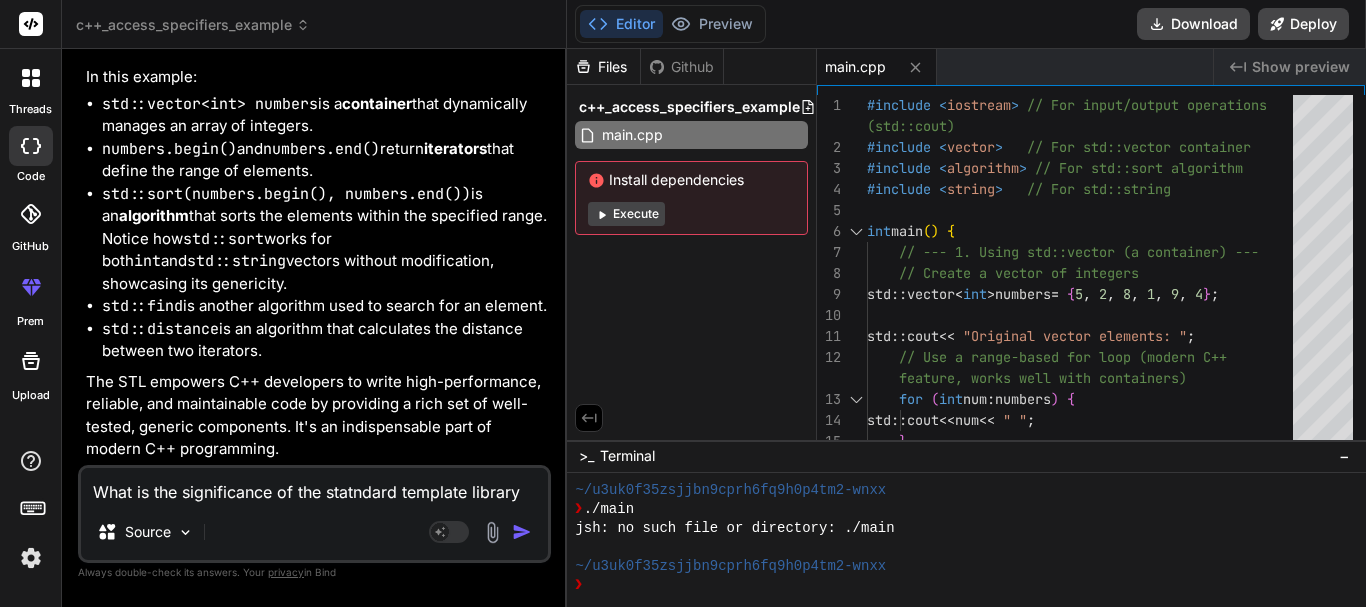 drag, startPoint x: 87, startPoint y: 390, endPoint x: 507, endPoint y: 307, distance: 428.12265 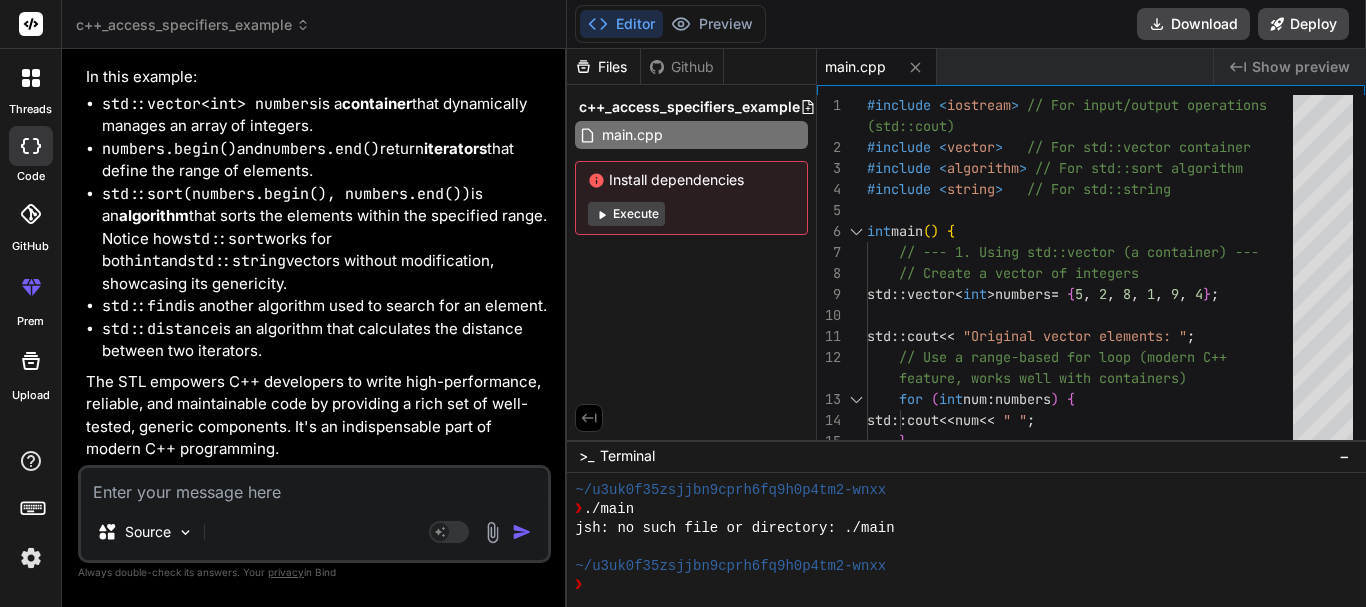paste on ": Explain the fundamental features of c++ programming. Discuss the use of classes and objects, including their syntax and examples." 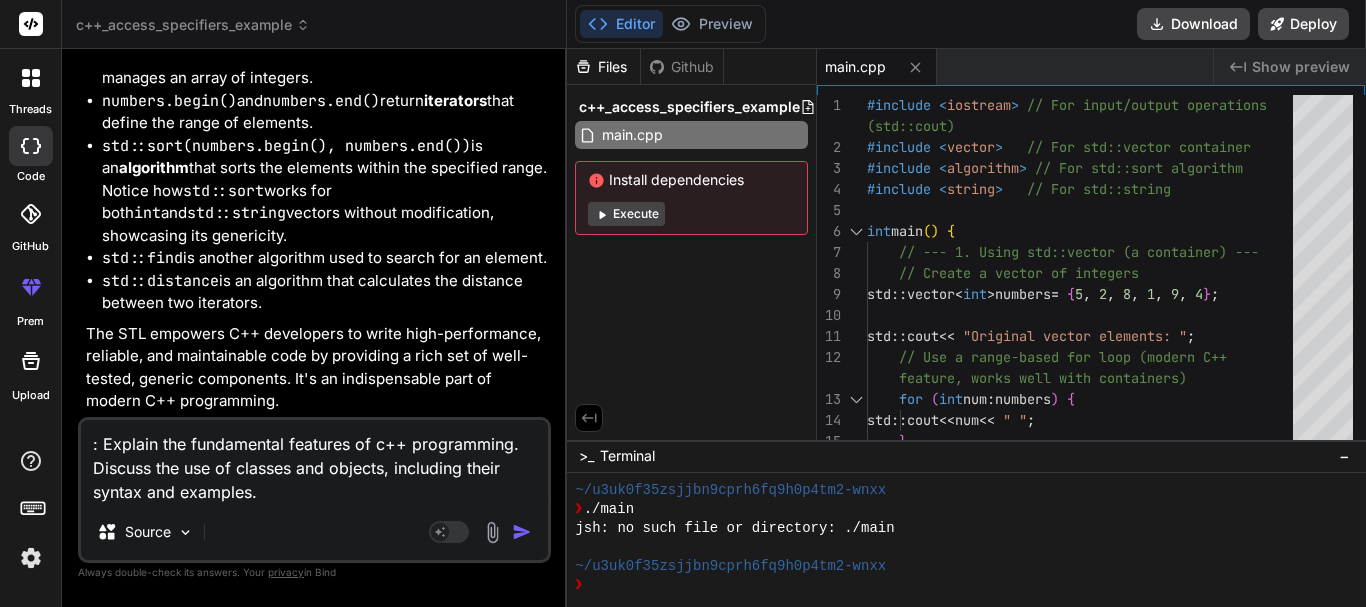 type on ": Explain the fundamental features of c++ programming. Discuss the use of classes and objects, including their syntax and examples." 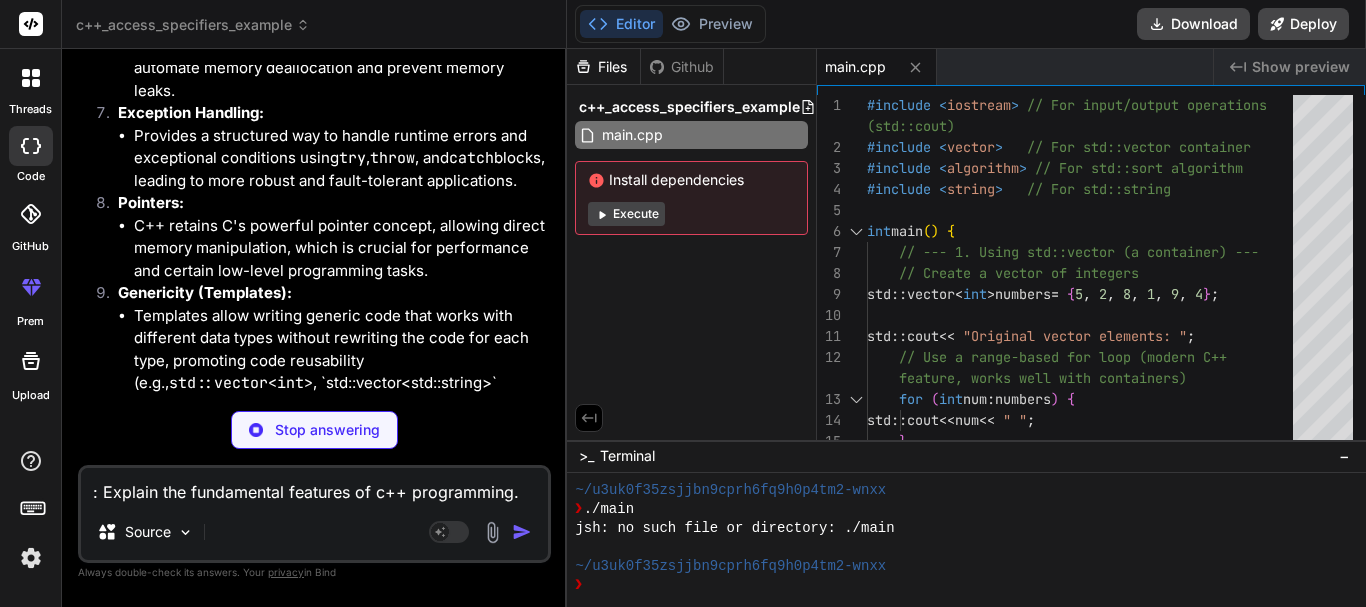 scroll, scrollTop: 38109, scrollLeft: 0, axis: vertical 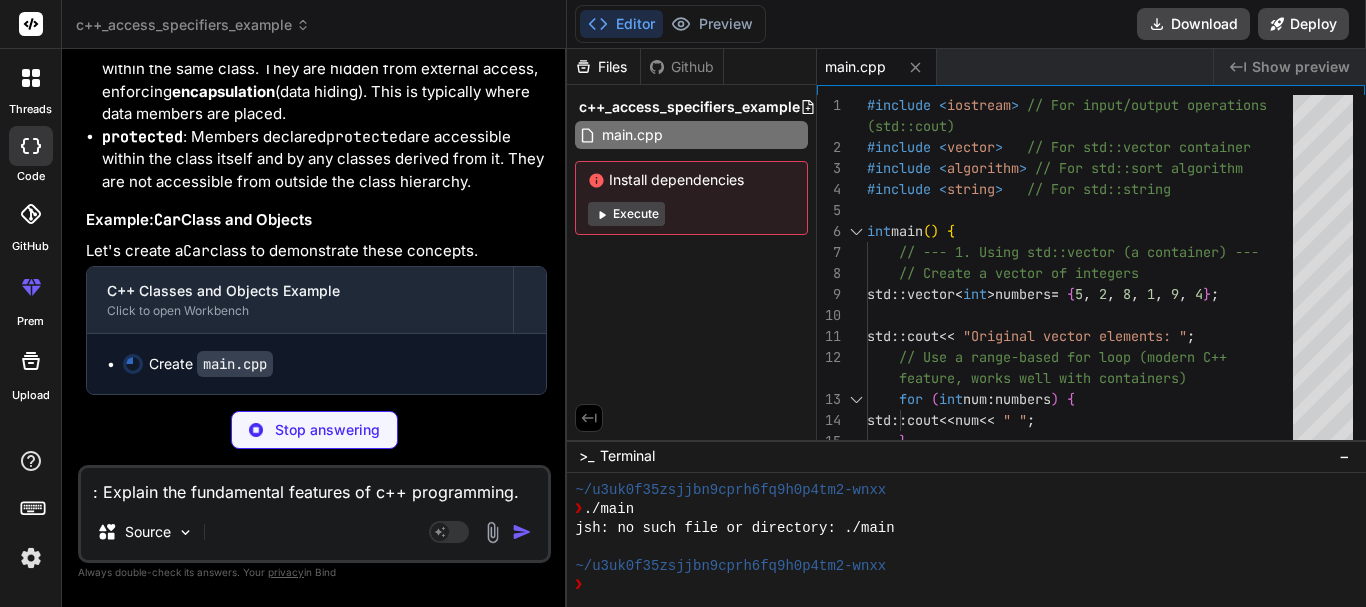 type on "x" 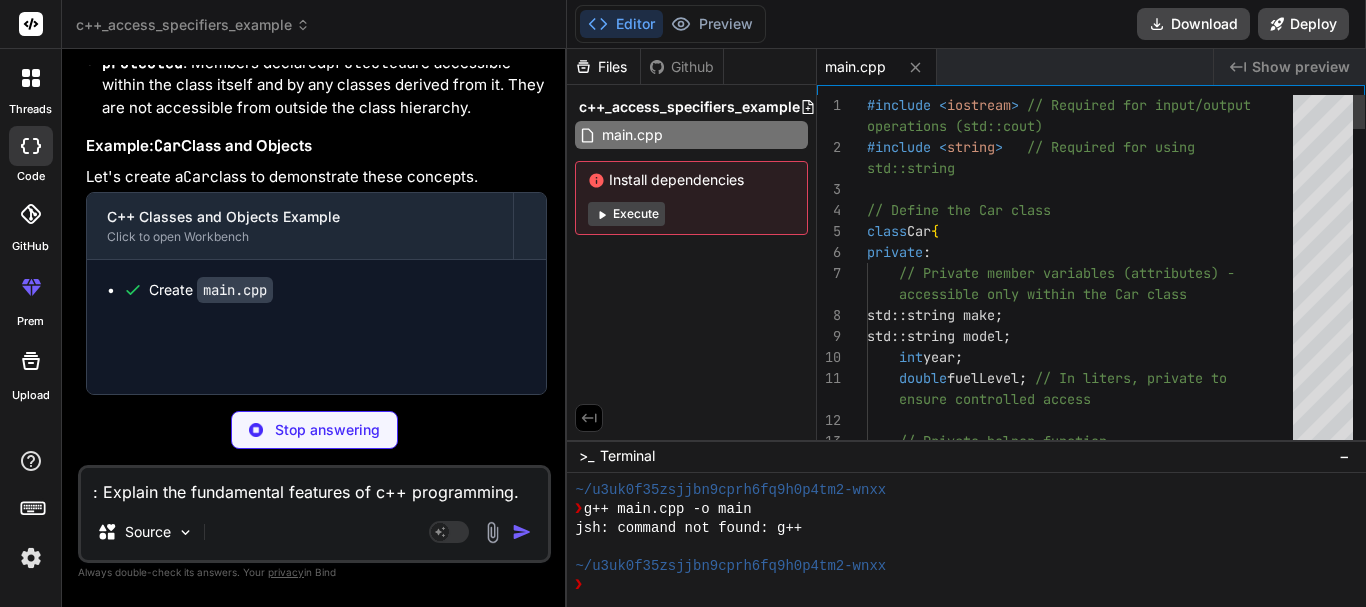 scroll, scrollTop: 2793, scrollLeft: 0, axis: vertical 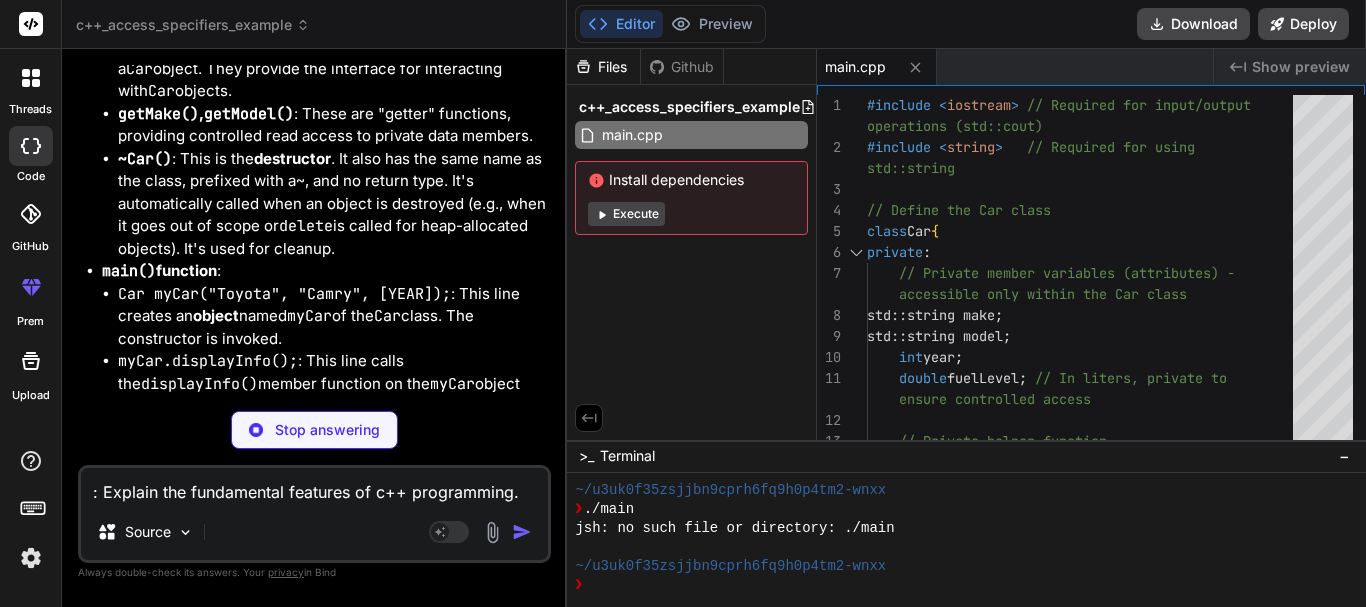type on "x" 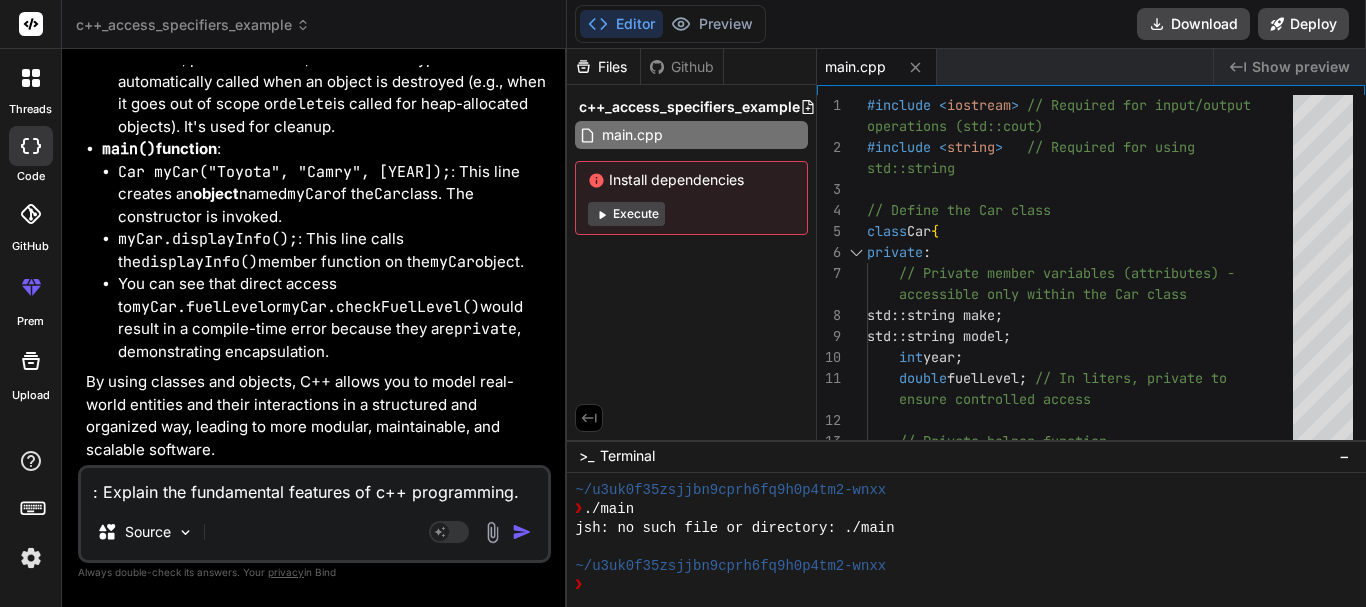 scroll, scrollTop: 39209, scrollLeft: 0, axis: vertical 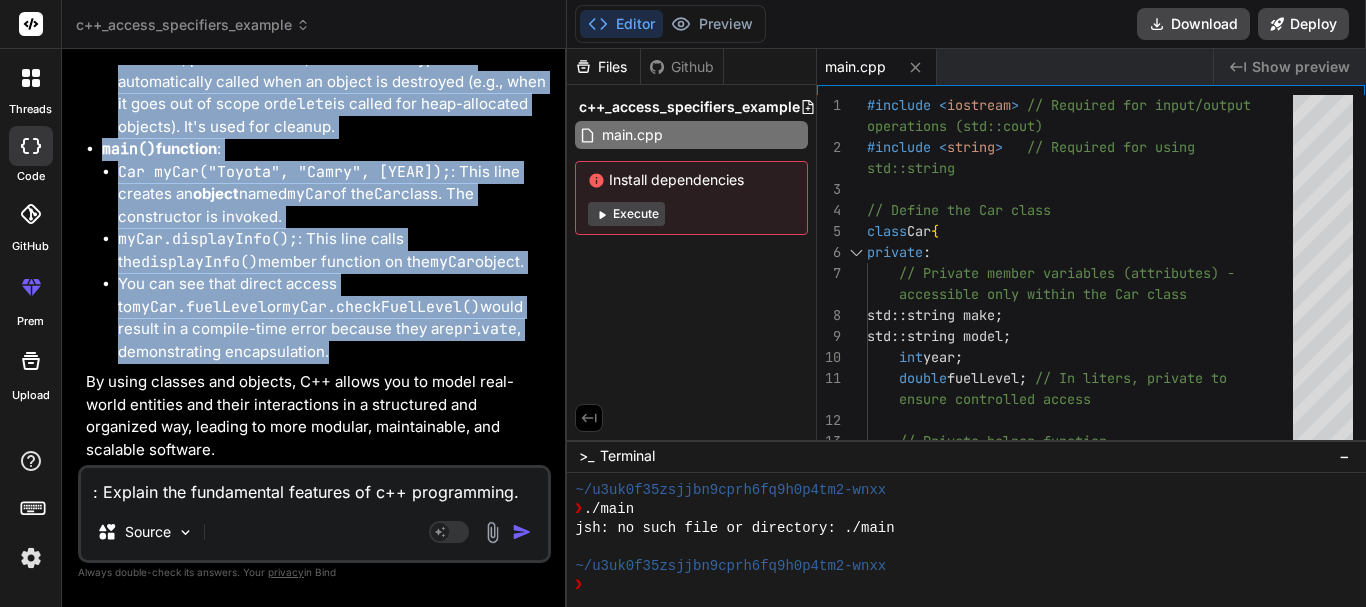drag, startPoint x: 86, startPoint y: 154, endPoint x: 232, endPoint y: 343, distance: 238.8242 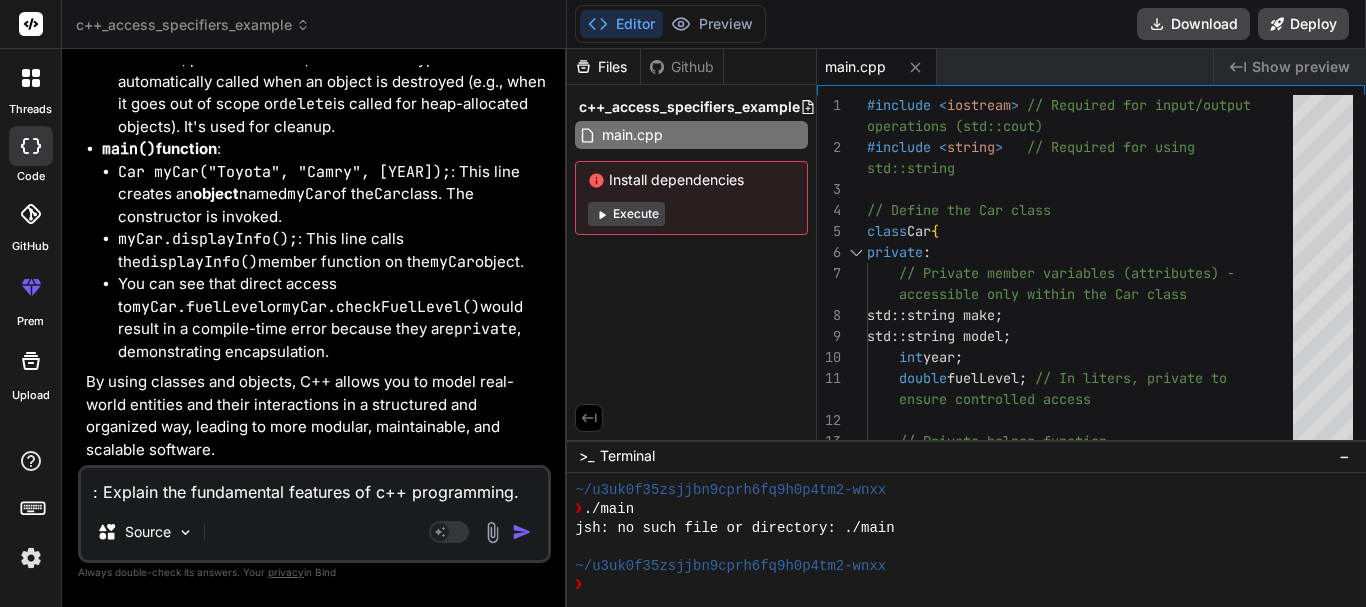 click on ": Explain the fundamental features of c++ programming. Discuss the use of classes and objects, including their syntax and examples." at bounding box center (314, 486) 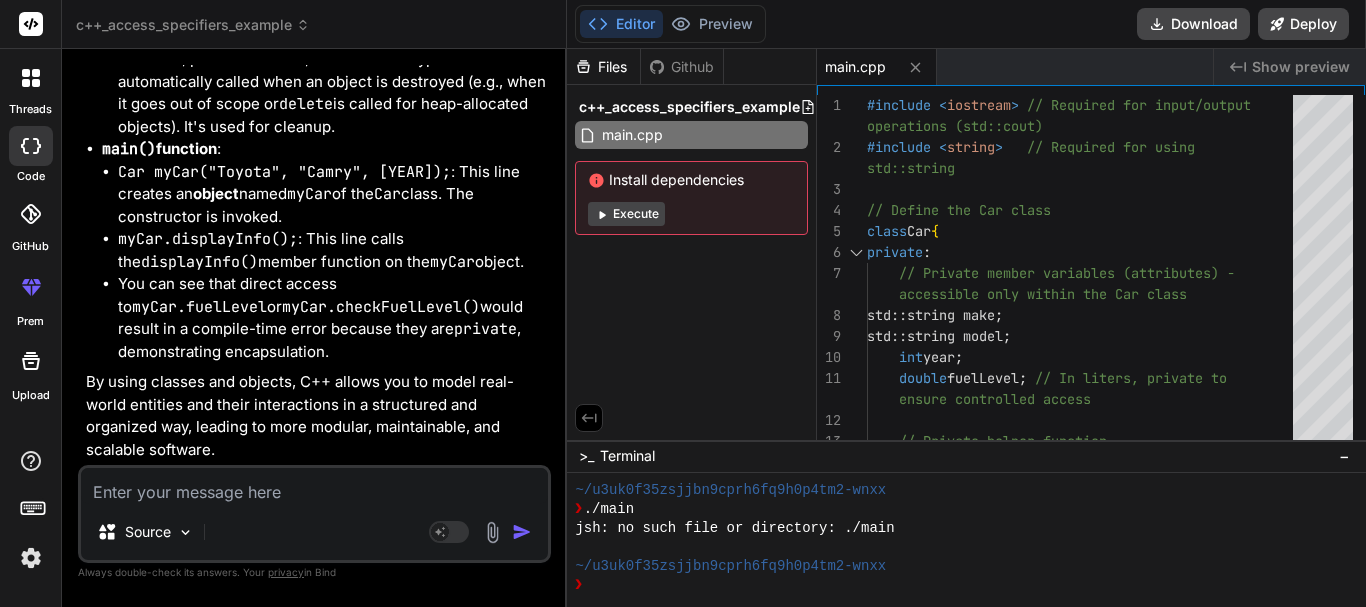 paste on "Discuss the concept of inheritance in c++.
Explain how it promotes code reuse, and provide a detailed example demonstrating single and multiple inheritance." 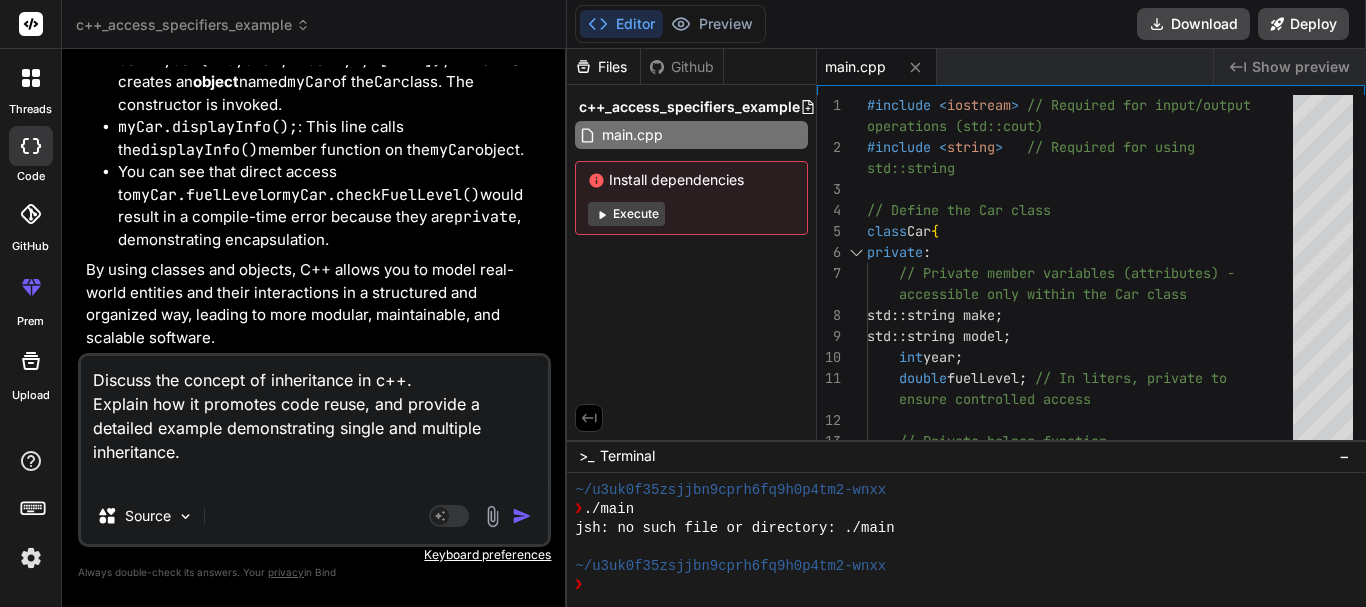 type on "x" 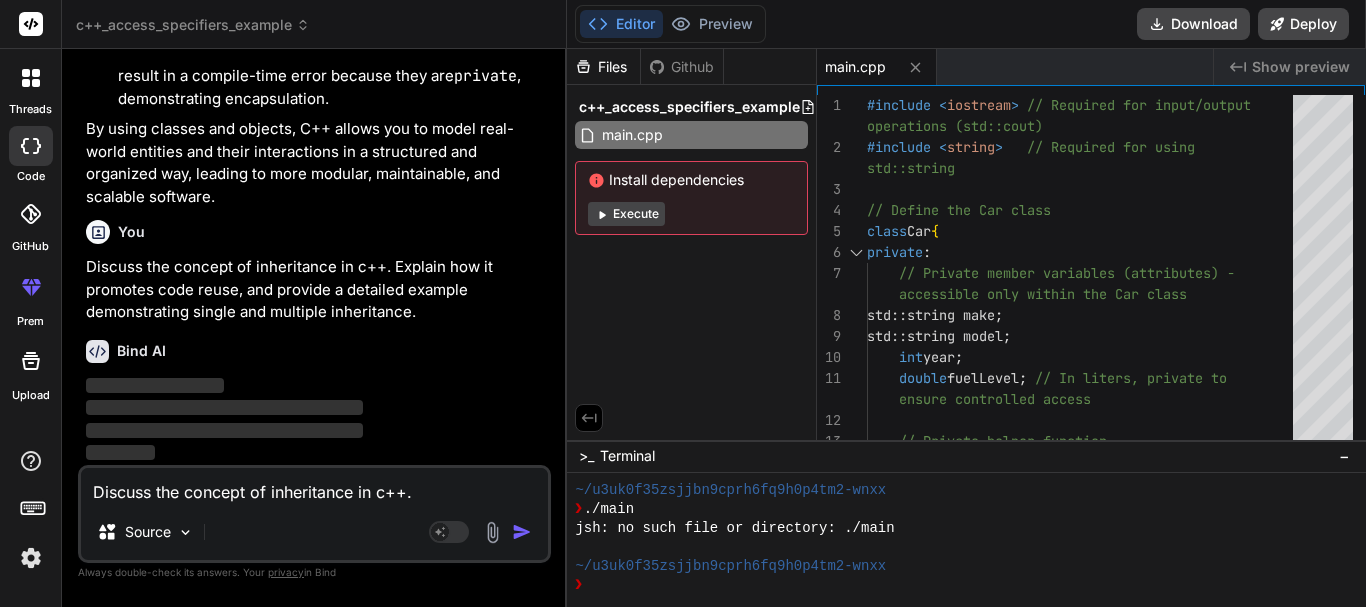 type 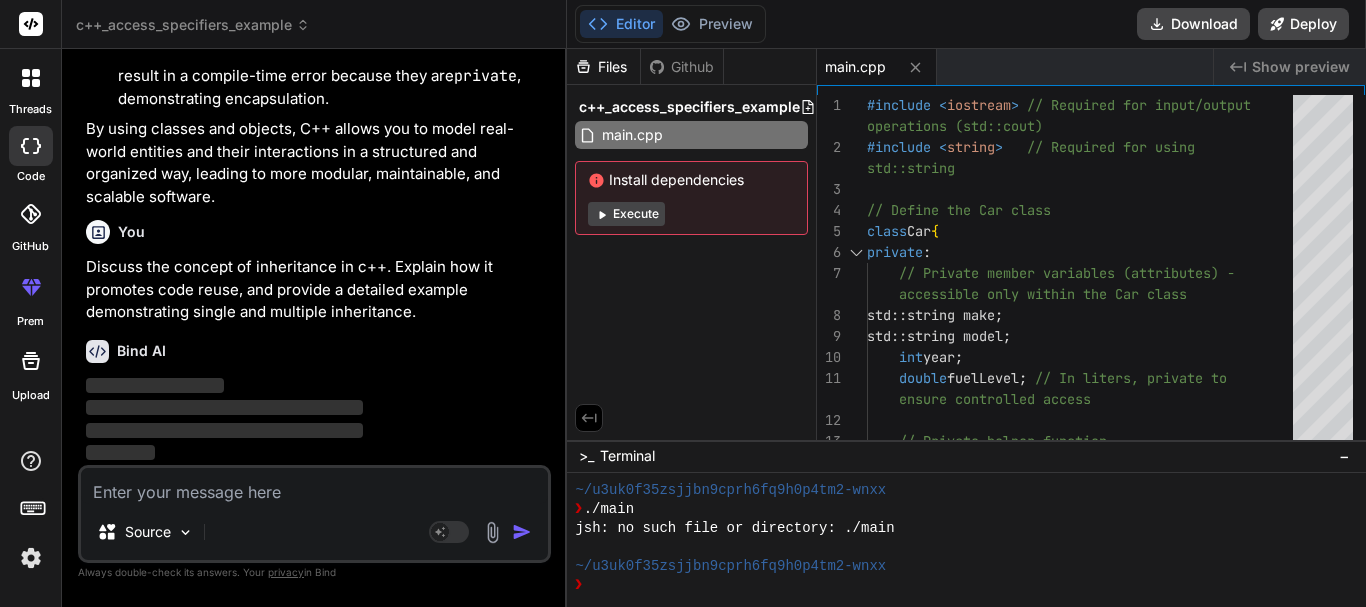 scroll, scrollTop: 42233, scrollLeft: 0, axis: vertical 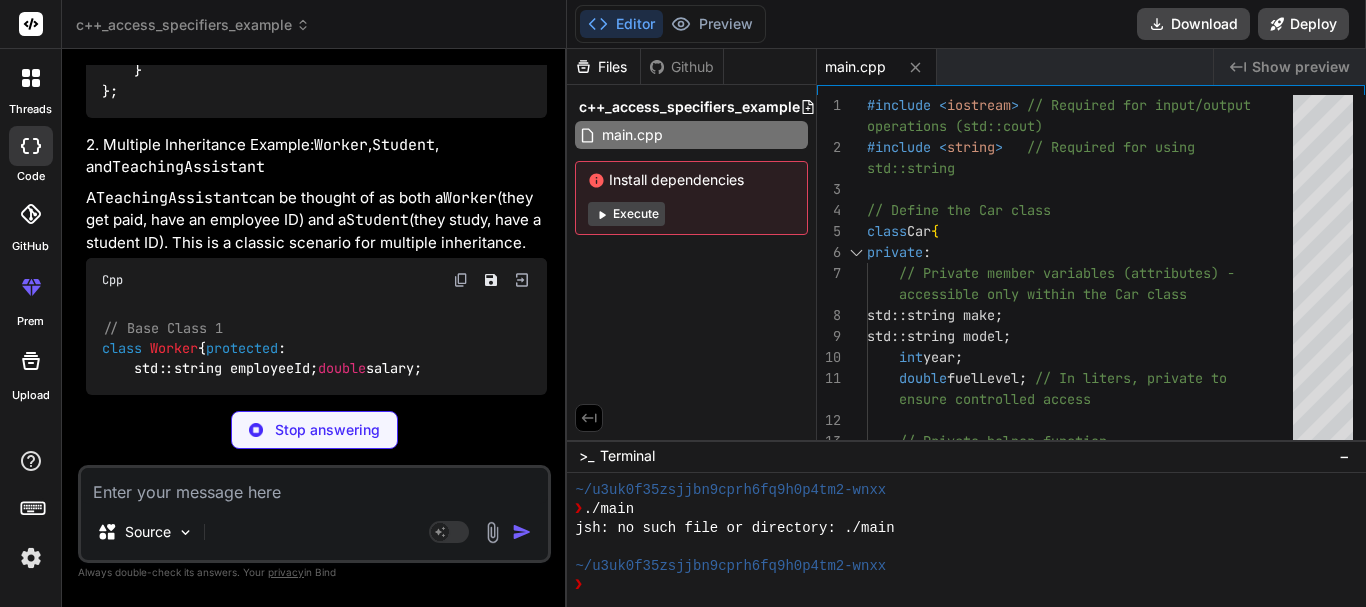 drag, startPoint x: 294, startPoint y: 212, endPoint x: 331, endPoint y: 213, distance: 37.01351 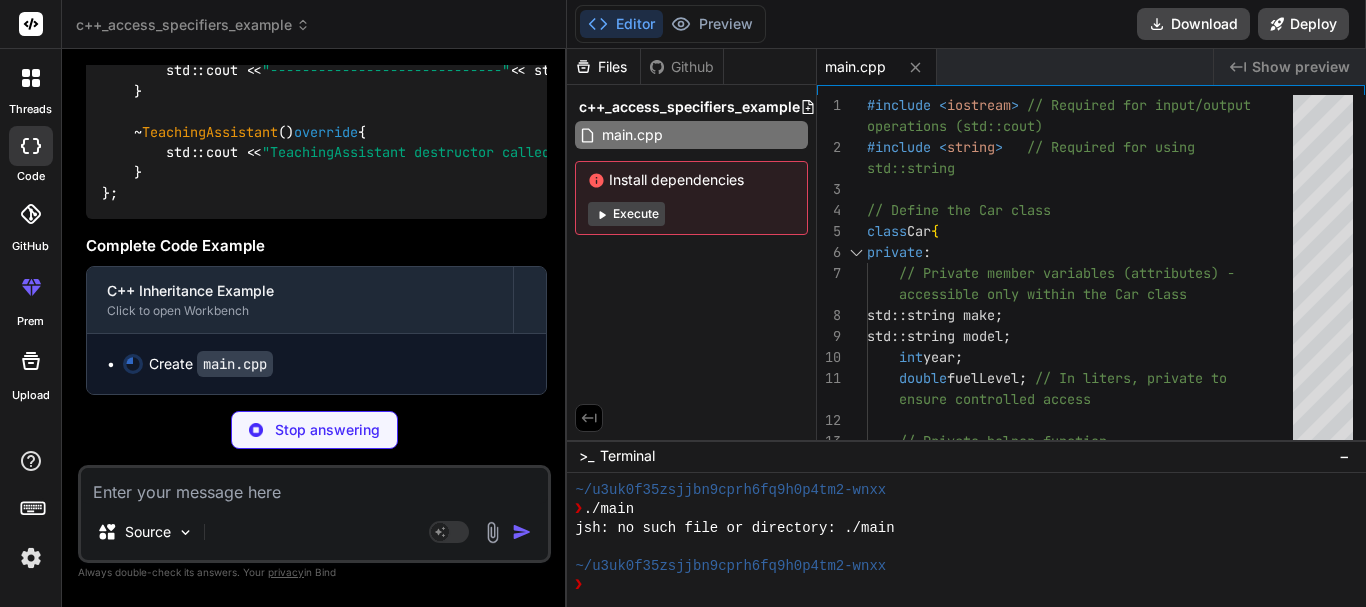 drag, startPoint x: 86, startPoint y: 124, endPoint x: 154, endPoint y: 169, distance: 81.5414 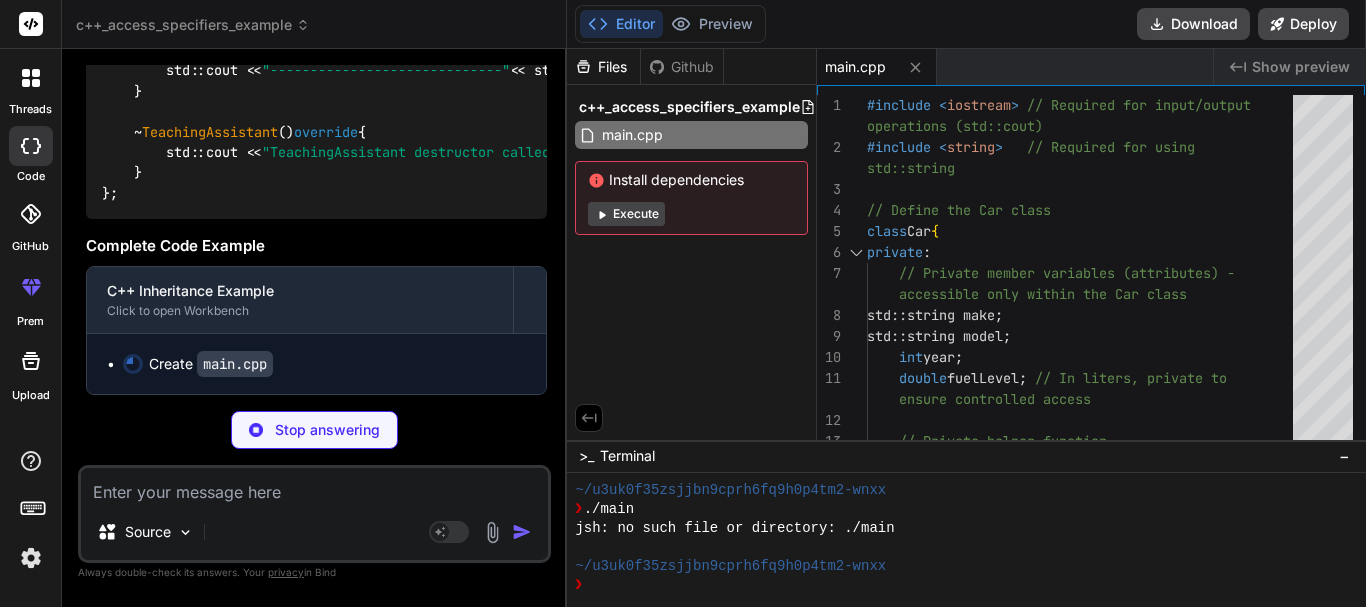 type on "x" 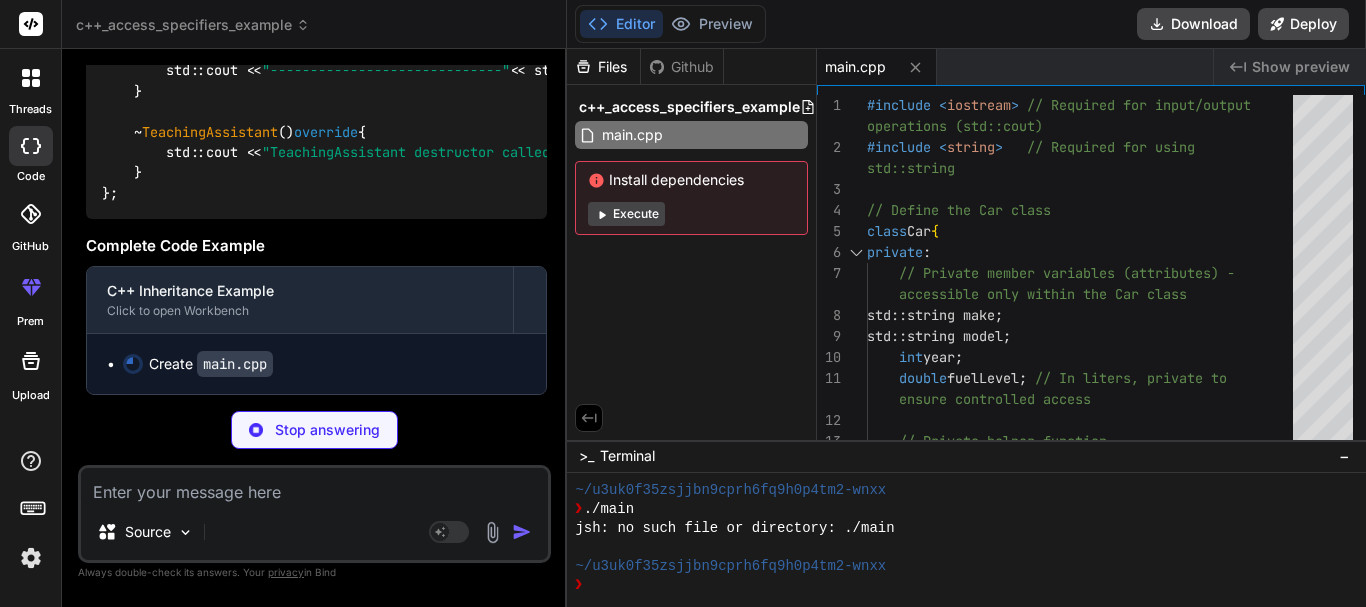 type on "return 0;
}" 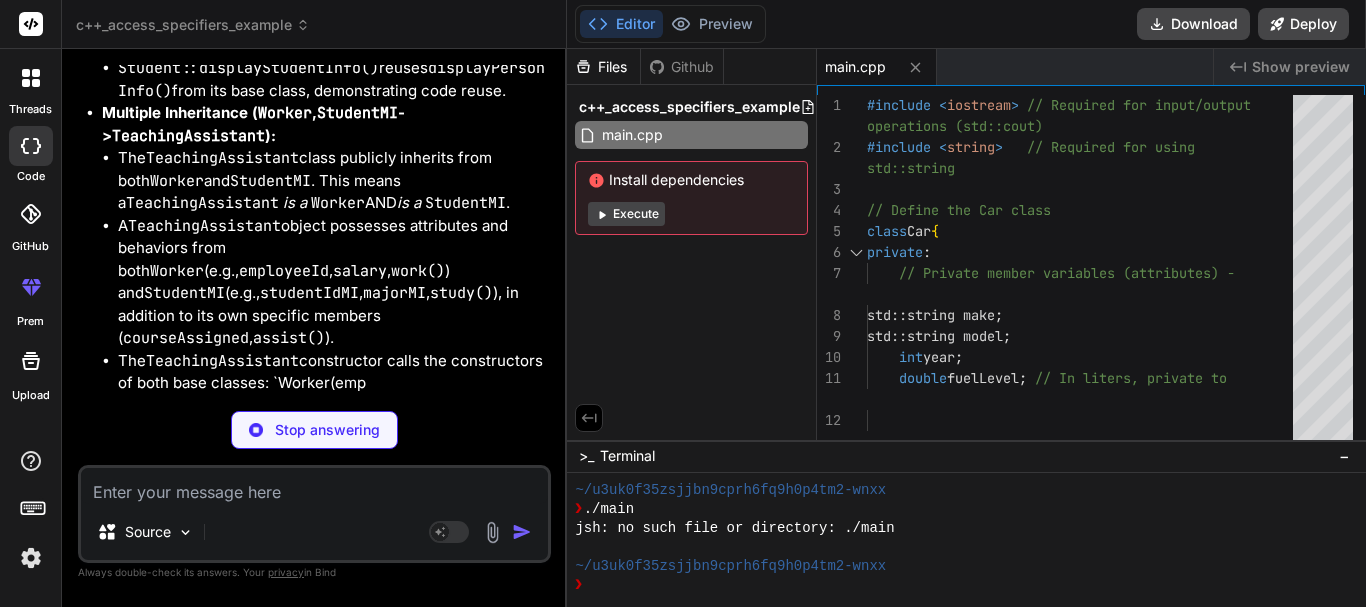 type on "x" 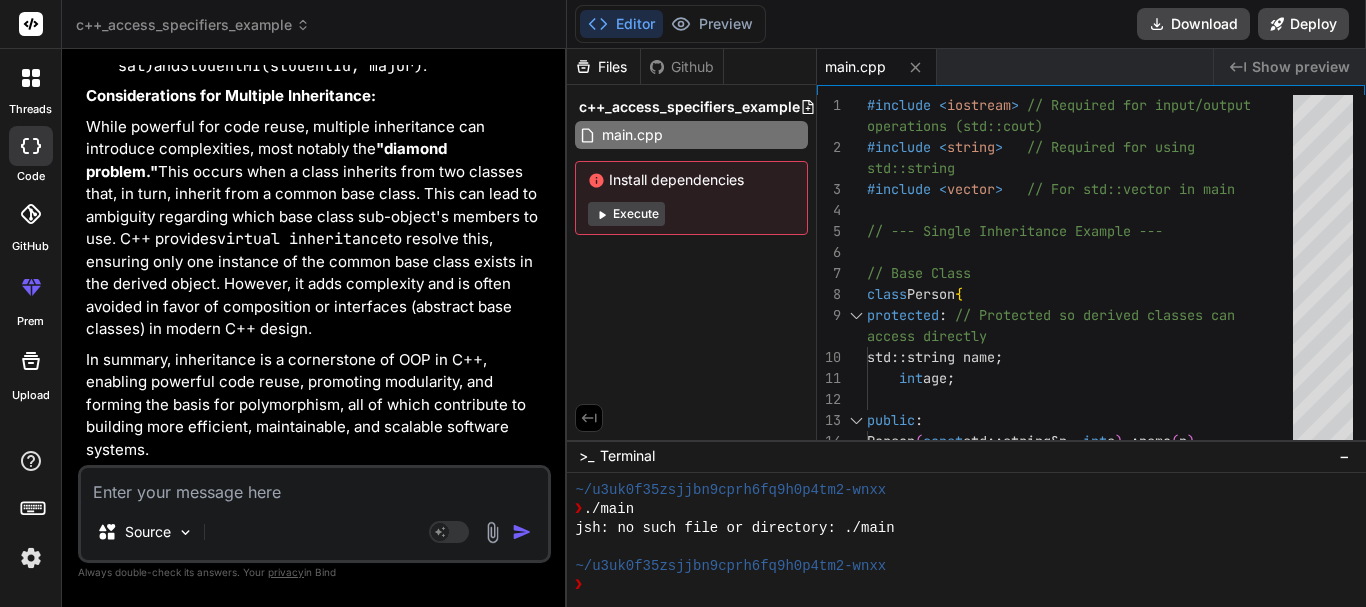scroll, scrollTop: 3097, scrollLeft: 0, axis: vertical 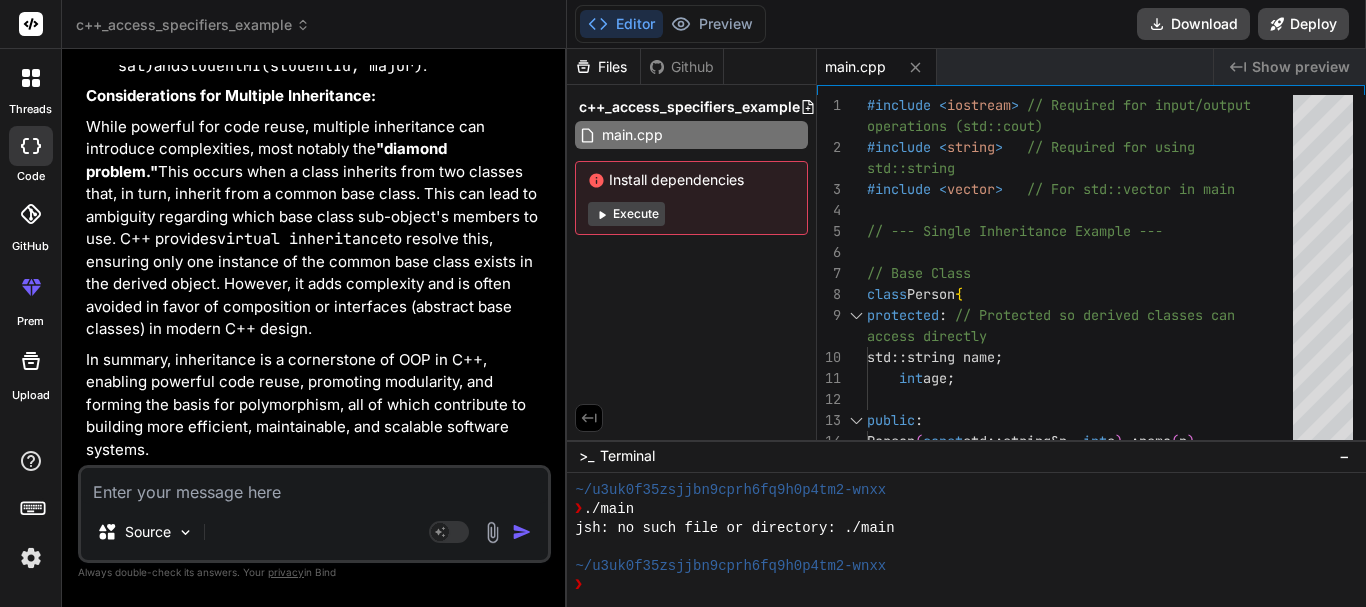 drag, startPoint x: 88, startPoint y: 214, endPoint x: 182, endPoint y: 221, distance: 94.26028 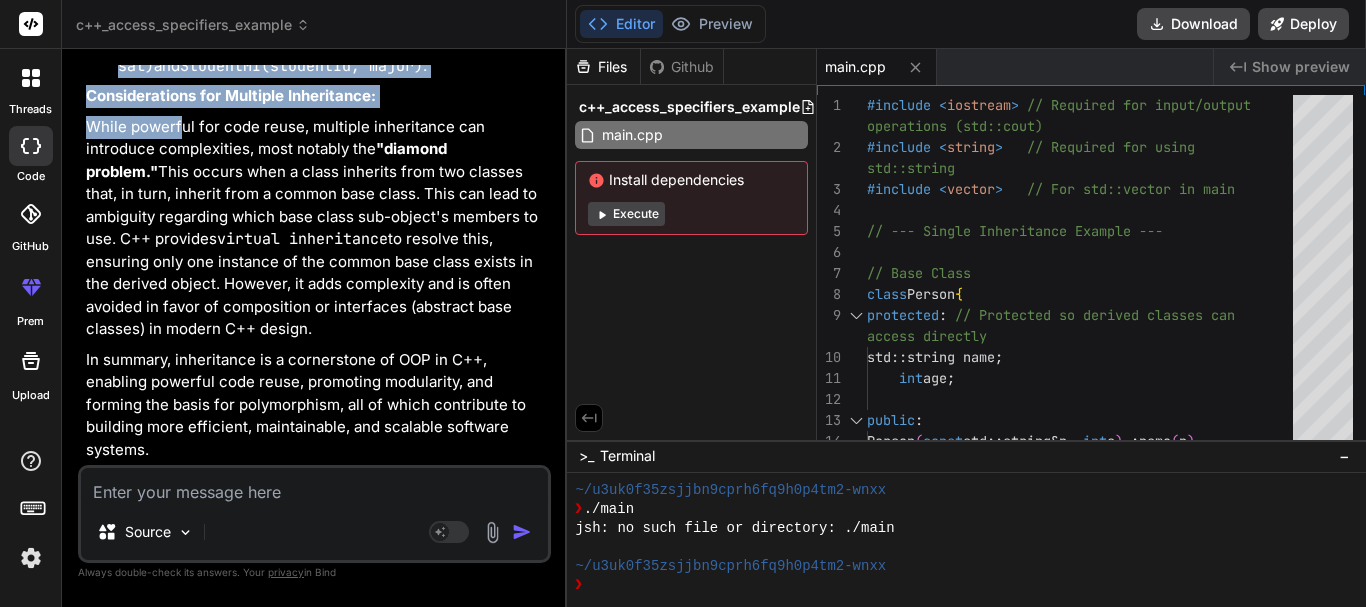 scroll, scrollTop: 47933, scrollLeft: 0, axis: vertical 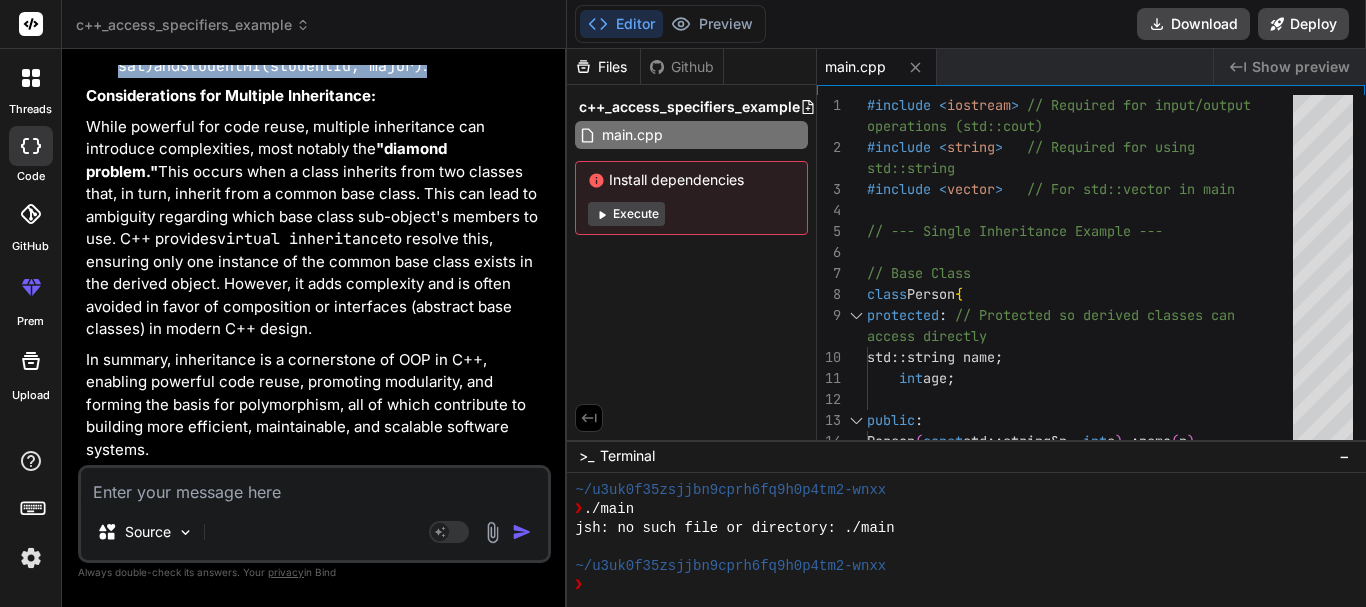 drag, startPoint x: 83, startPoint y: 145, endPoint x: 368, endPoint y: 200, distance: 290.2585 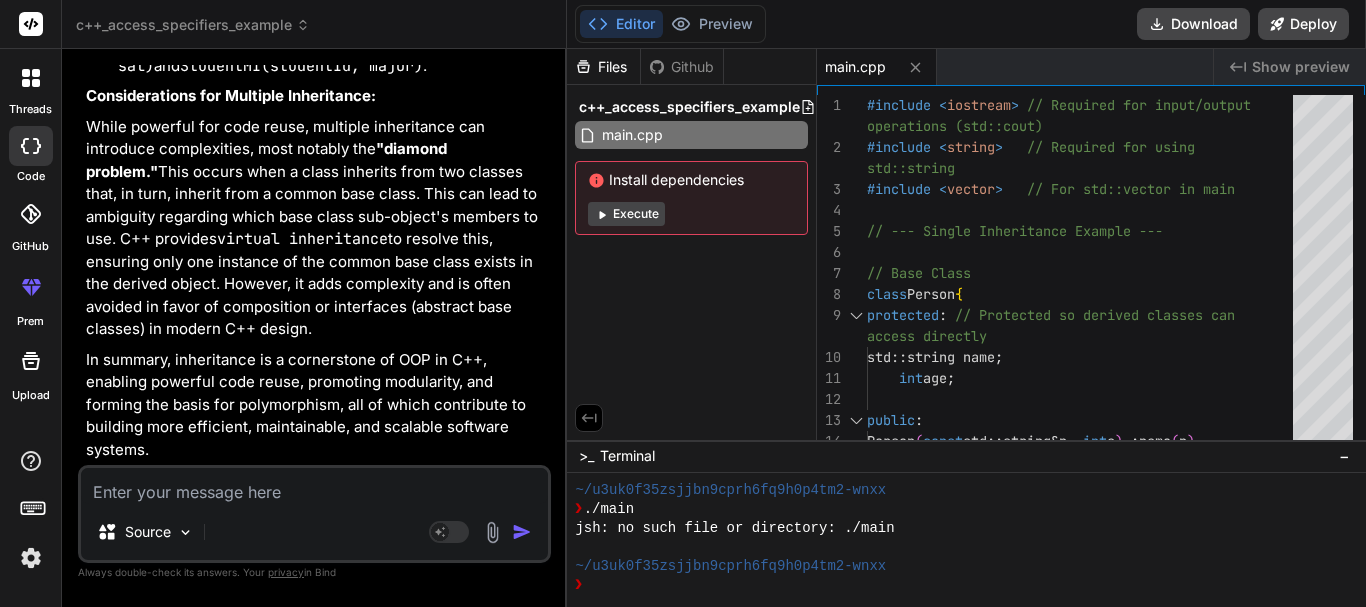 click on "While powerful for code reuse, multiple inheritance can introduce complexities, most notably the  "diamond problem."  This occurs when a class inherits from two classes that, in turn, inherit from a common base class. This can lead to ambiguity regarding which base class sub-object's members to use. C++ provides  virtual inheritance  to resolve this, ensuring only one instance of the common base class exists in the derived object. However, it adds complexity and is often avoided in favor of composition or interfaces (abstract base classes) in modern C++ design." at bounding box center (316, 228) 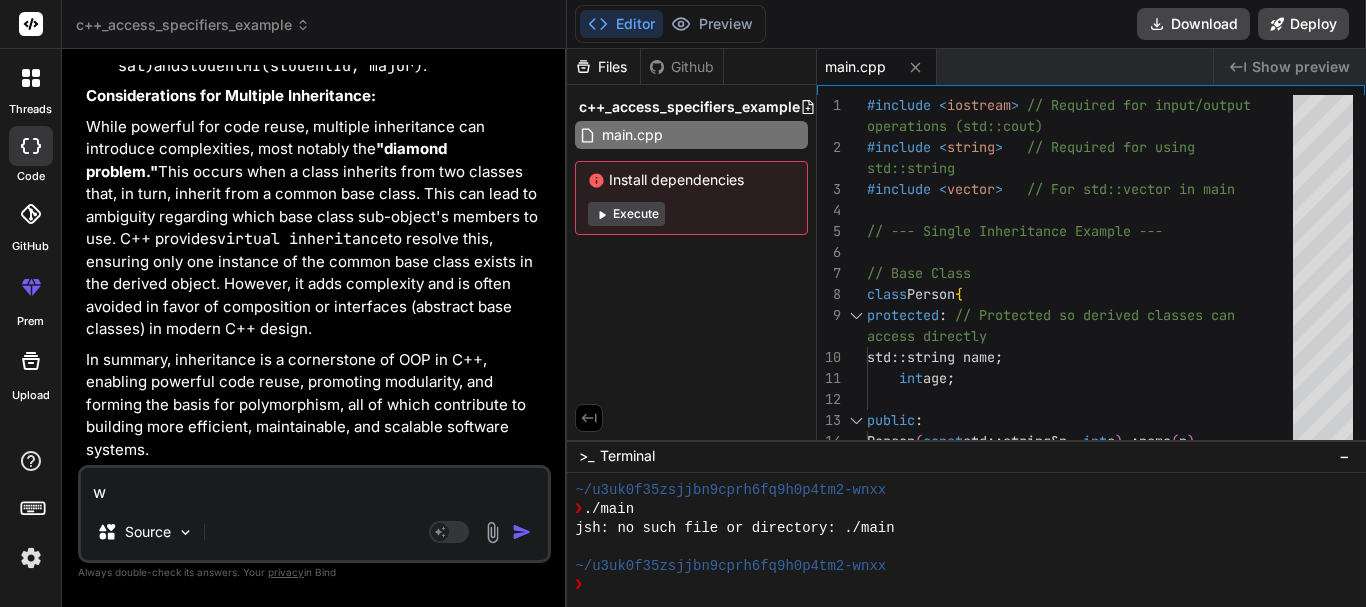 type on "wh" 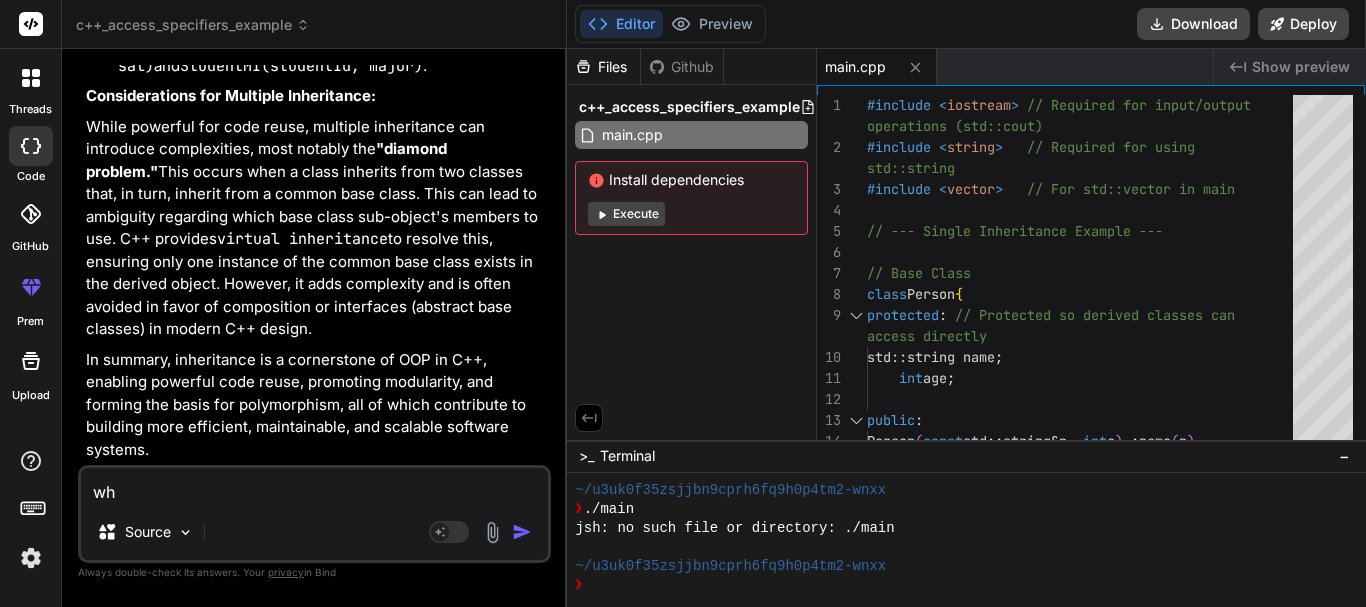 type on "whi" 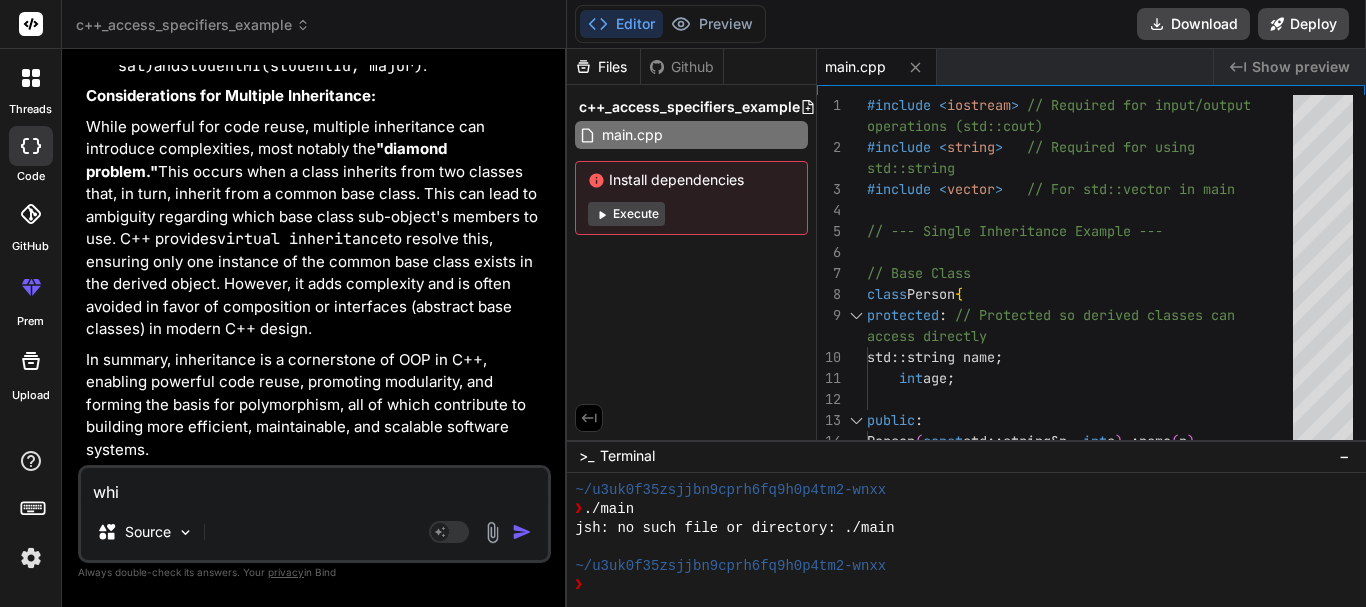 type on "whic" 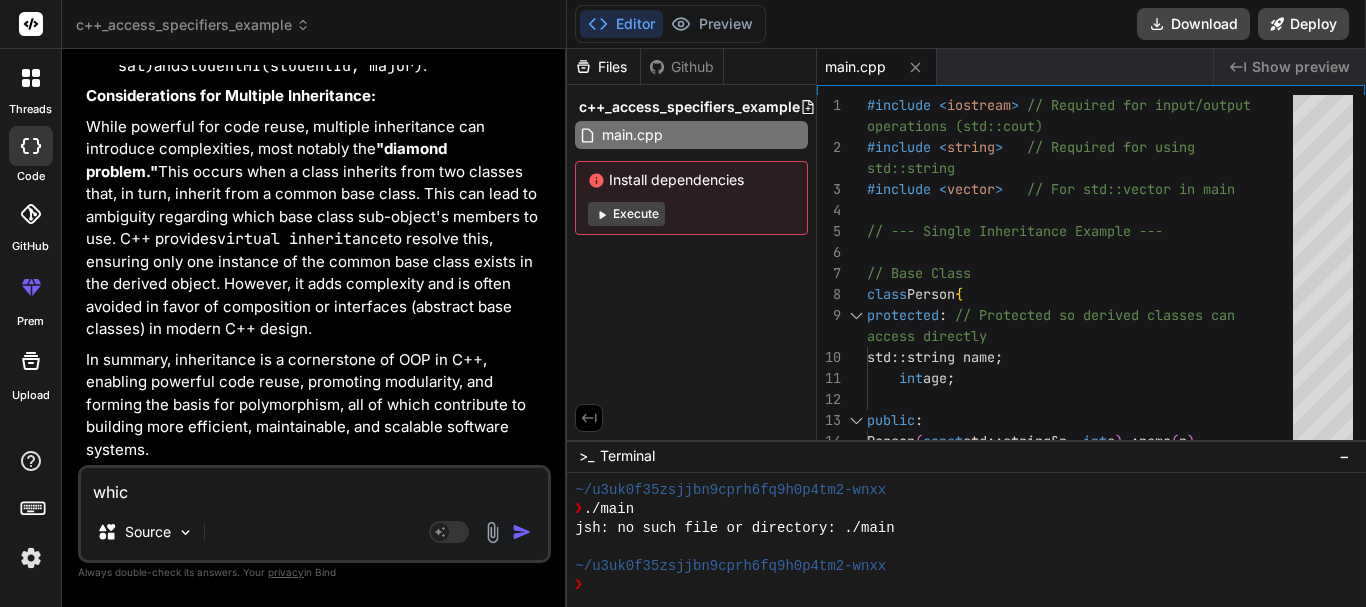 type on "which" 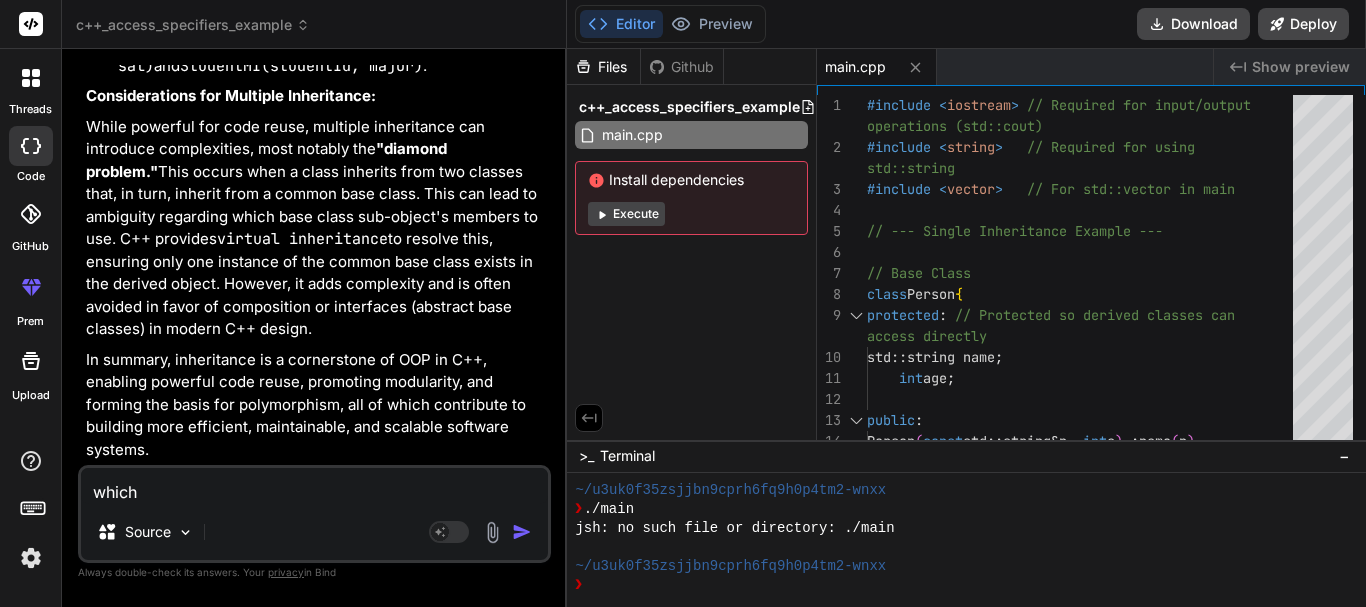 type on "which" 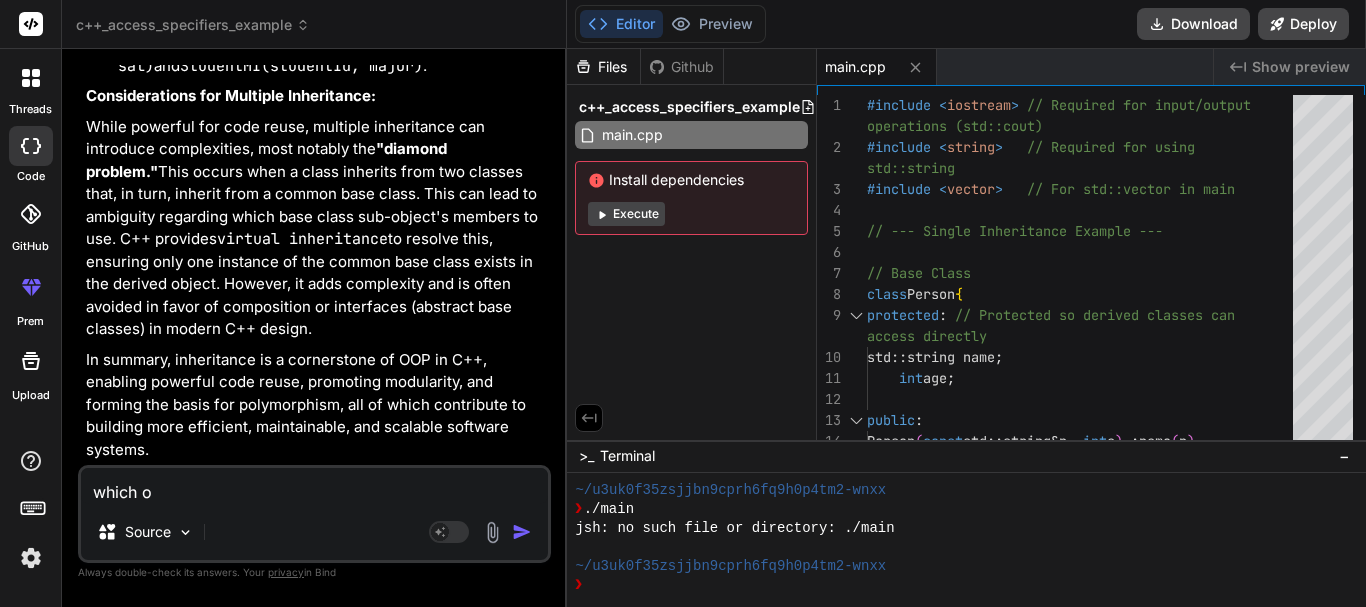 type on "which op" 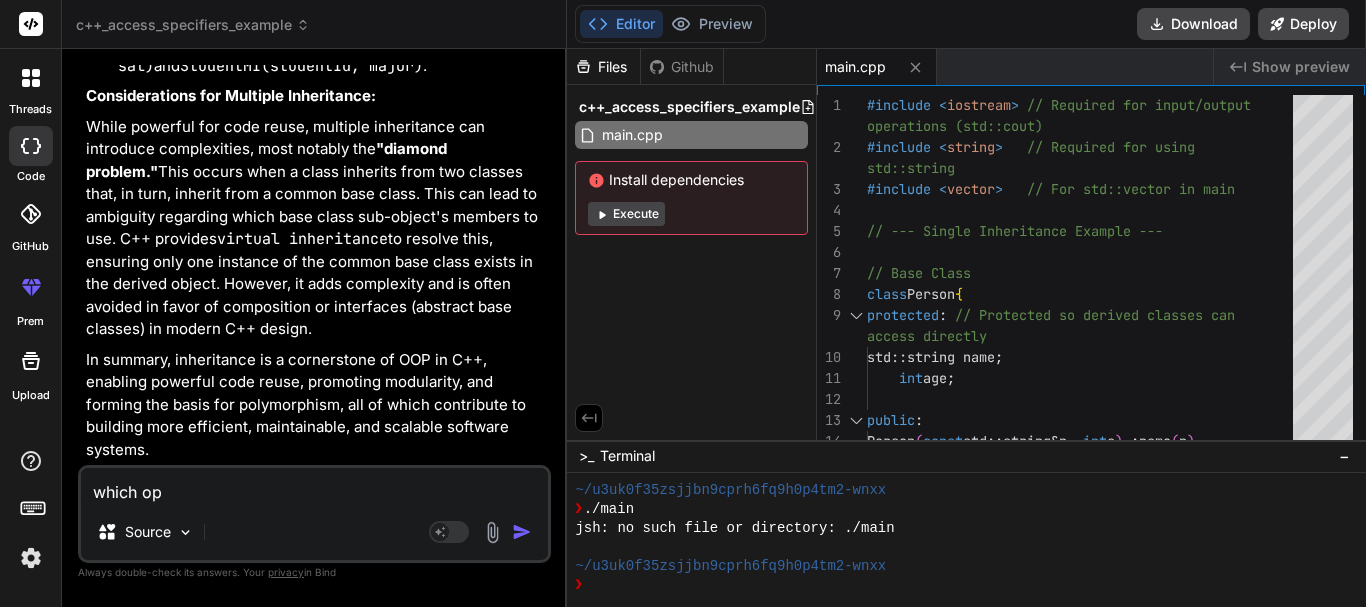 type on "which ope" 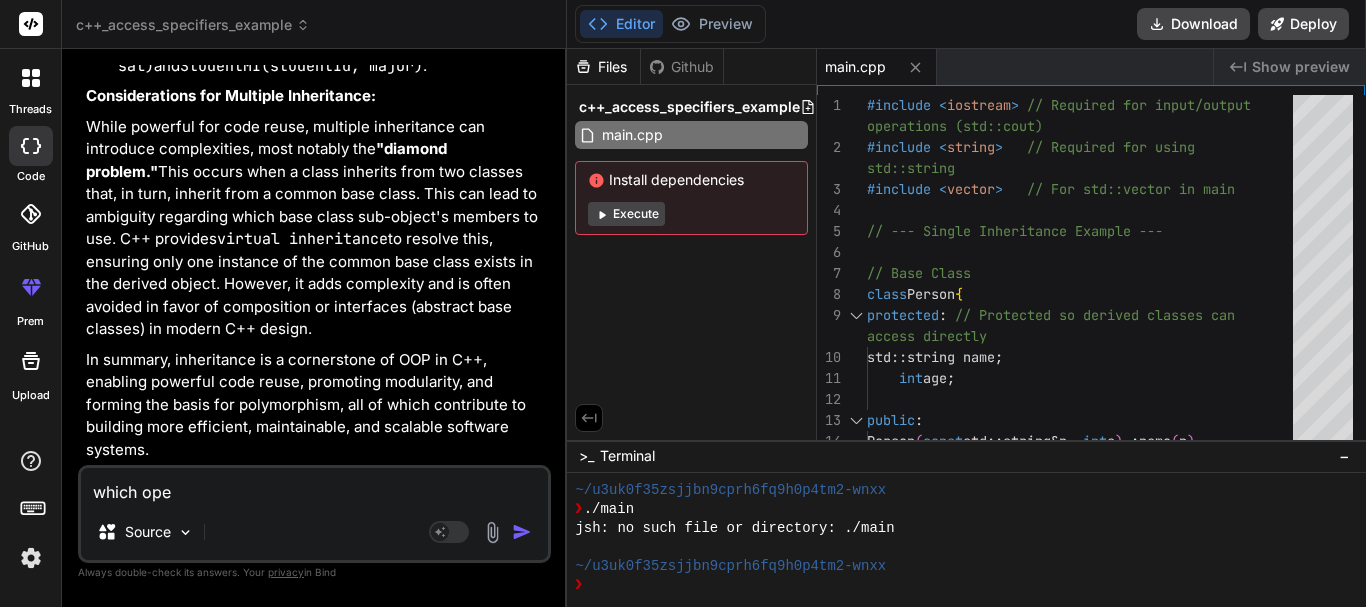 type on "which oper" 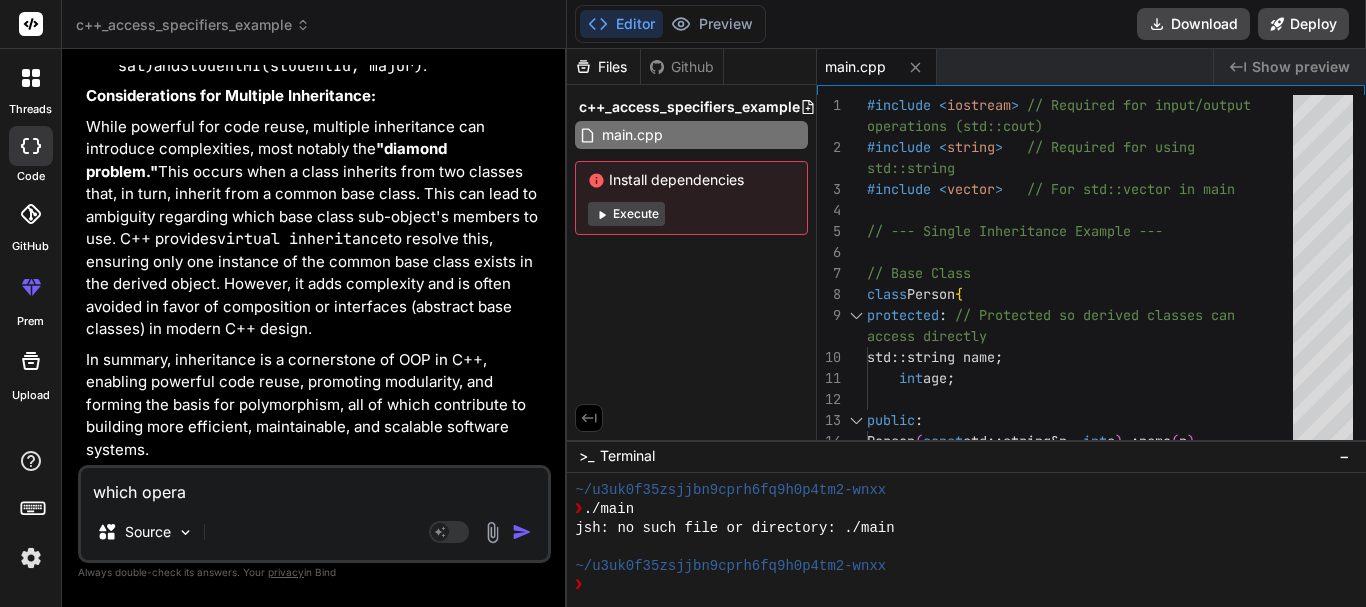 type on "which operaz" 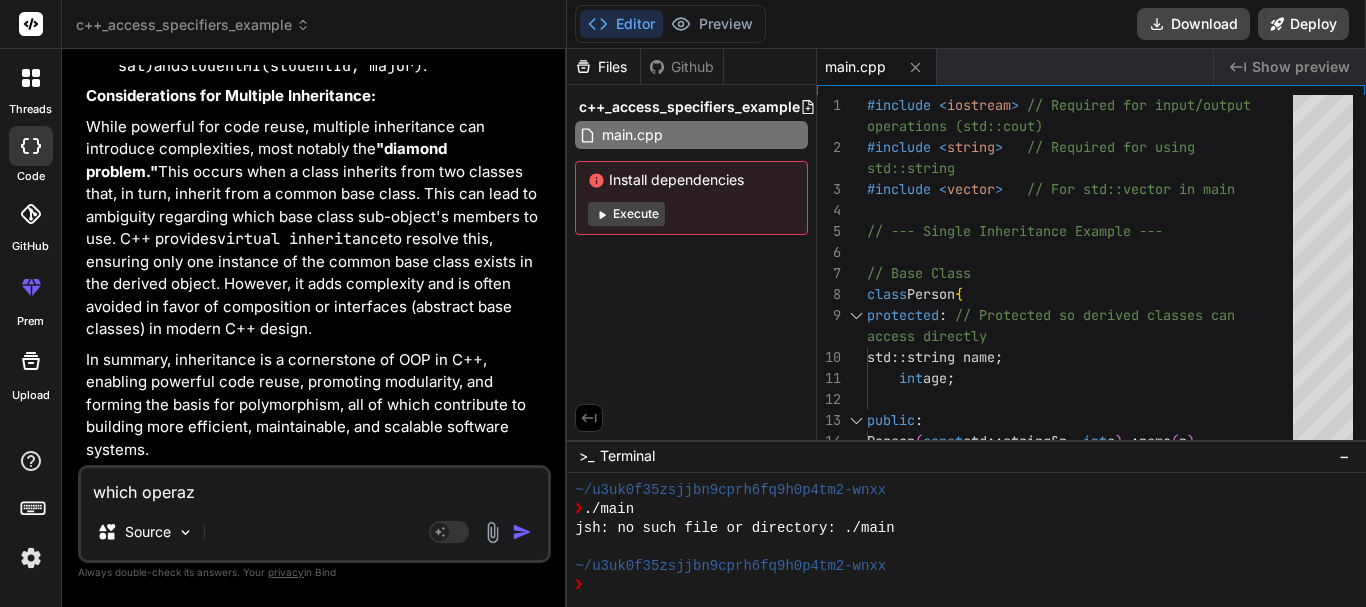 type on "which opera" 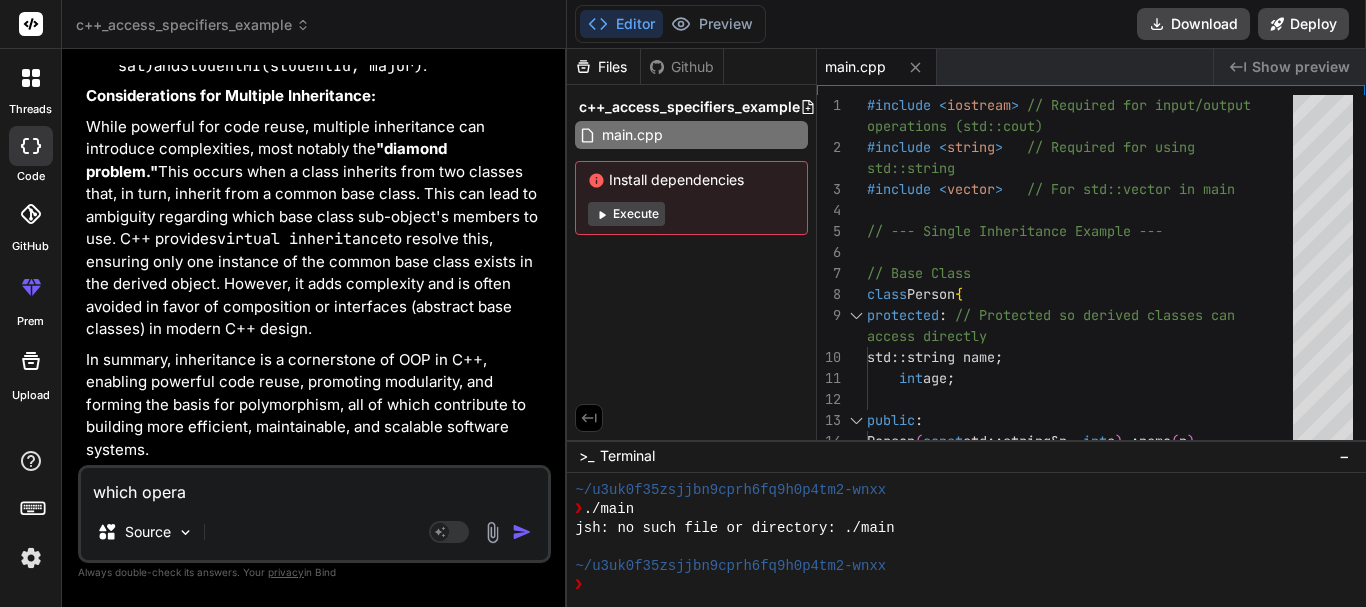 type on "which oper" 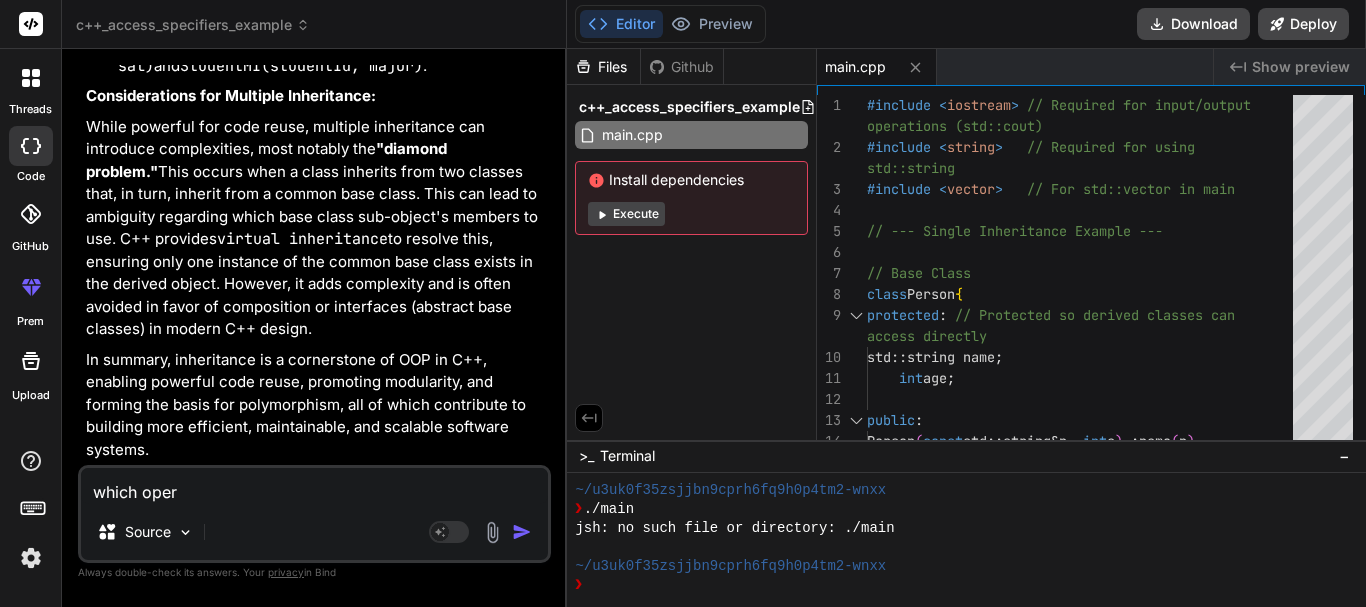 type on "which opere" 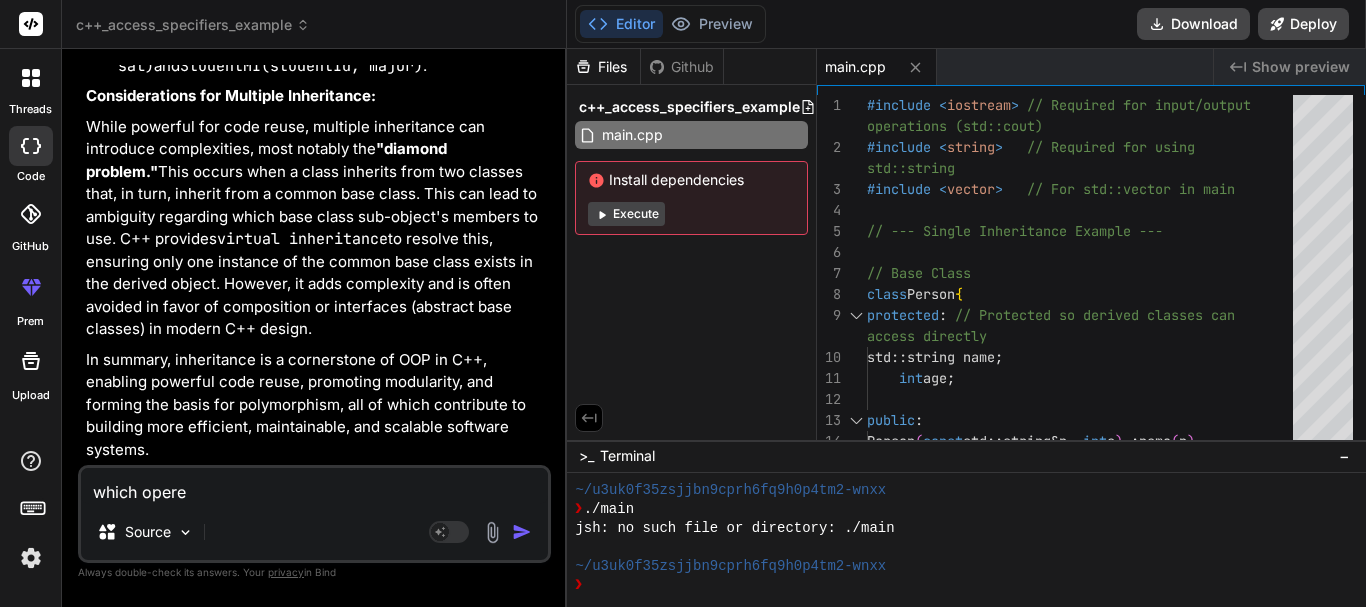 type on "which oper" 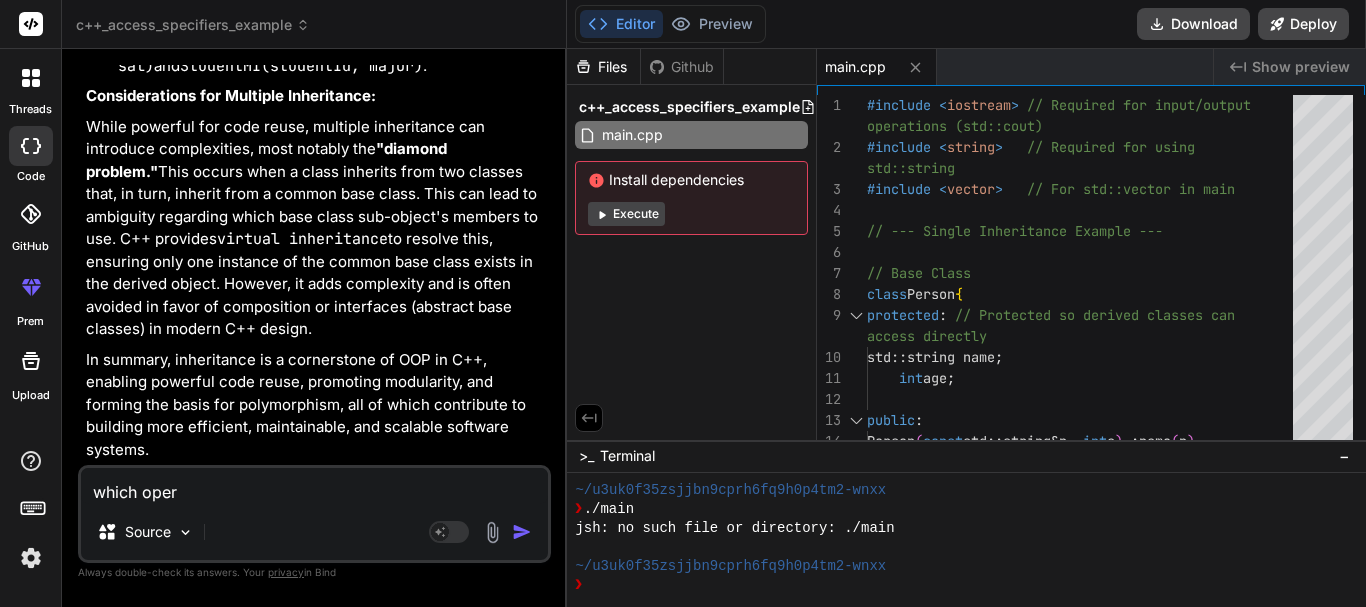 type on "which opera" 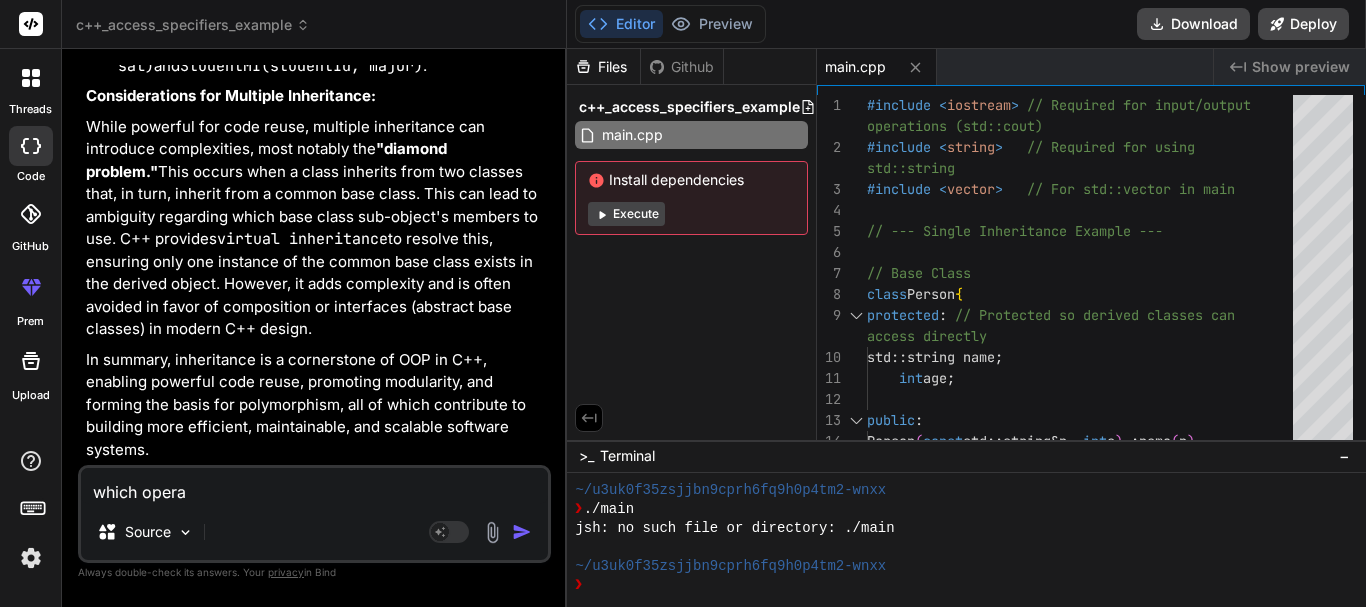 type on "which operat" 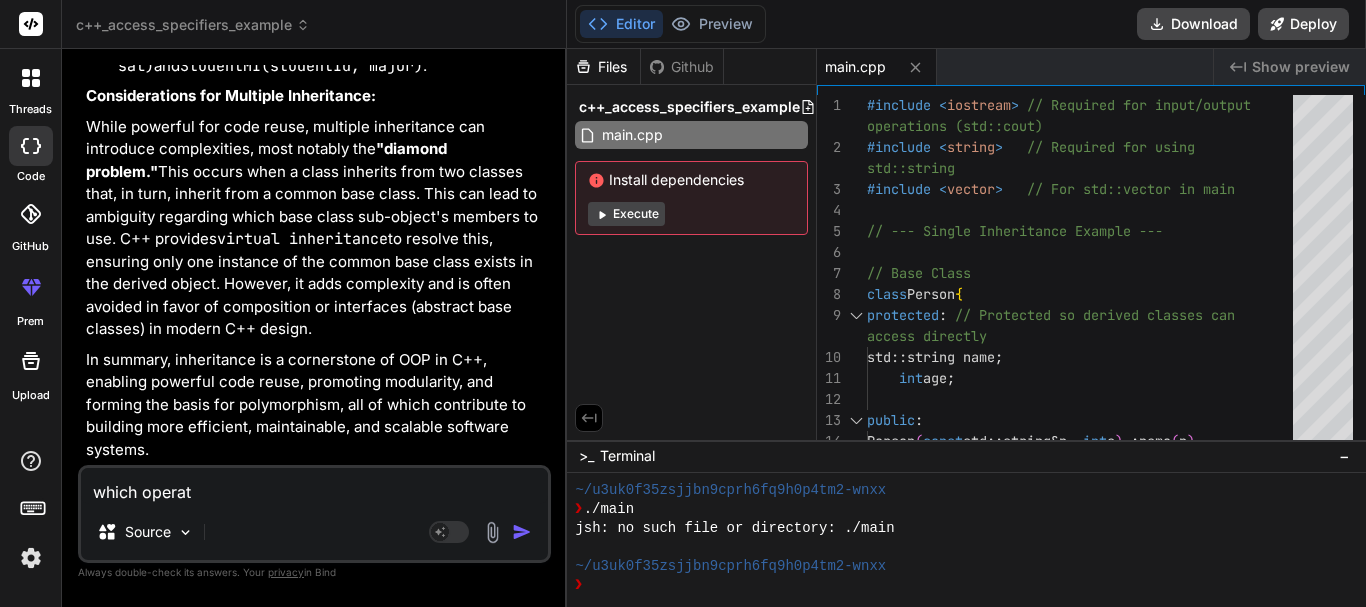 type on "which operate" 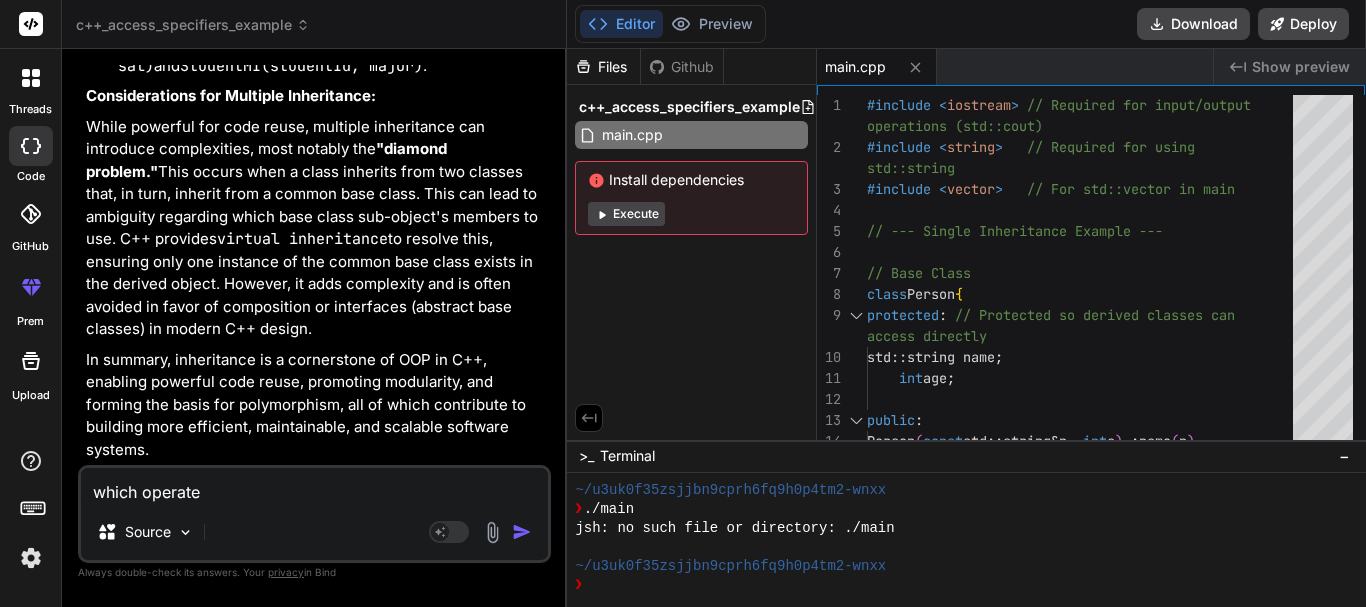 type on "which operater" 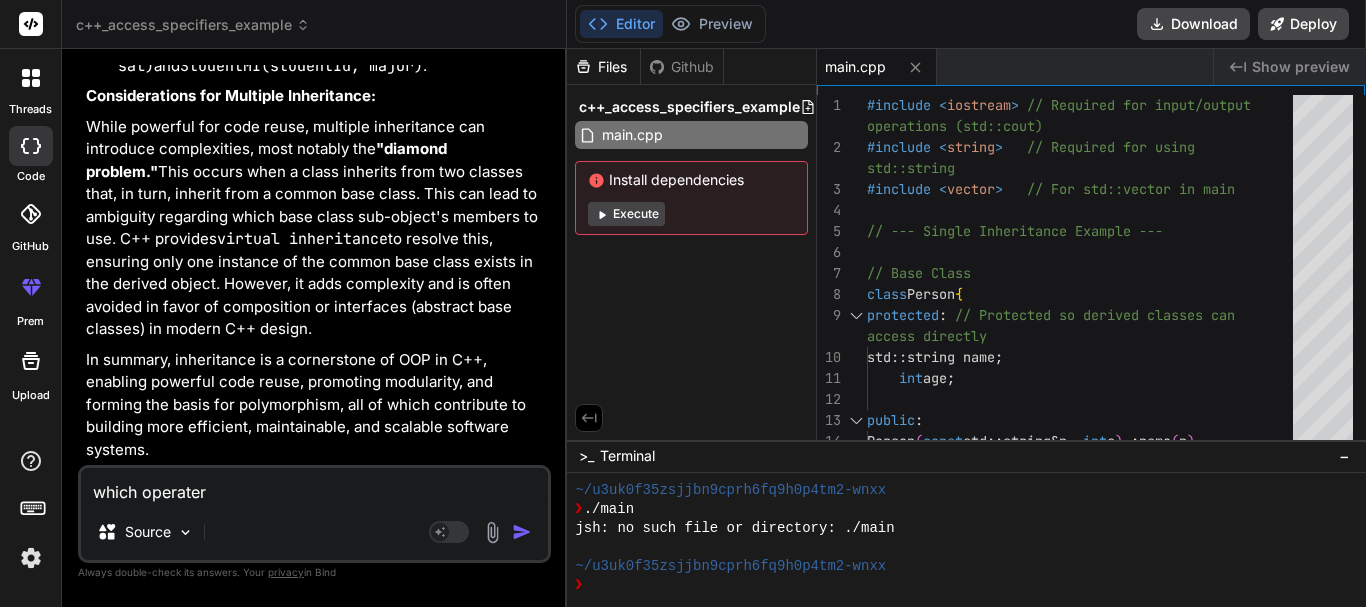 type on "which operater" 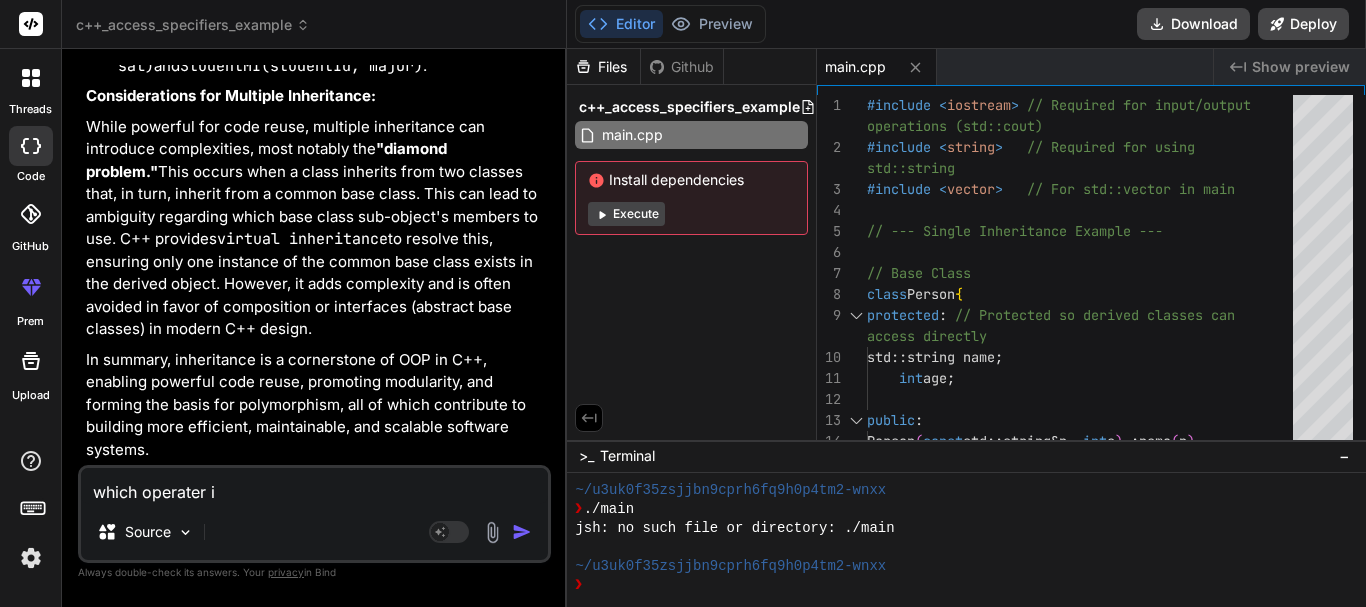 type on "which operater is" 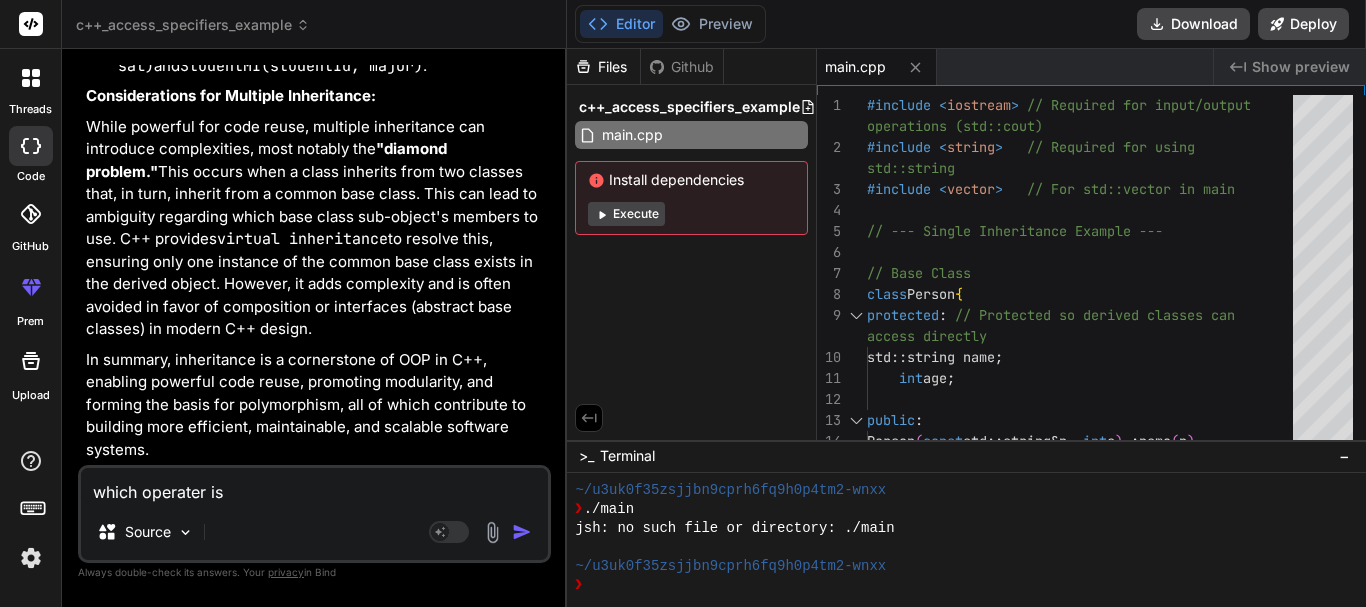 type on "which operater is" 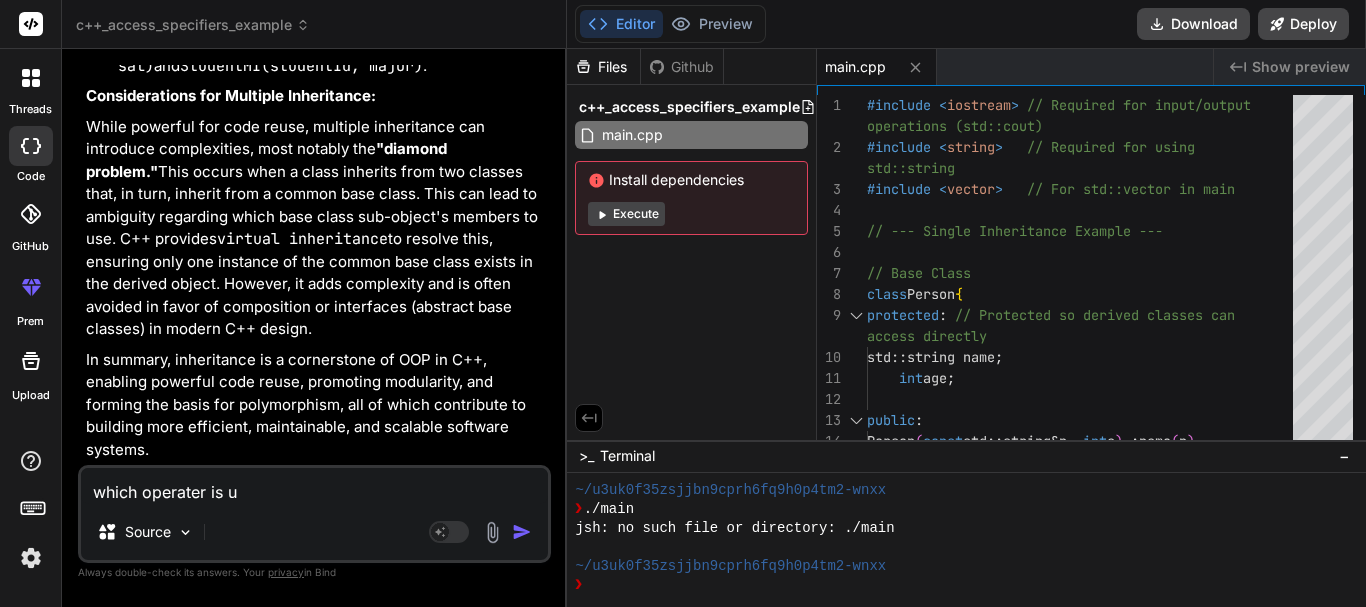 type on "which operater is use" 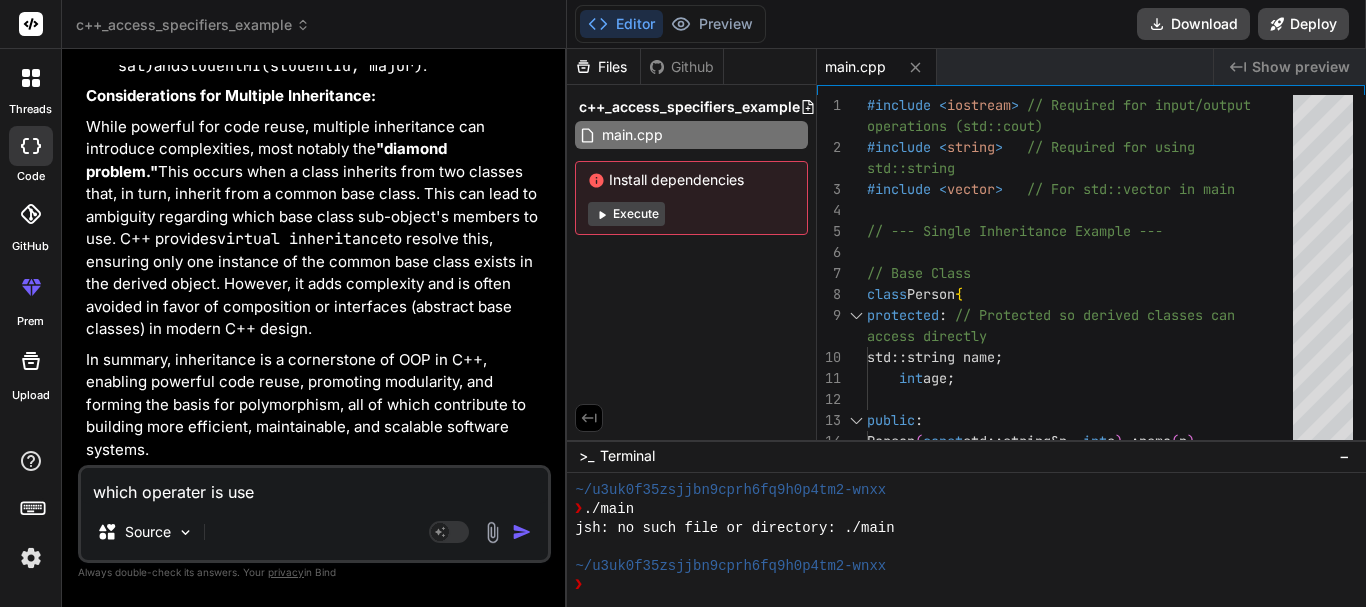 type on "which operater is use" 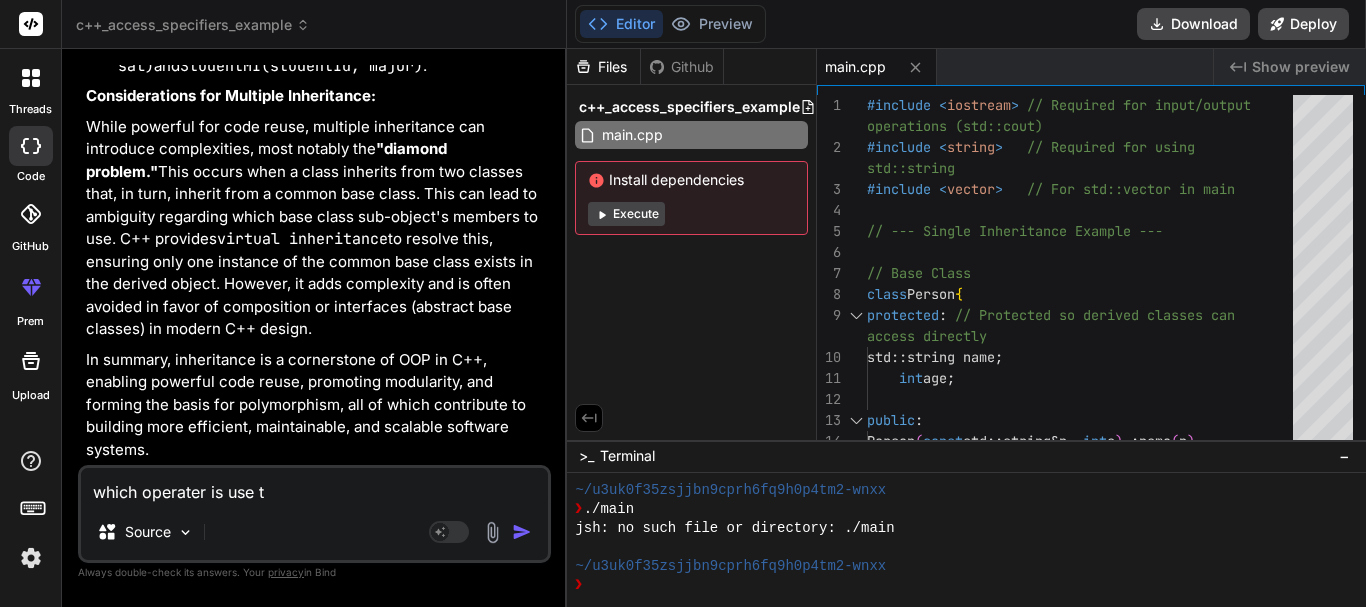 type on "which operater is use to" 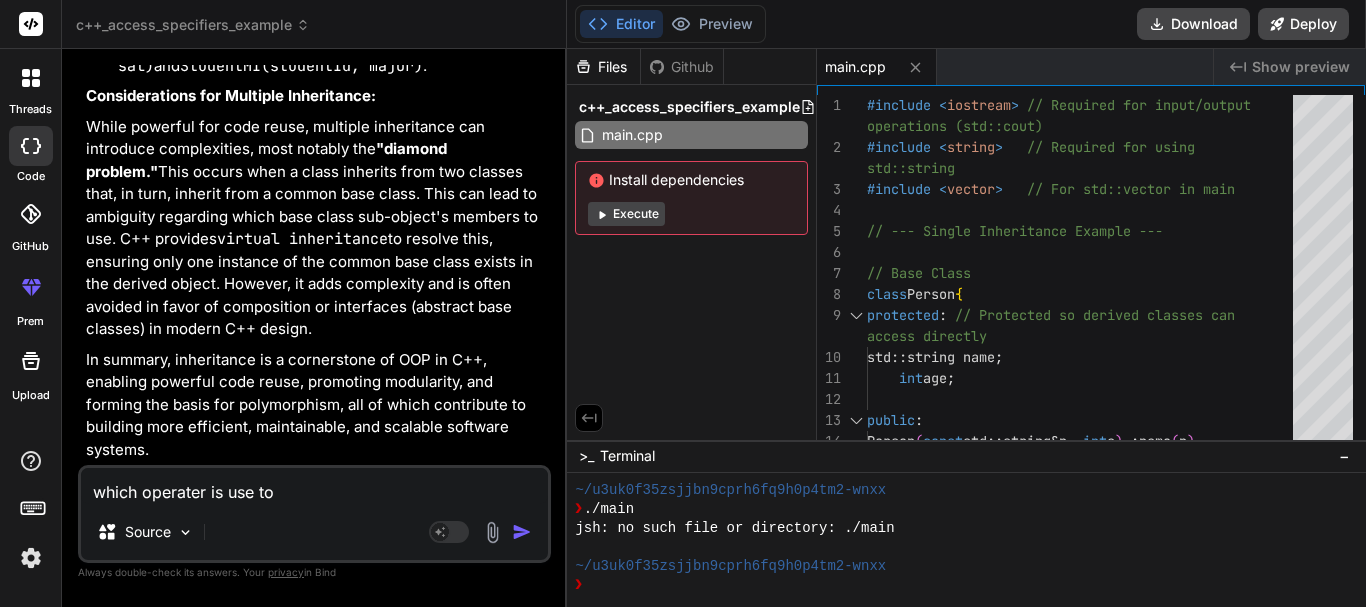 type on "which operater is use to" 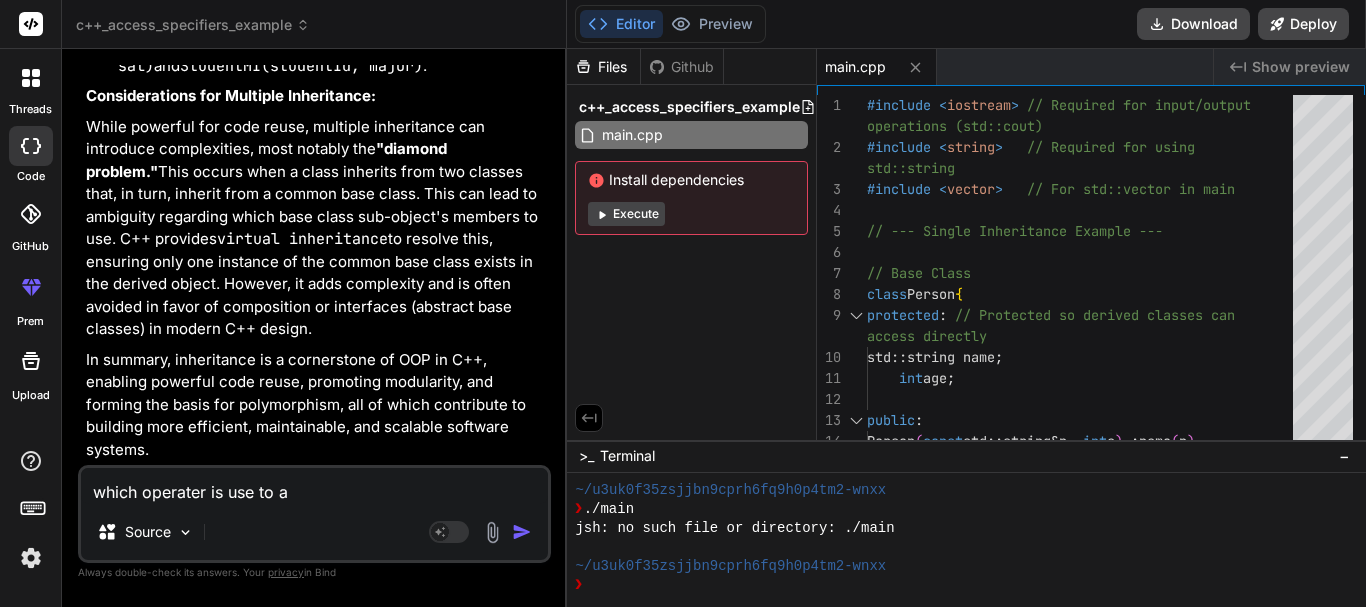 type on "which operator is use to access" 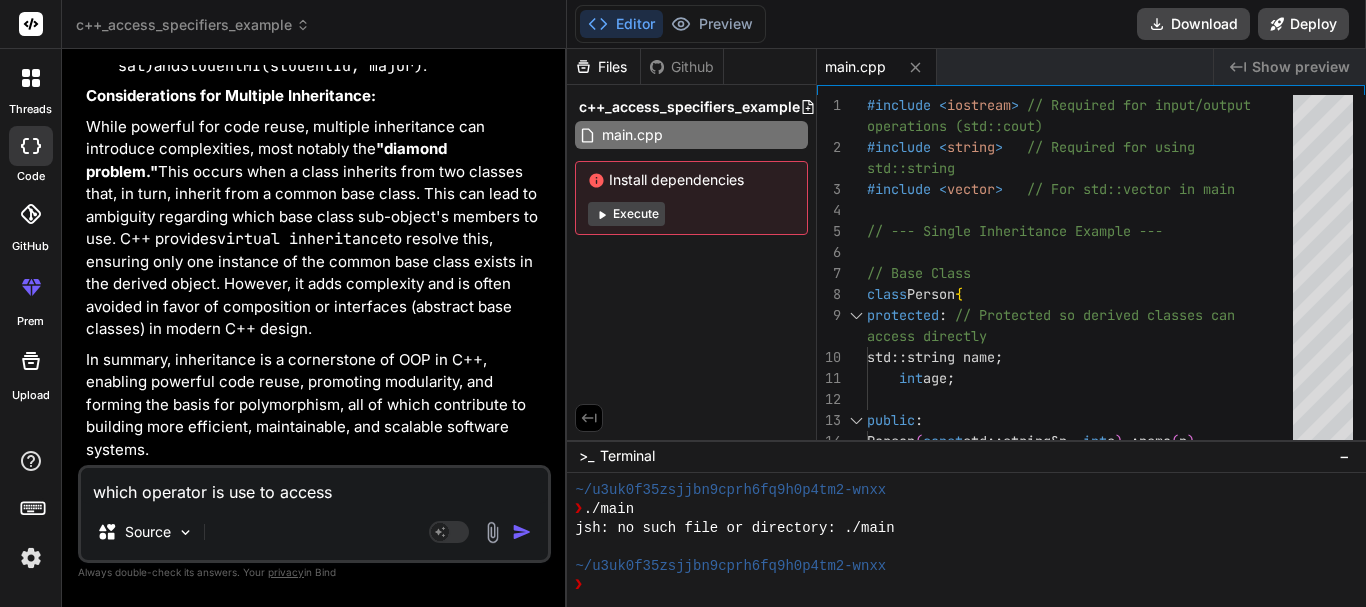 type on "which operater is use to acc" 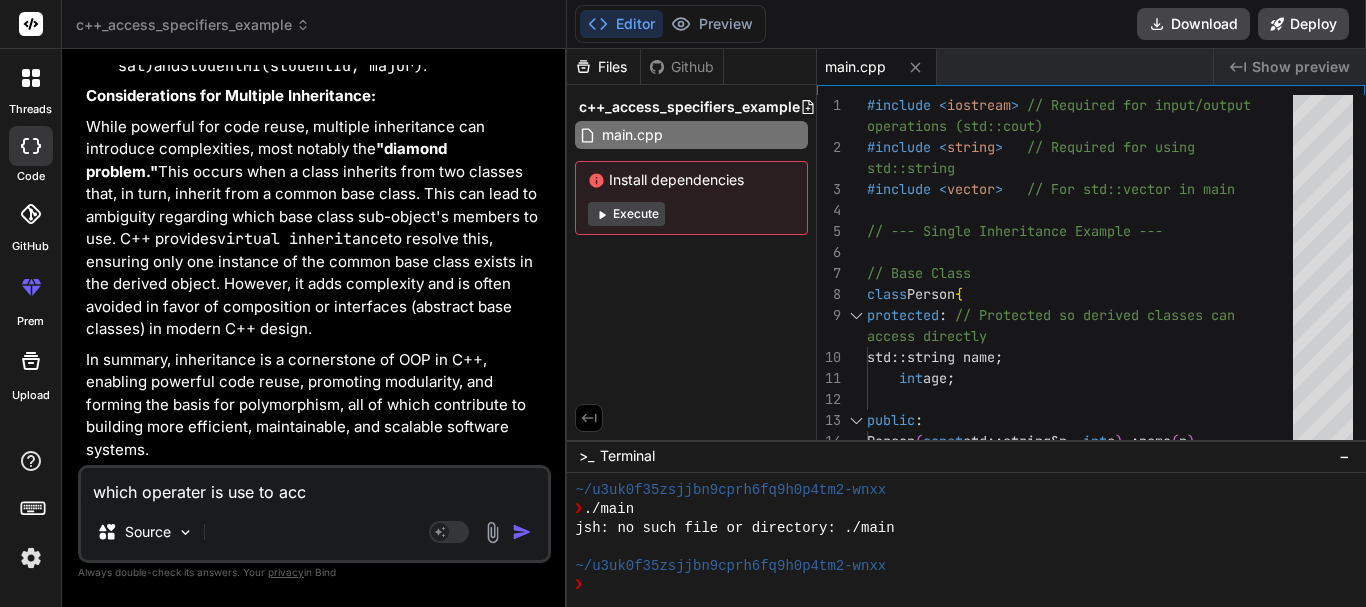 type on "which operater is use to acce" 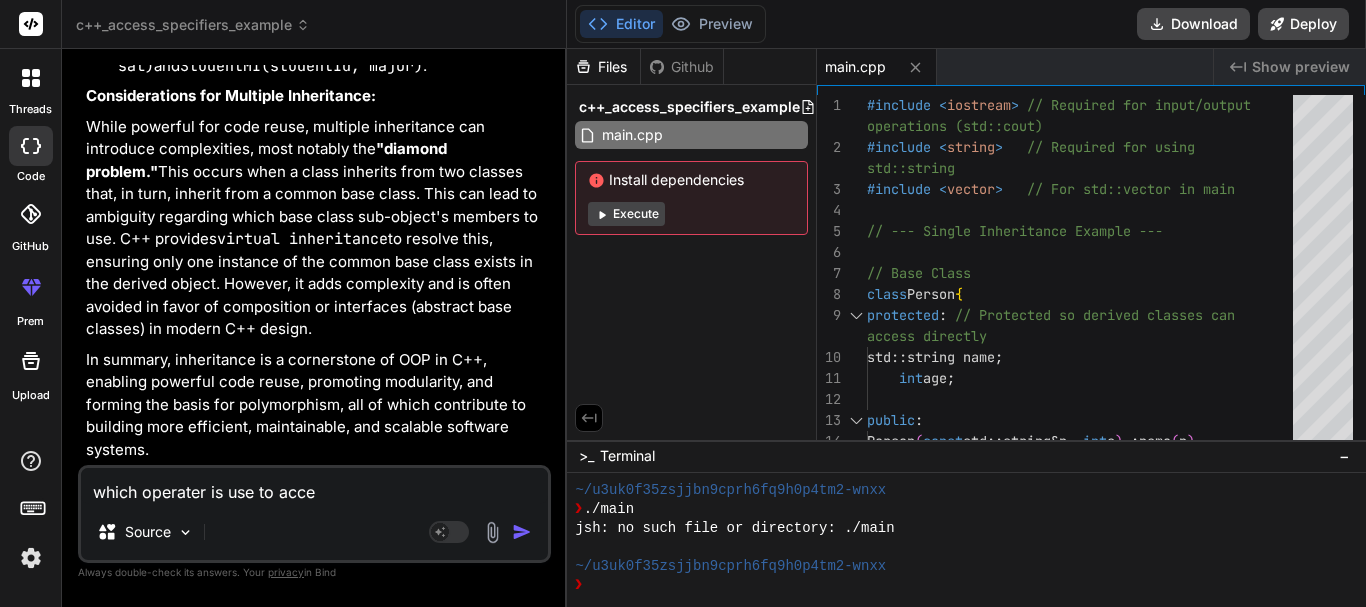 type on "which operater is use to acces" 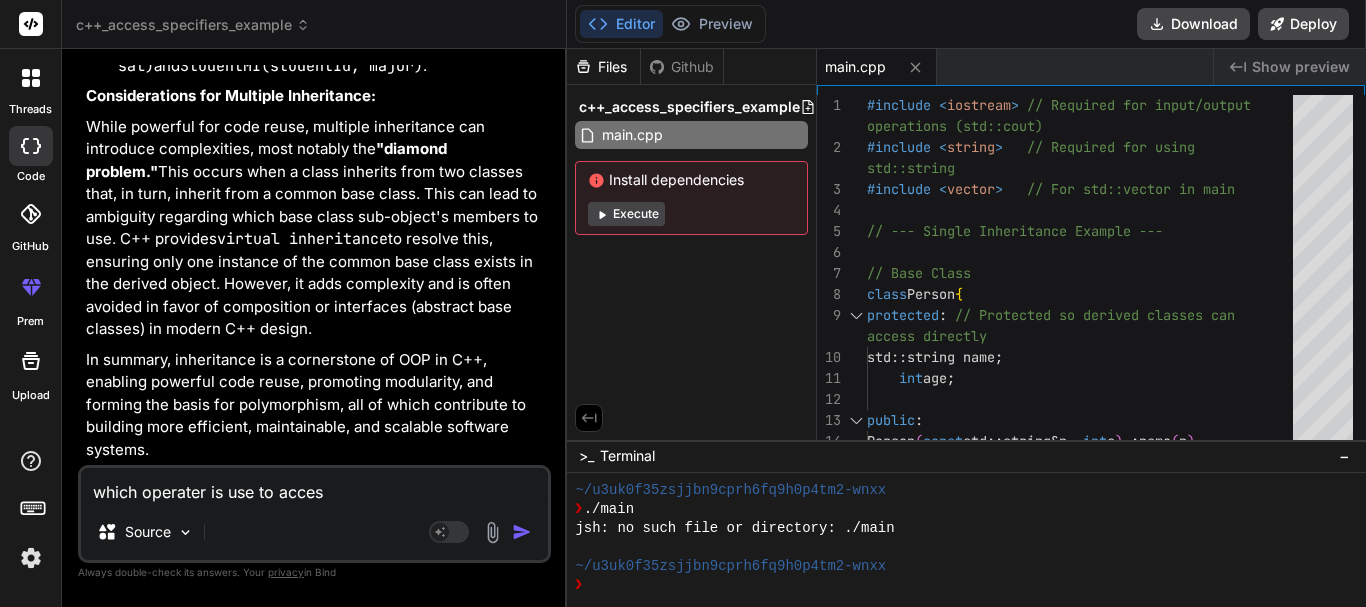 type on "which operater is use to access" 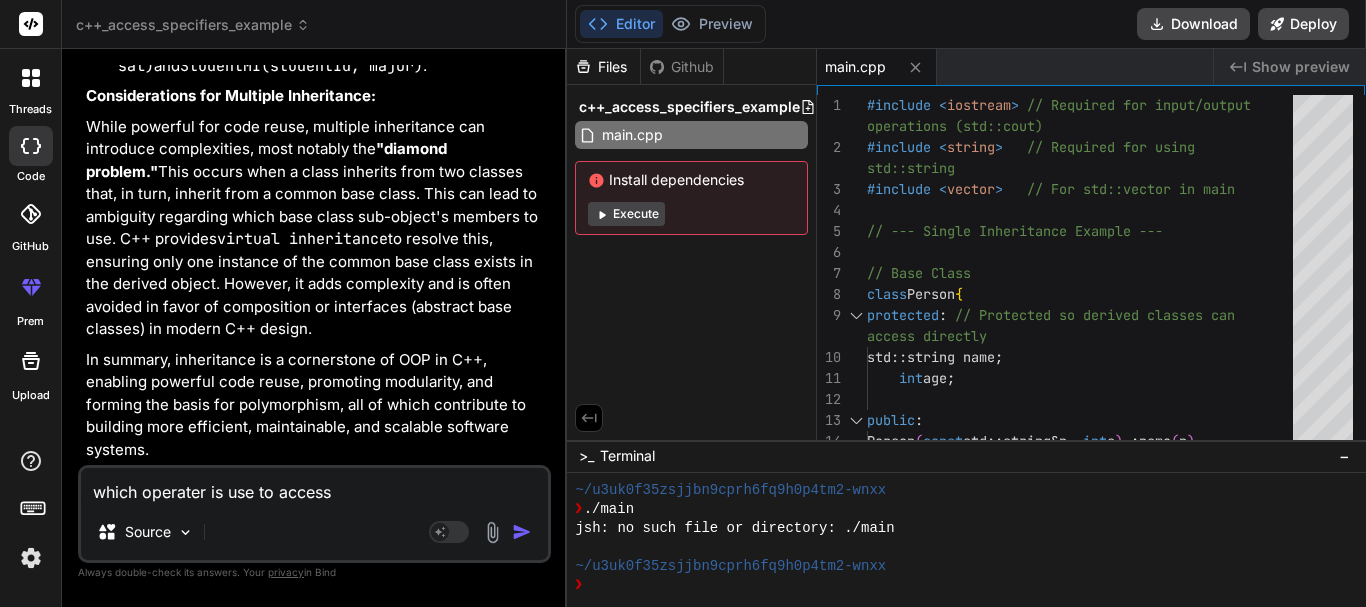 type on "which operater is use to access" 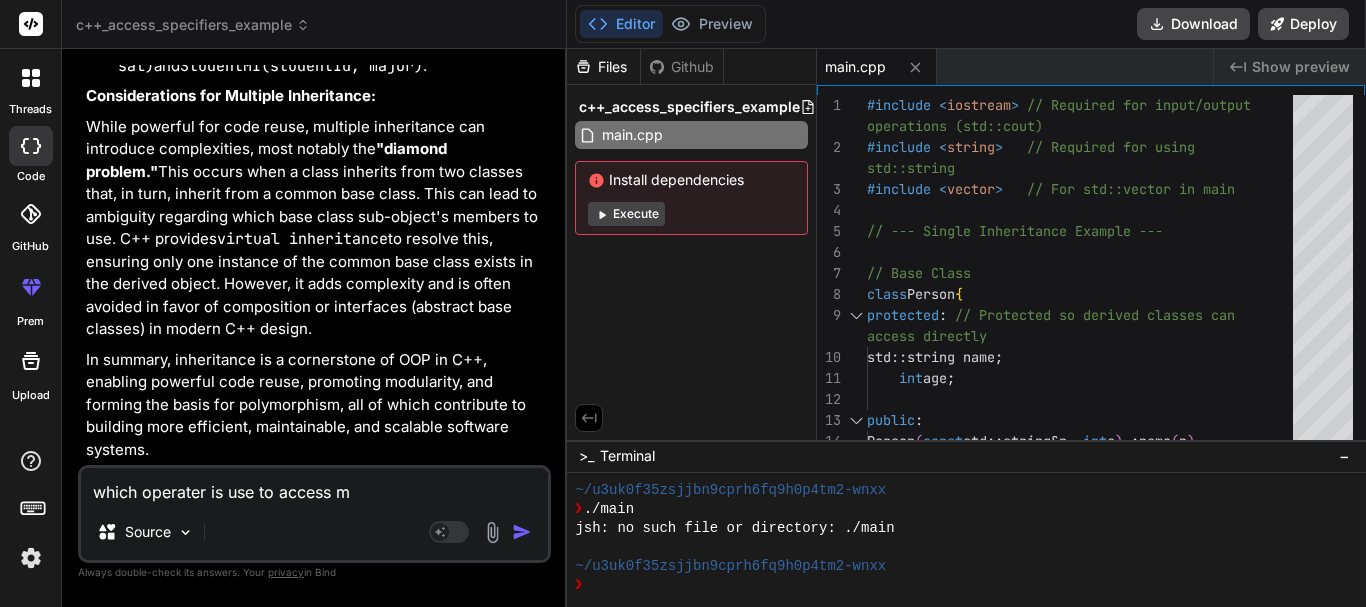 type on "which operater is use to access memvers of a cla" 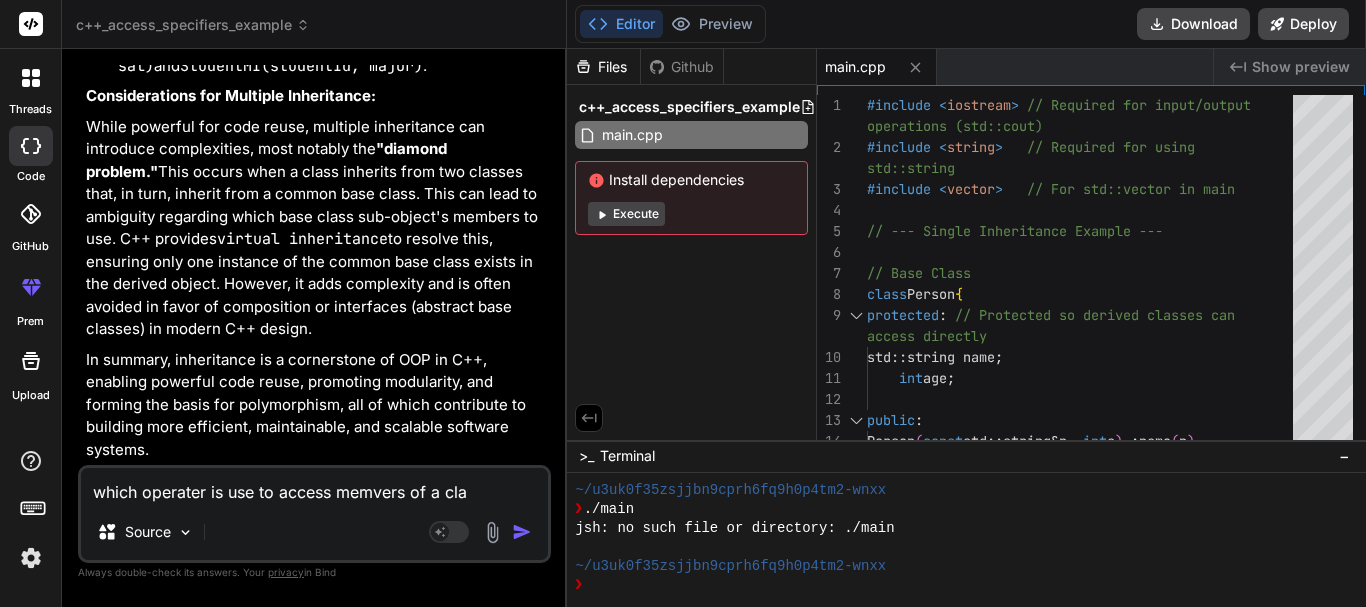 type on "which operater is use to access mem" 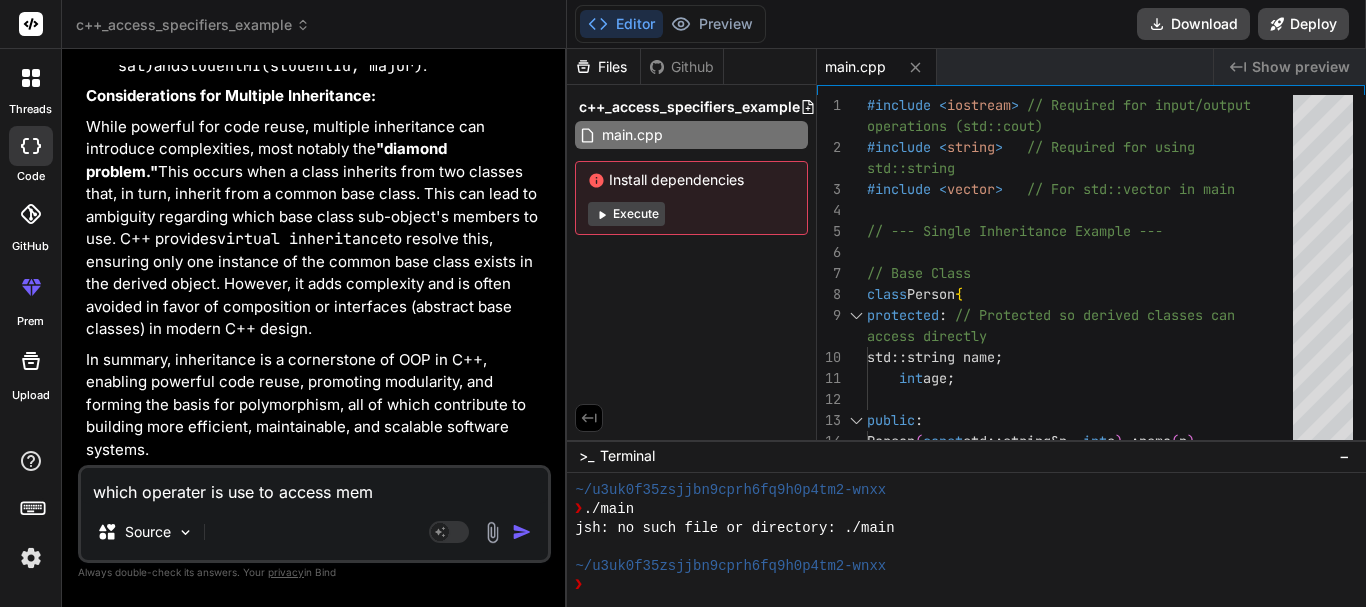 type on "which operater is use to access memv" 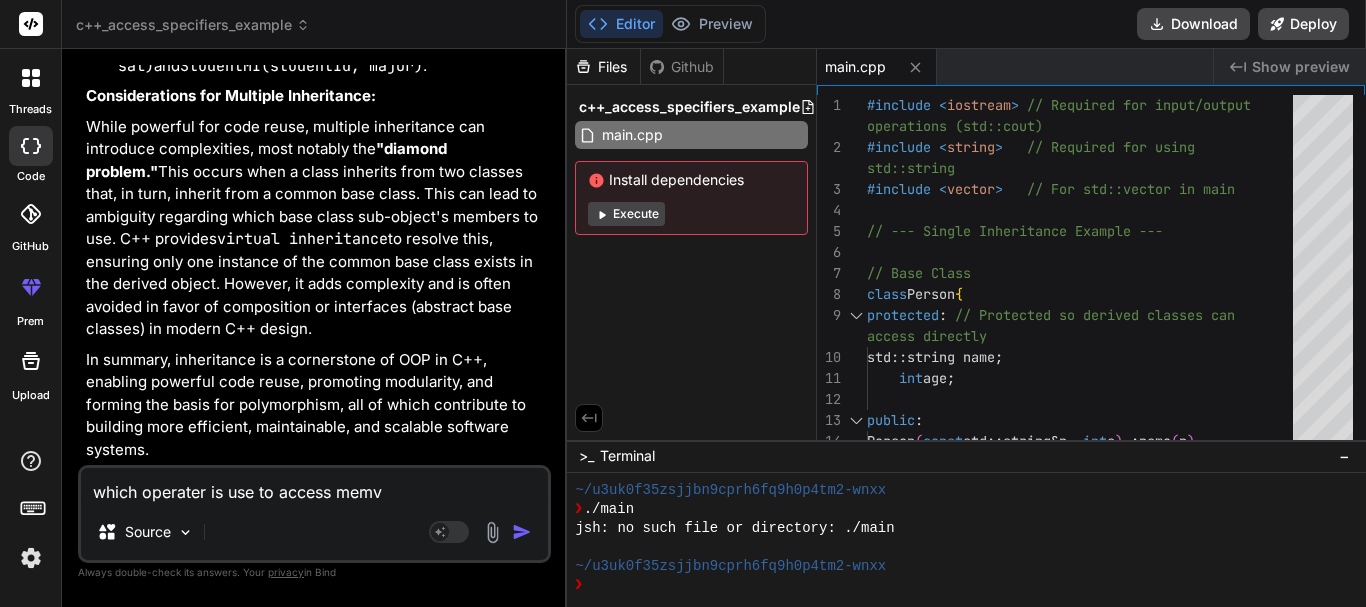 type on "which operater is use to access memve" 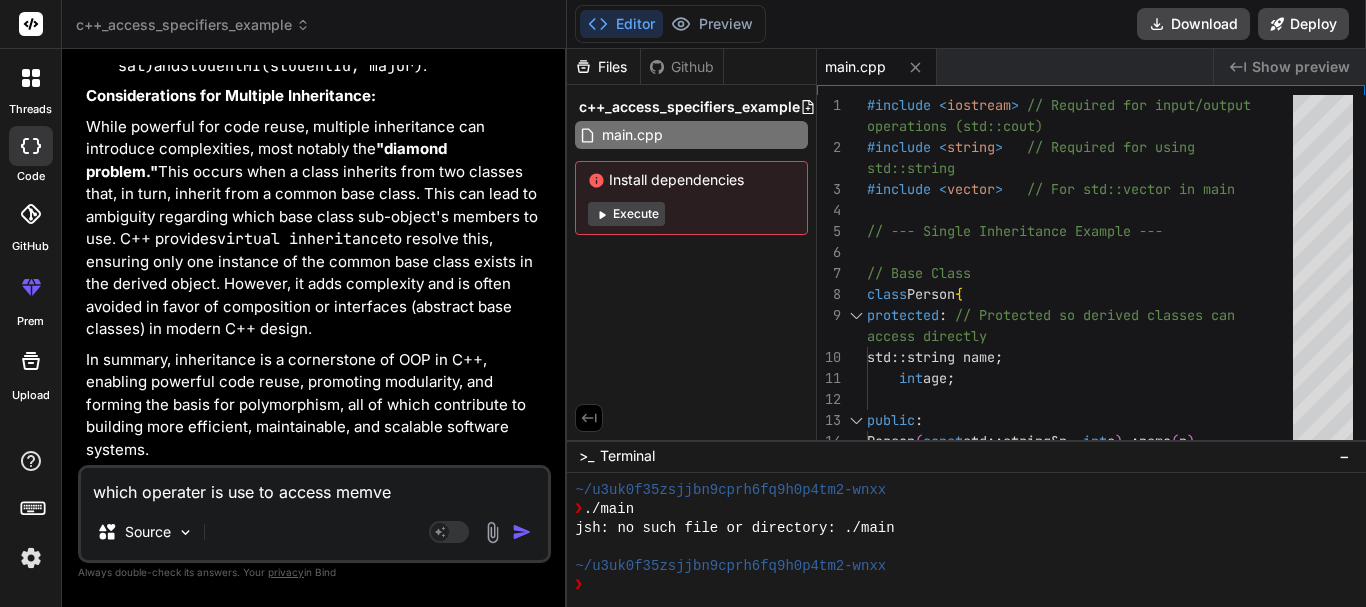 type on "which operator is use to access memver" 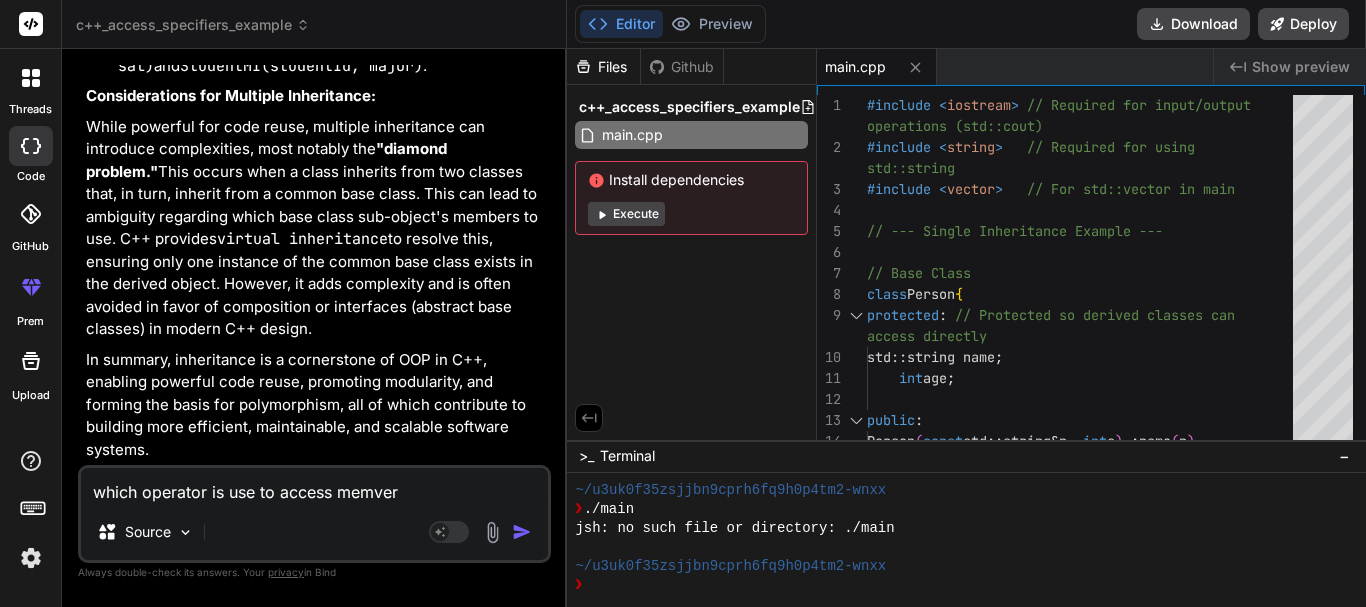 type on "which operater is use to access memvers" 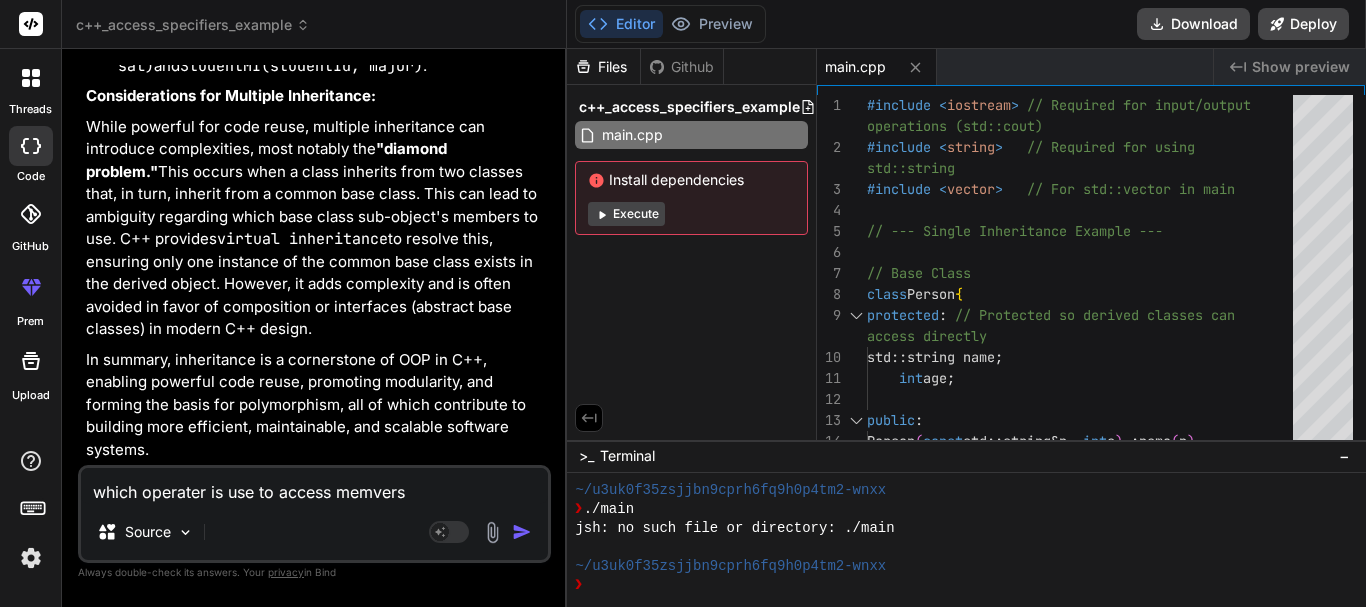 type on "which operater is use to access memvers" 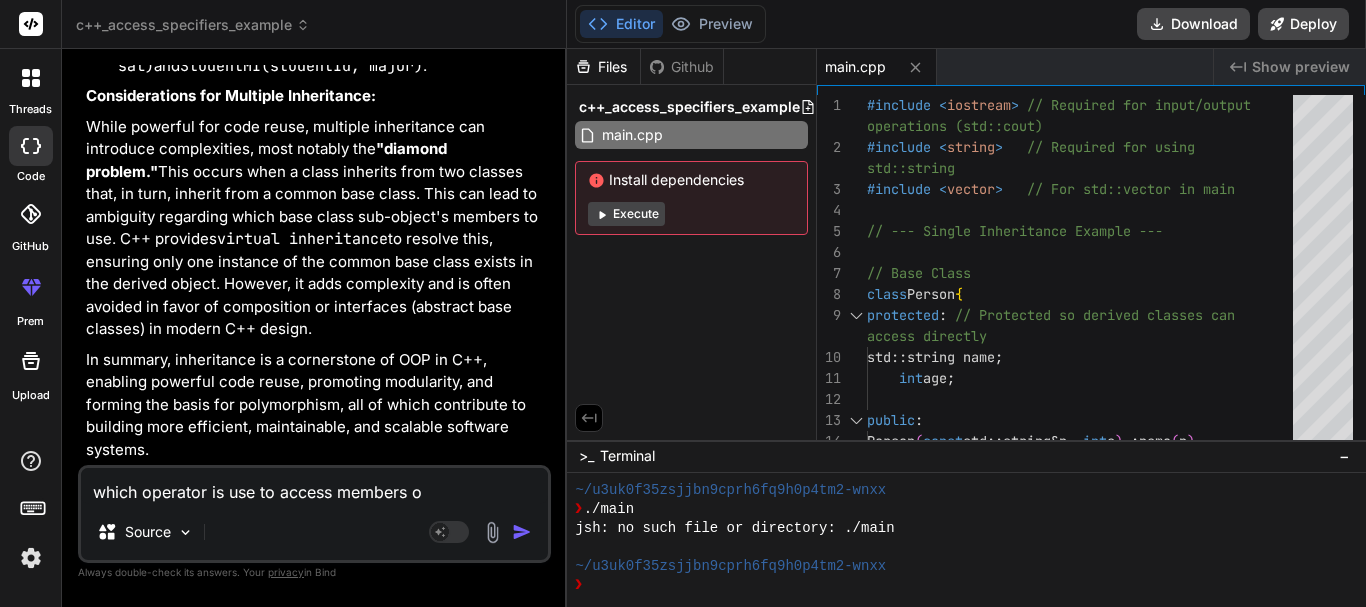 type on "which operater is use to access memvers of" 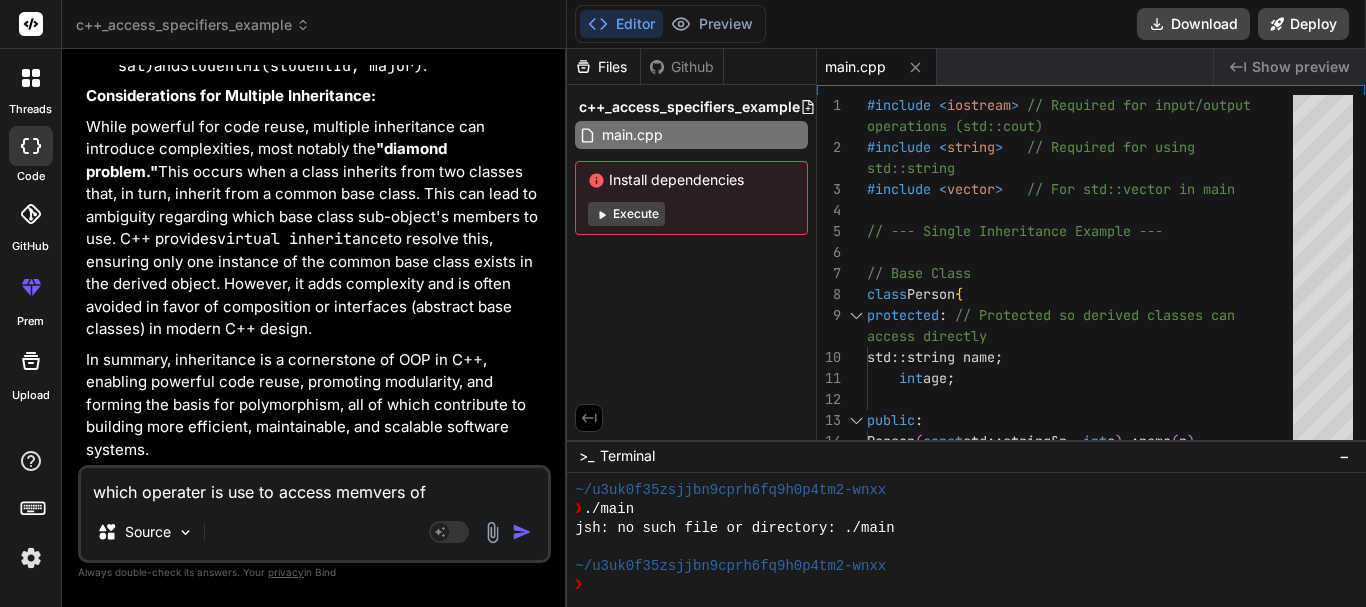 type on "which operater is use to access memvers of" 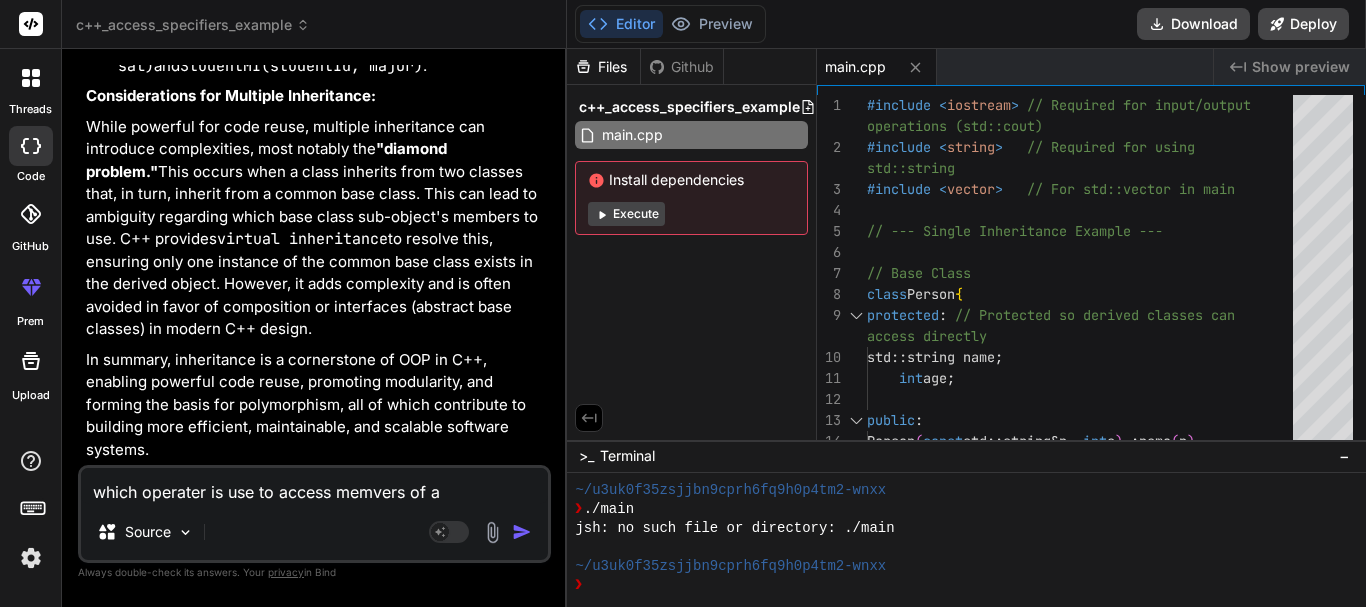 type on "which operater is use to access memvers of a" 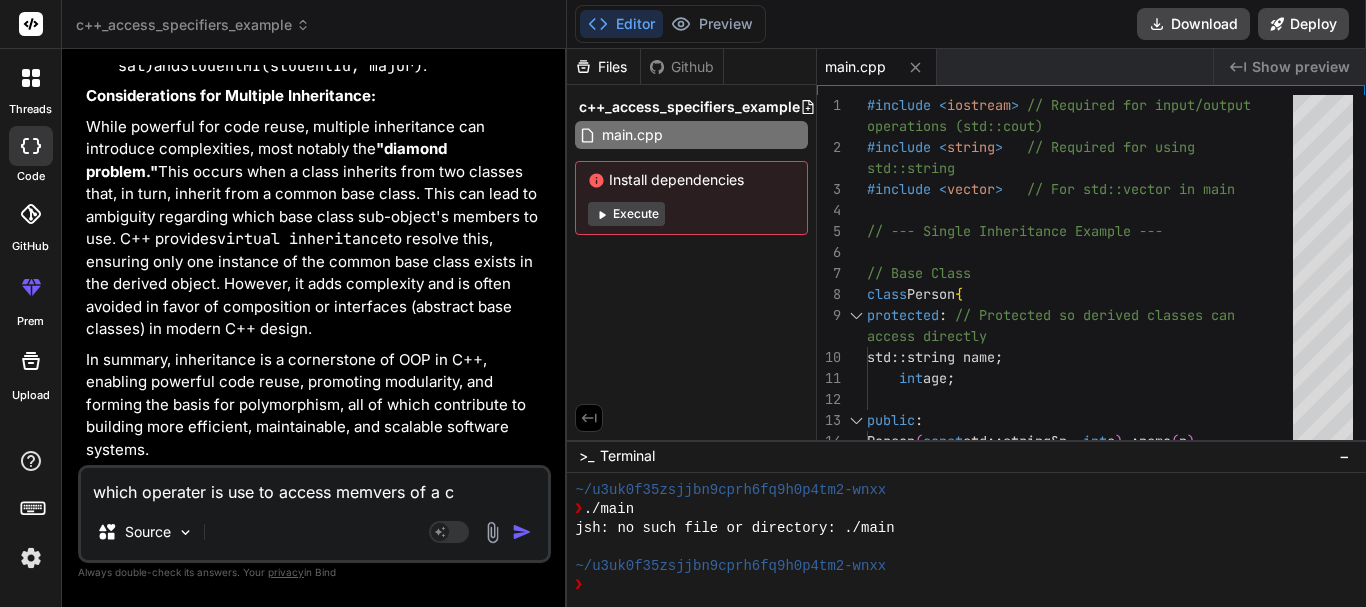 type on "which operator is use to access members of a cl" 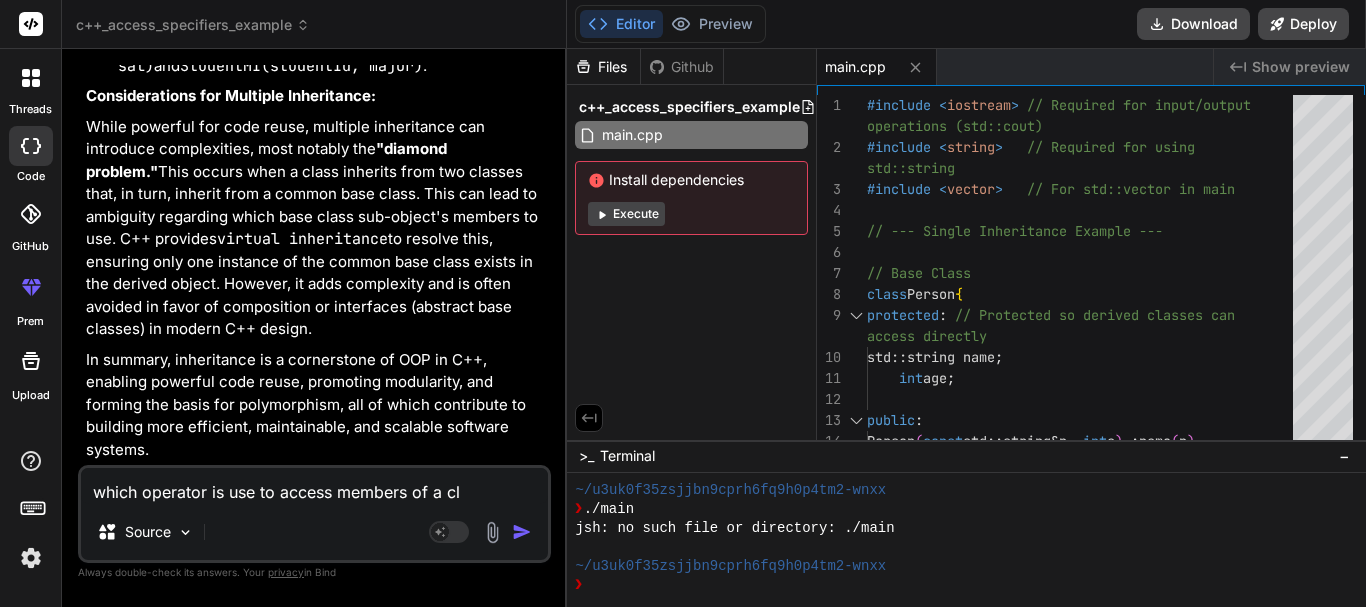type on "which operater is use to access memvers of a cla" 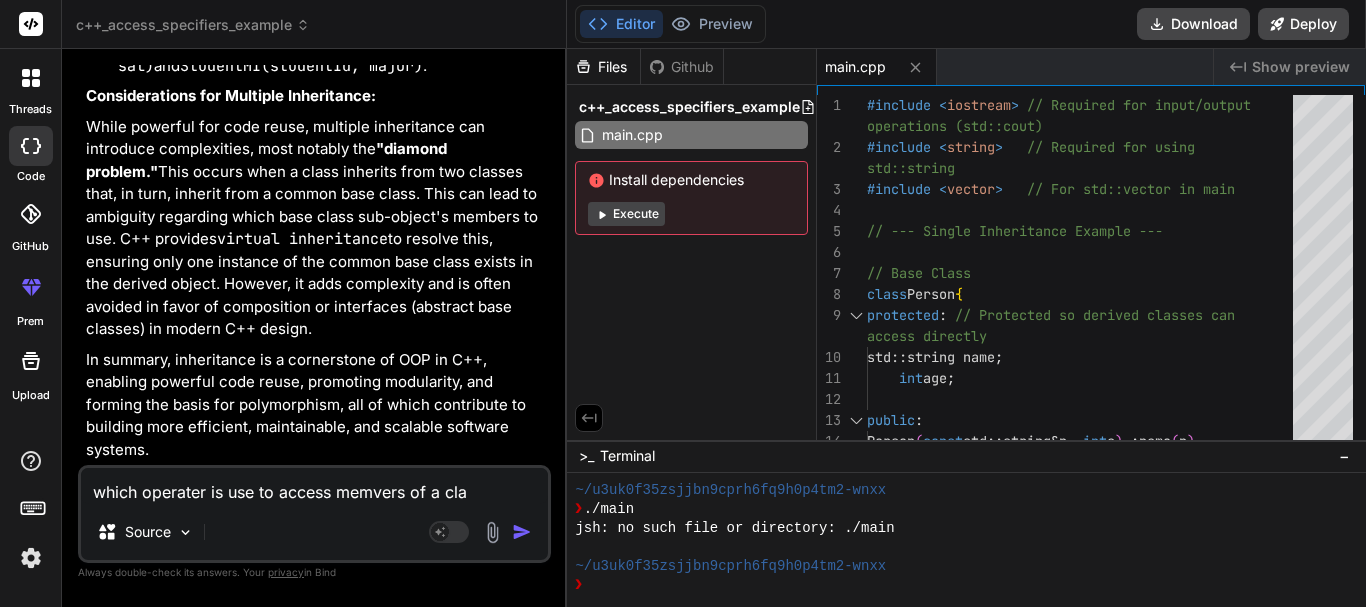 type on "which operater is use to access memvers of a clas" 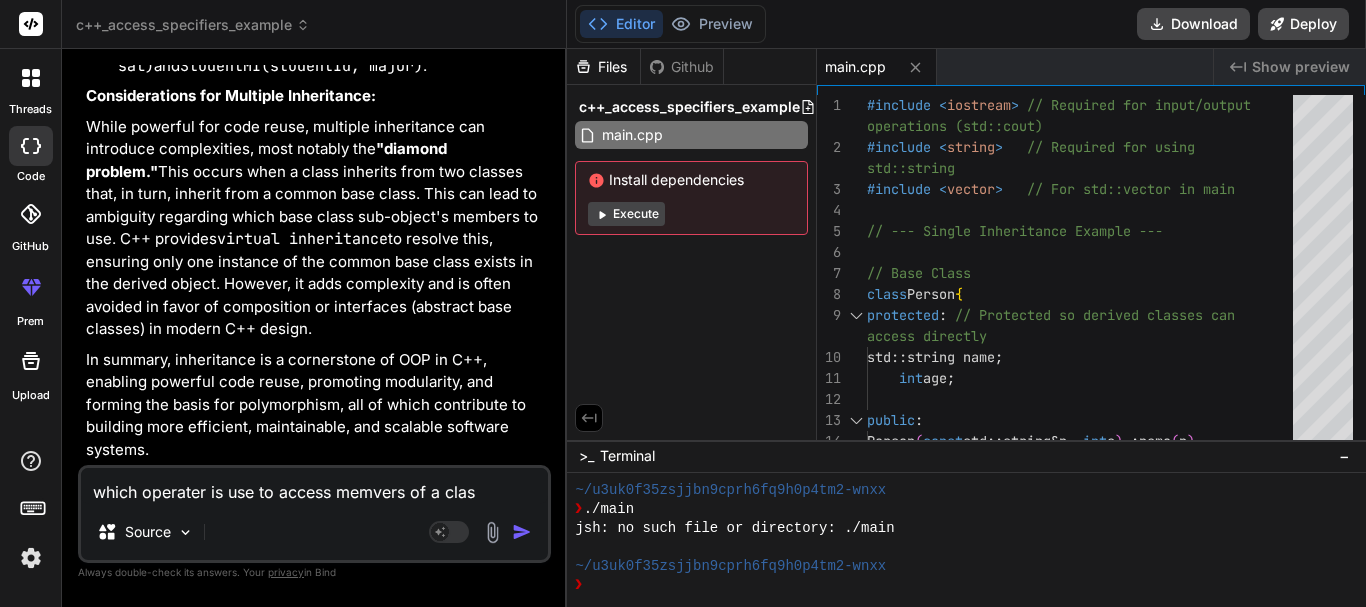 type on "which operater is use to access memvers of a class" 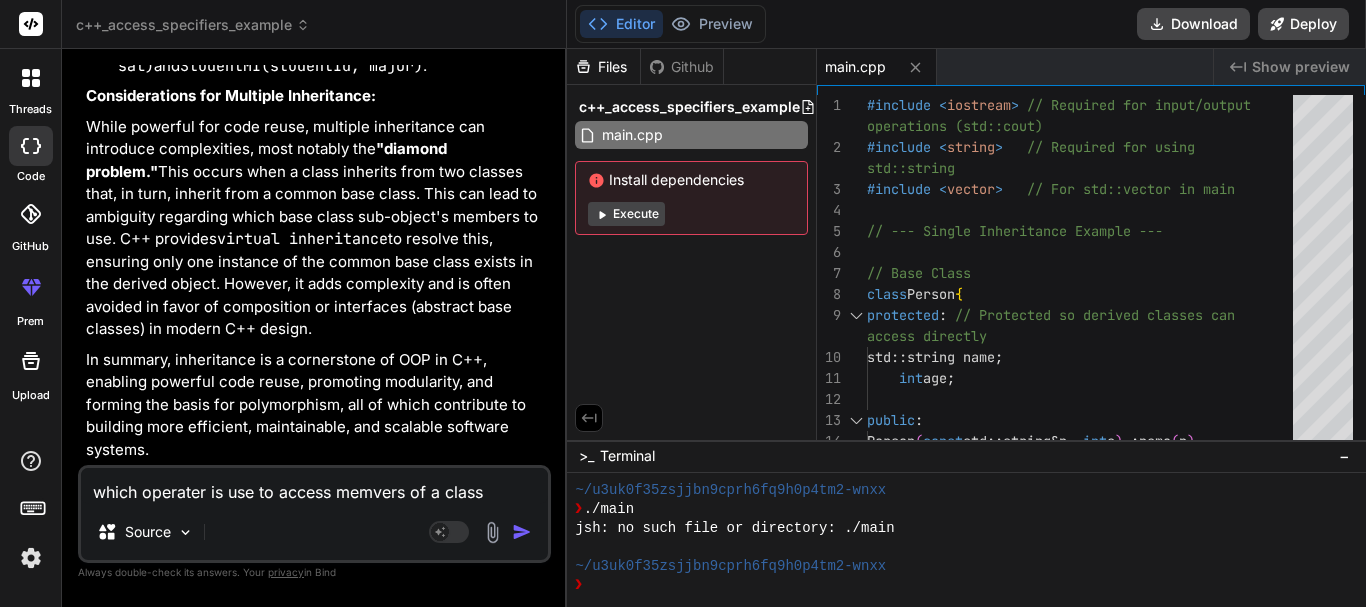type 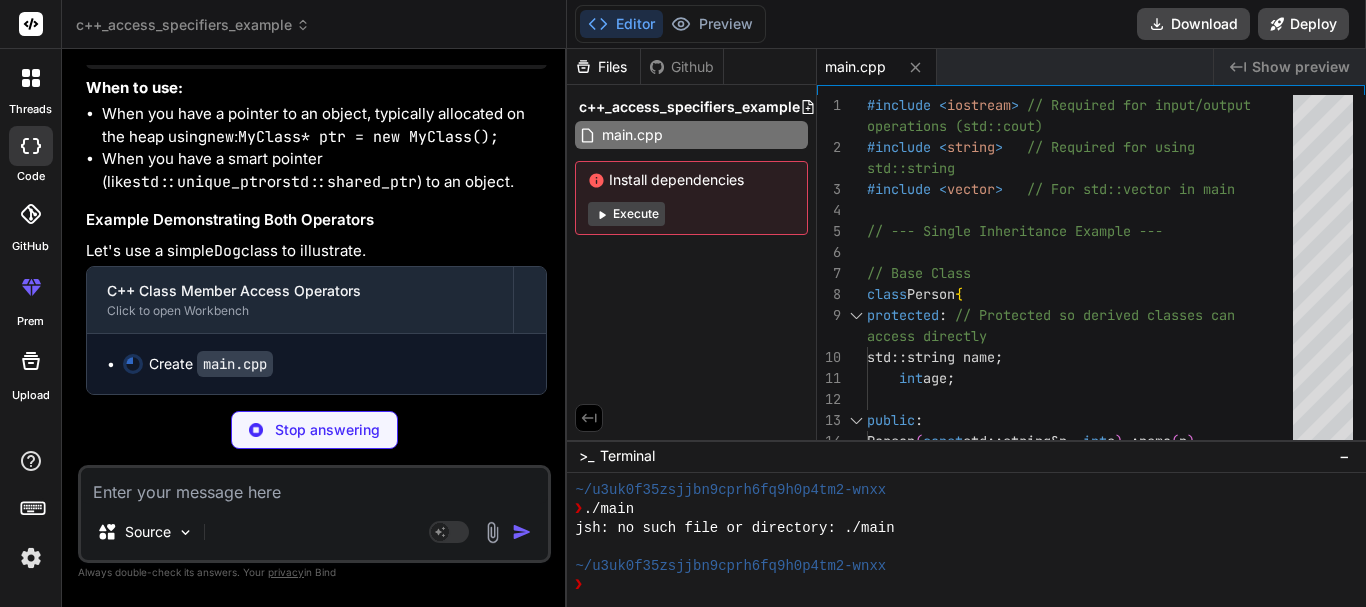 scroll, scrollTop: 48667, scrollLeft: 0, axis: vertical 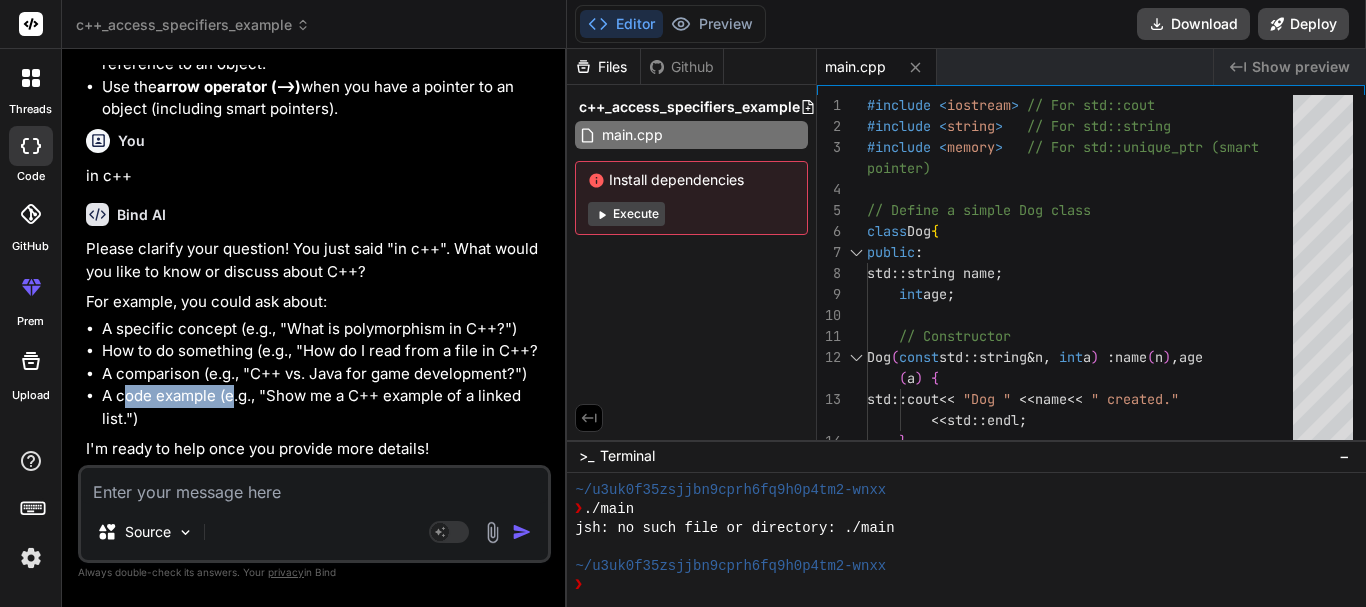 drag, startPoint x: 125, startPoint y: 395, endPoint x: 236, endPoint y: 391, distance: 111.07205 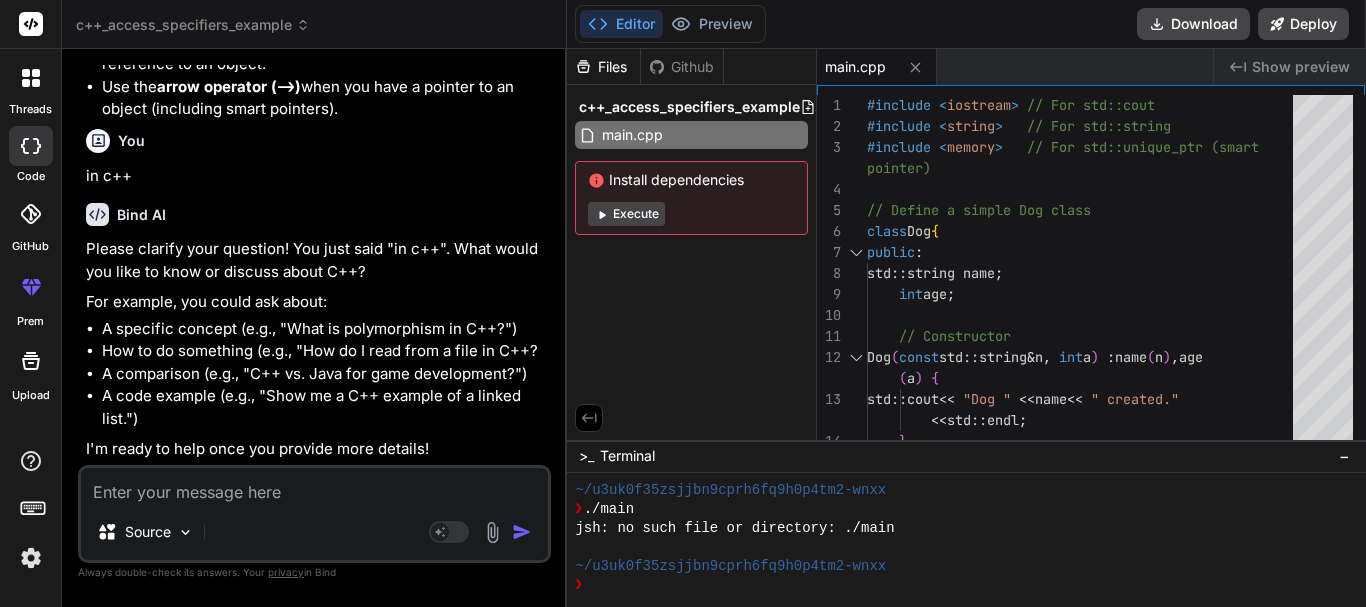 click at bounding box center (314, 486) 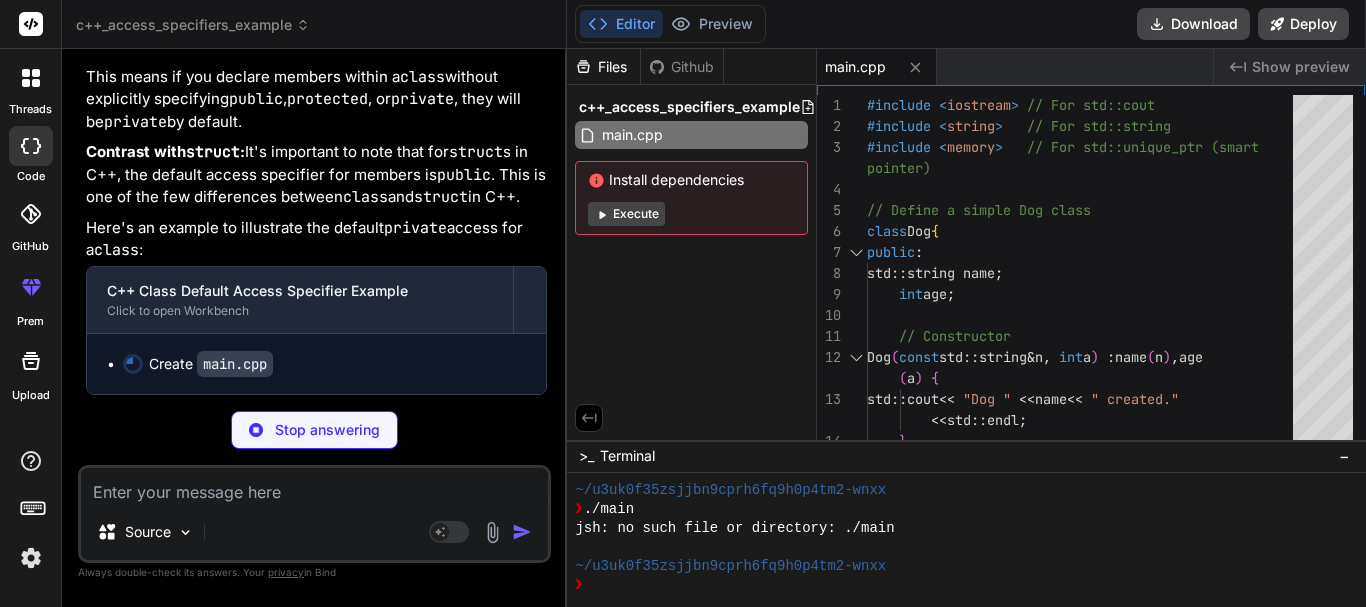 scroll, scrollTop: 50450, scrollLeft: 0, axis: vertical 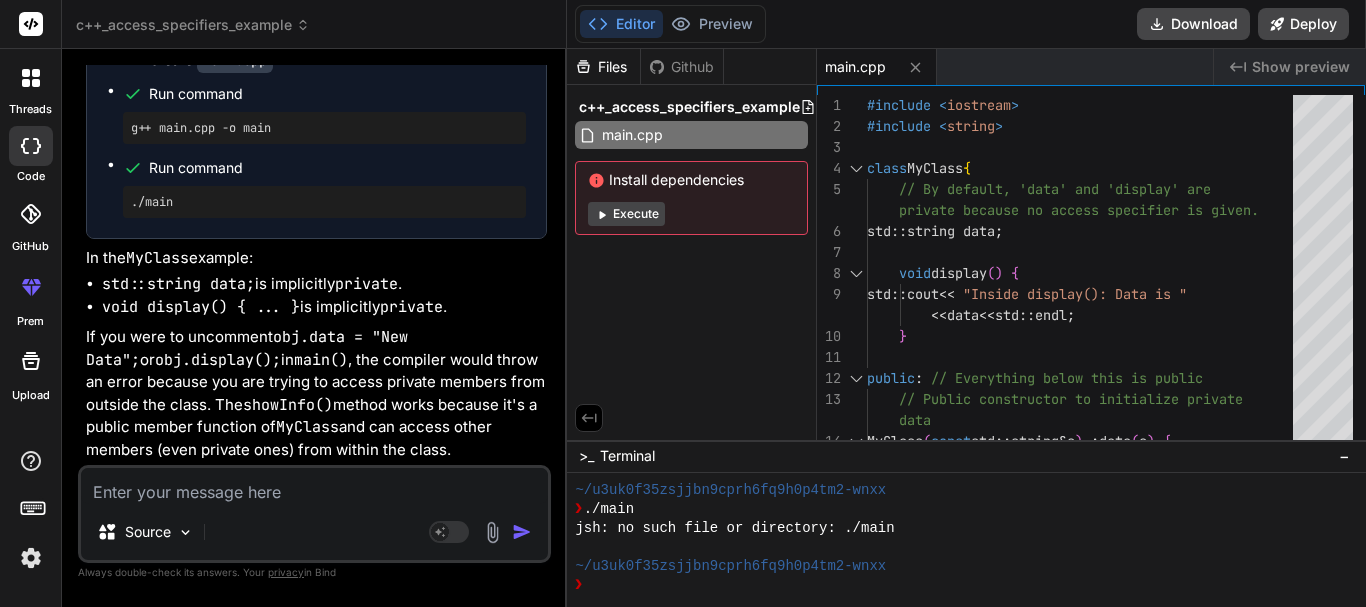 drag, startPoint x: 172, startPoint y: 283, endPoint x: 265, endPoint y: 283, distance: 93 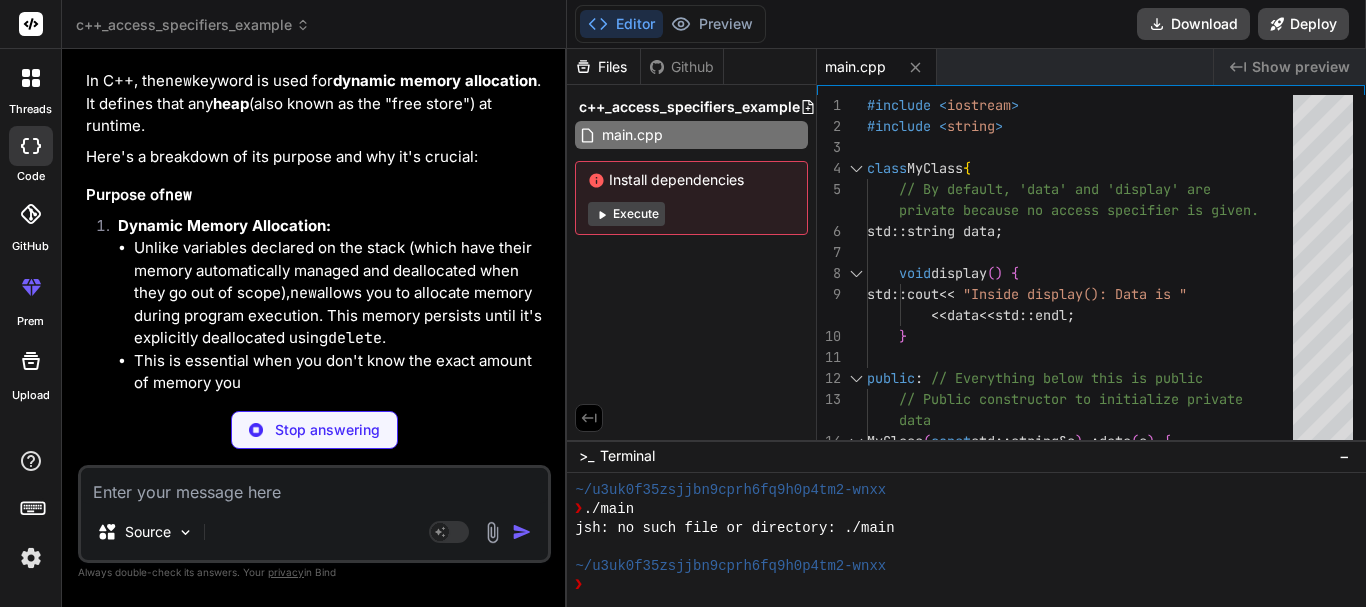 scroll, scrollTop: 51784, scrollLeft: 0, axis: vertical 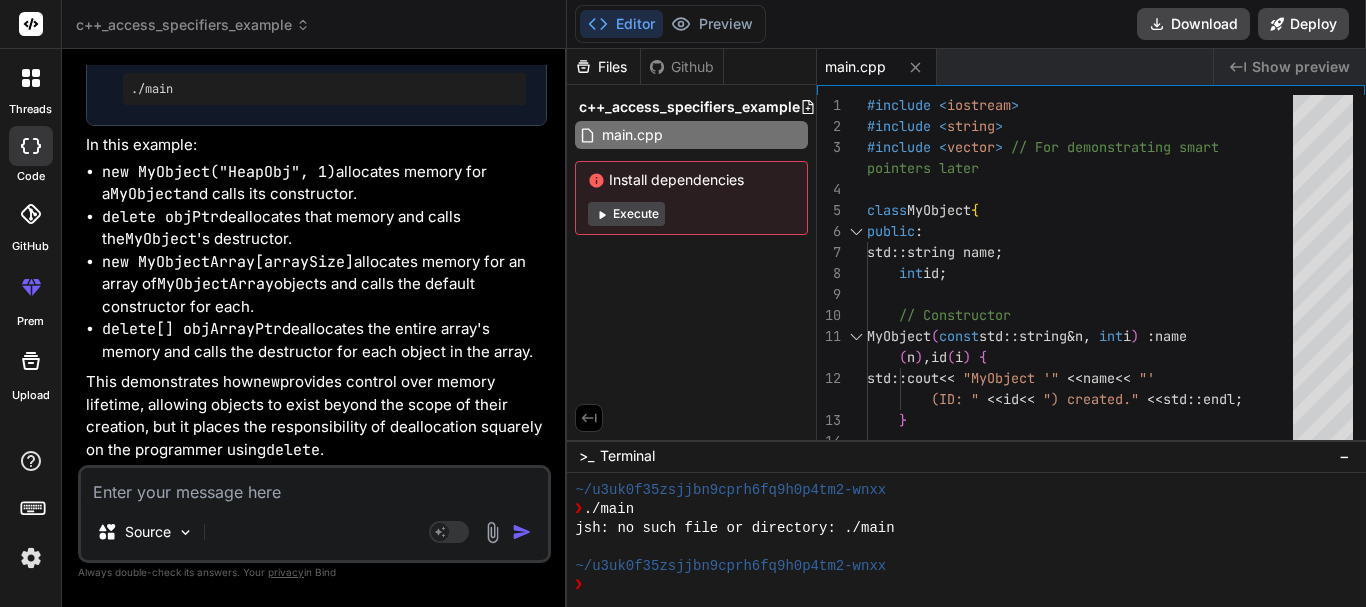 drag, startPoint x: 345, startPoint y: 220, endPoint x: 368, endPoint y: 219, distance: 23.021729 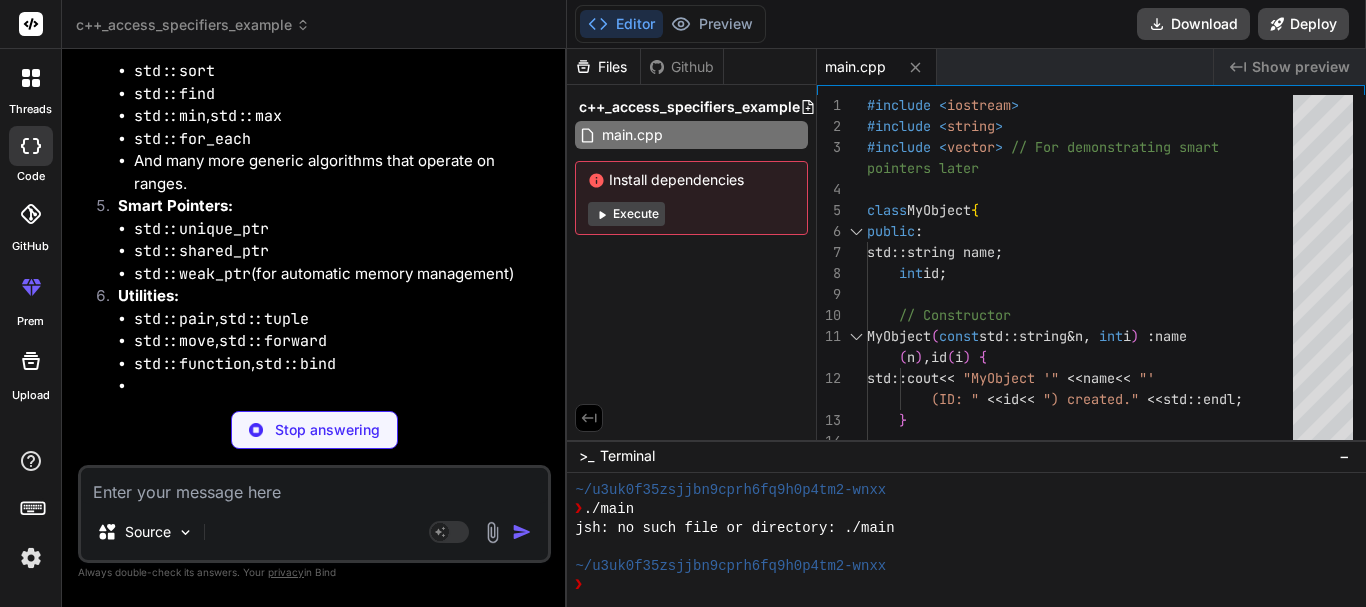 scroll, scrollTop: 54719, scrollLeft: 0, axis: vertical 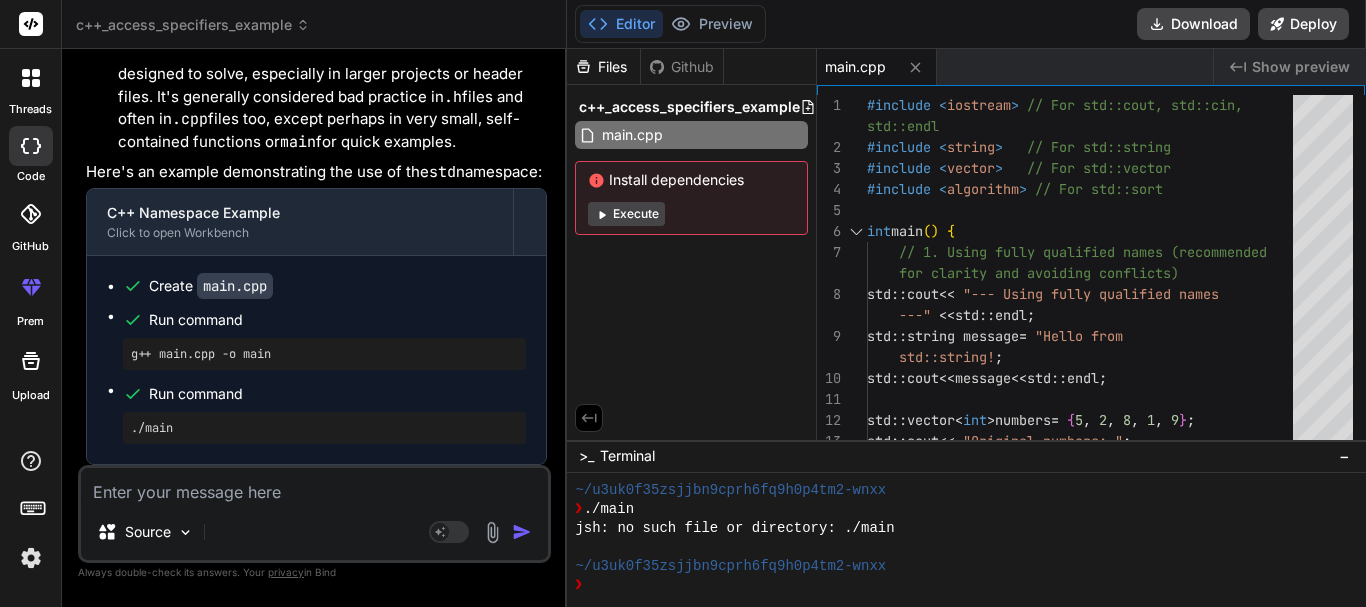 click at bounding box center [314, 486] 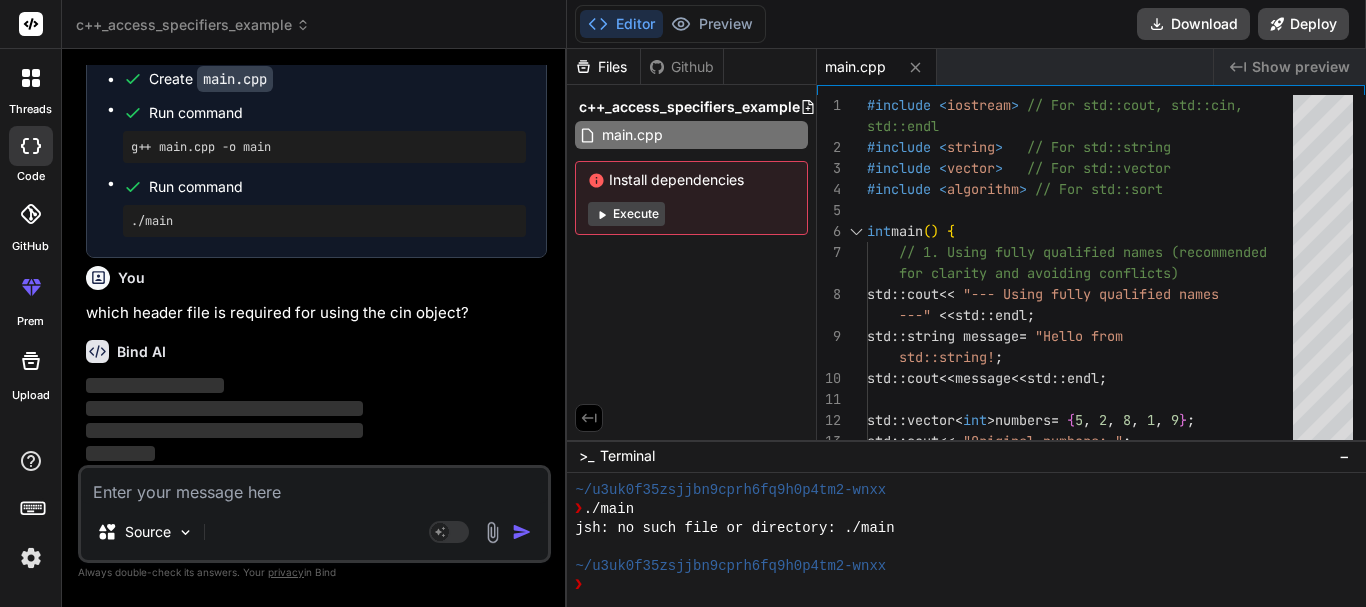 scroll, scrollTop: 57057, scrollLeft: 0, axis: vertical 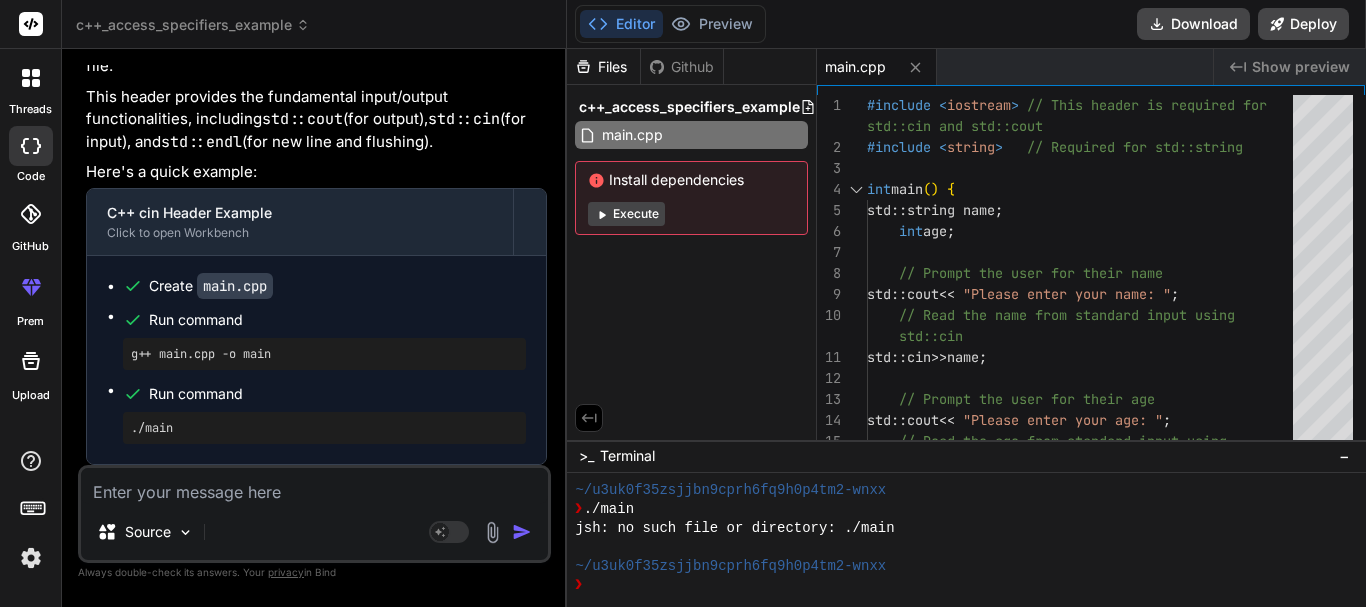 click at bounding box center (314, 486) 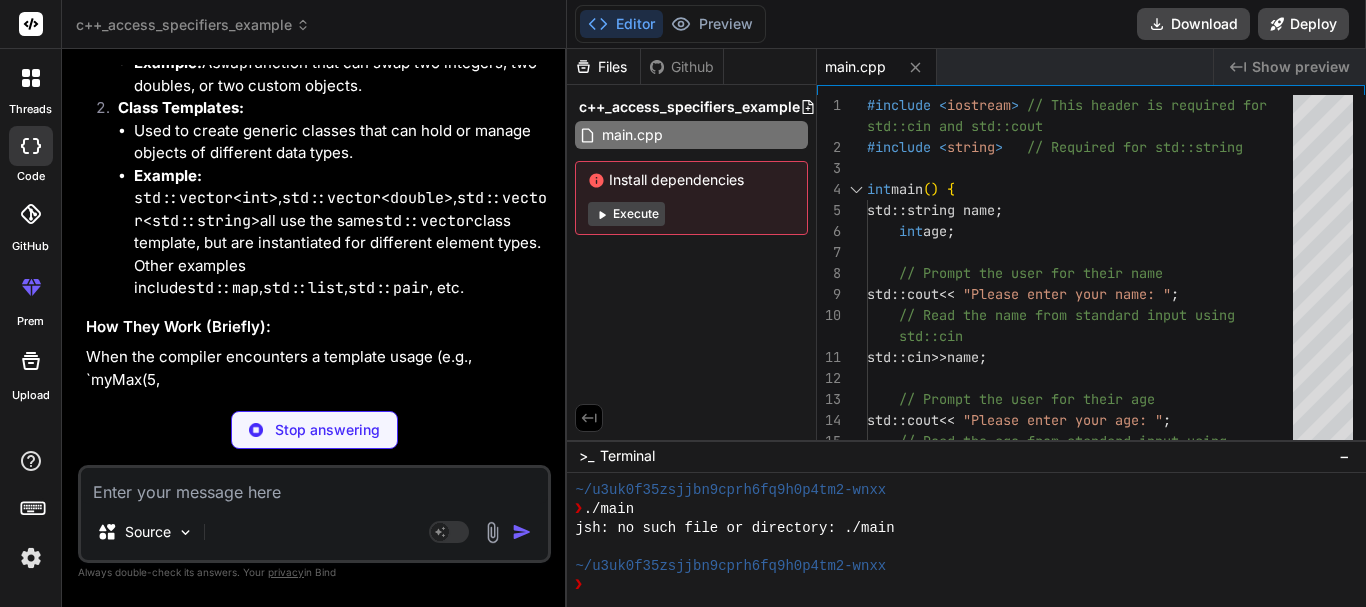 scroll, scrollTop: 57829, scrollLeft: 0, axis: vertical 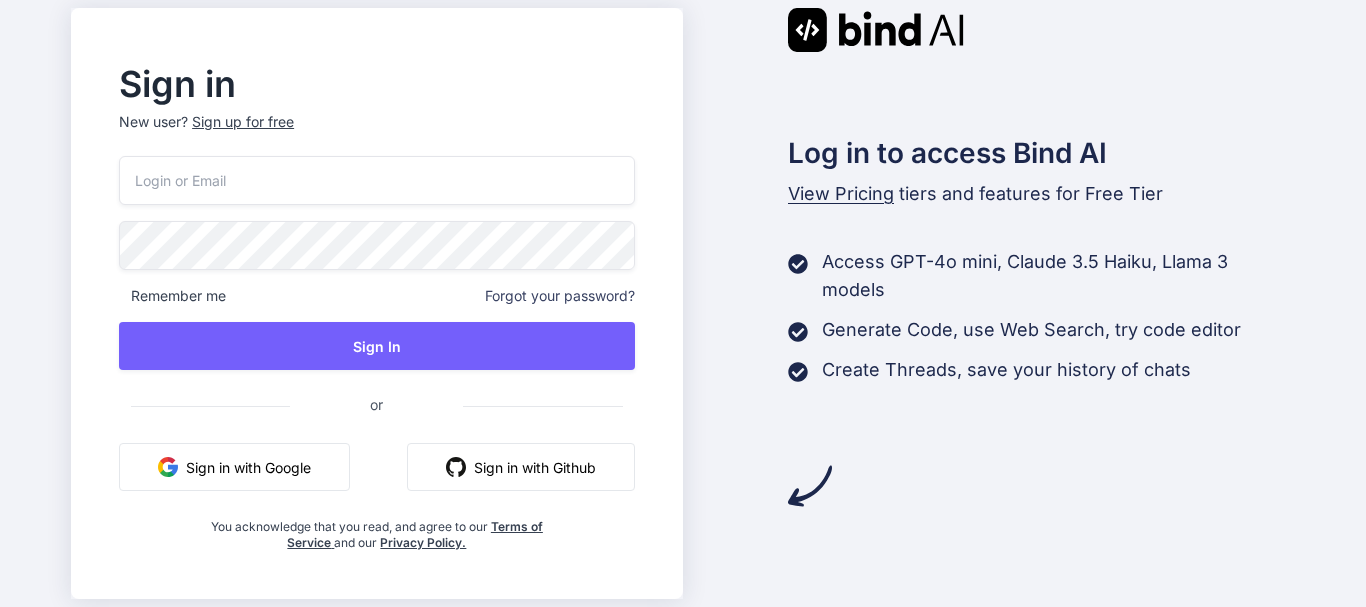 click on "Sign in with Google" at bounding box center [234, 467] 